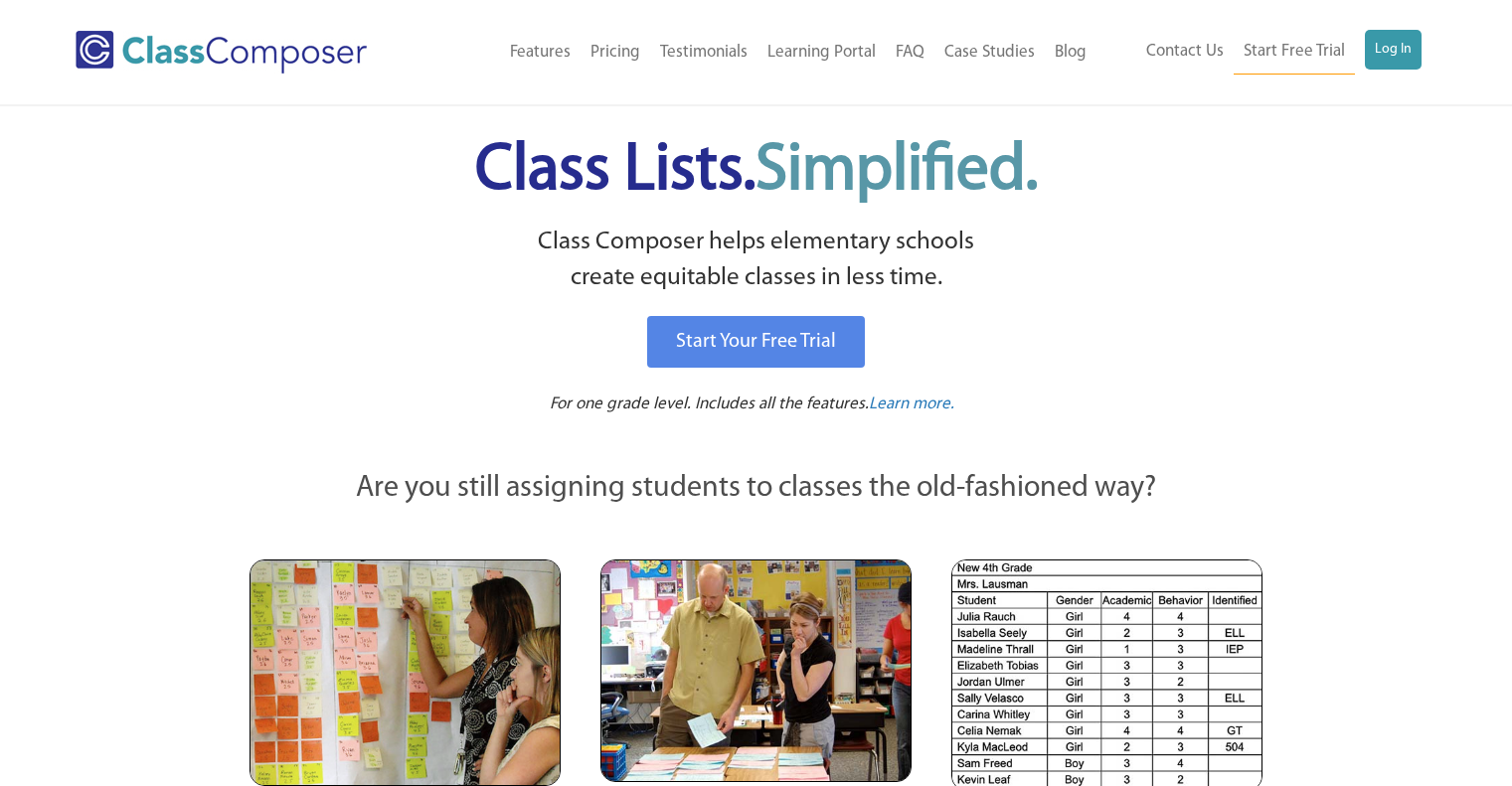 scroll, scrollTop: 0, scrollLeft: 0, axis: both 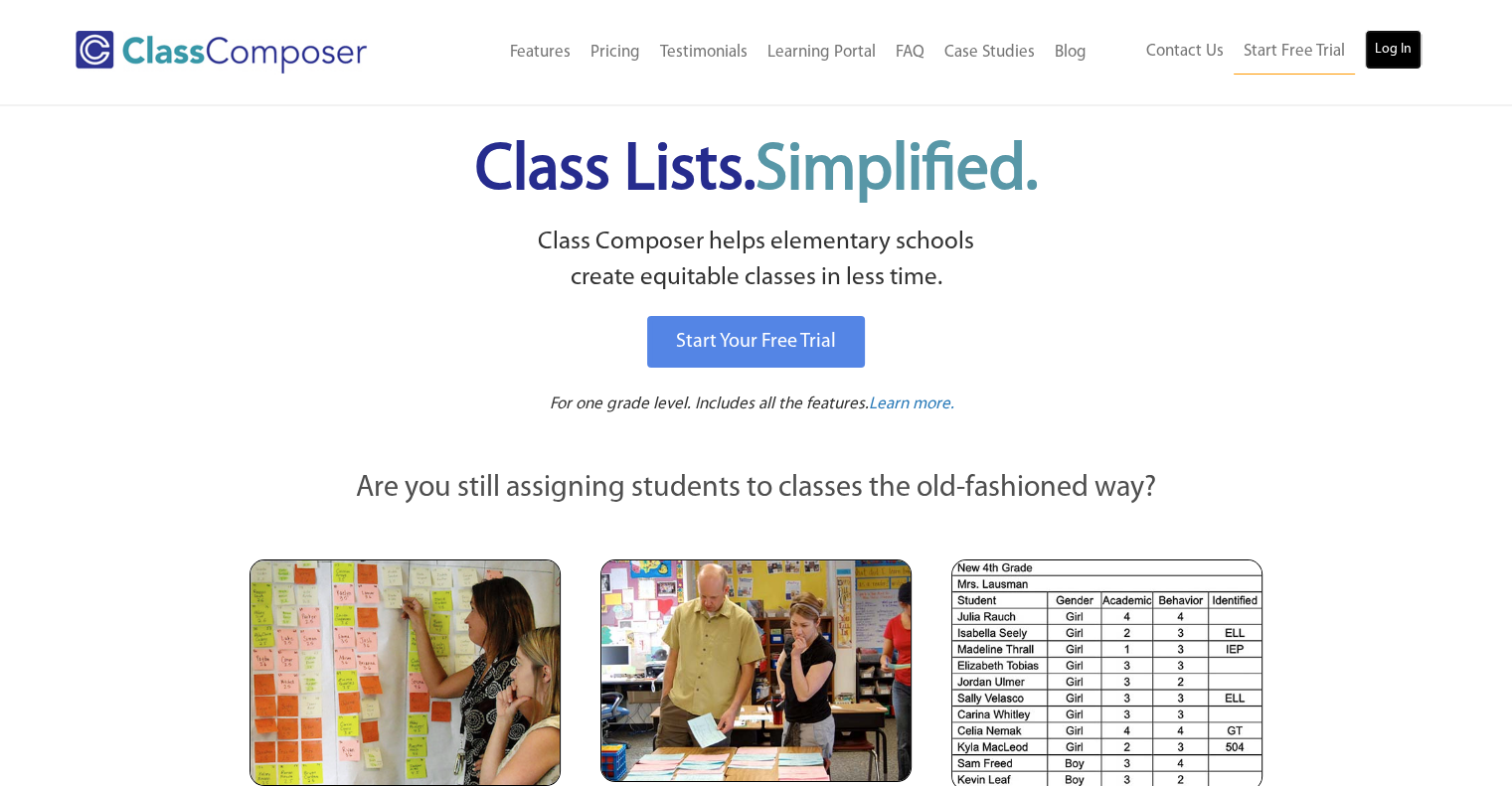 click on "Log In" at bounding box center (1393, 50) 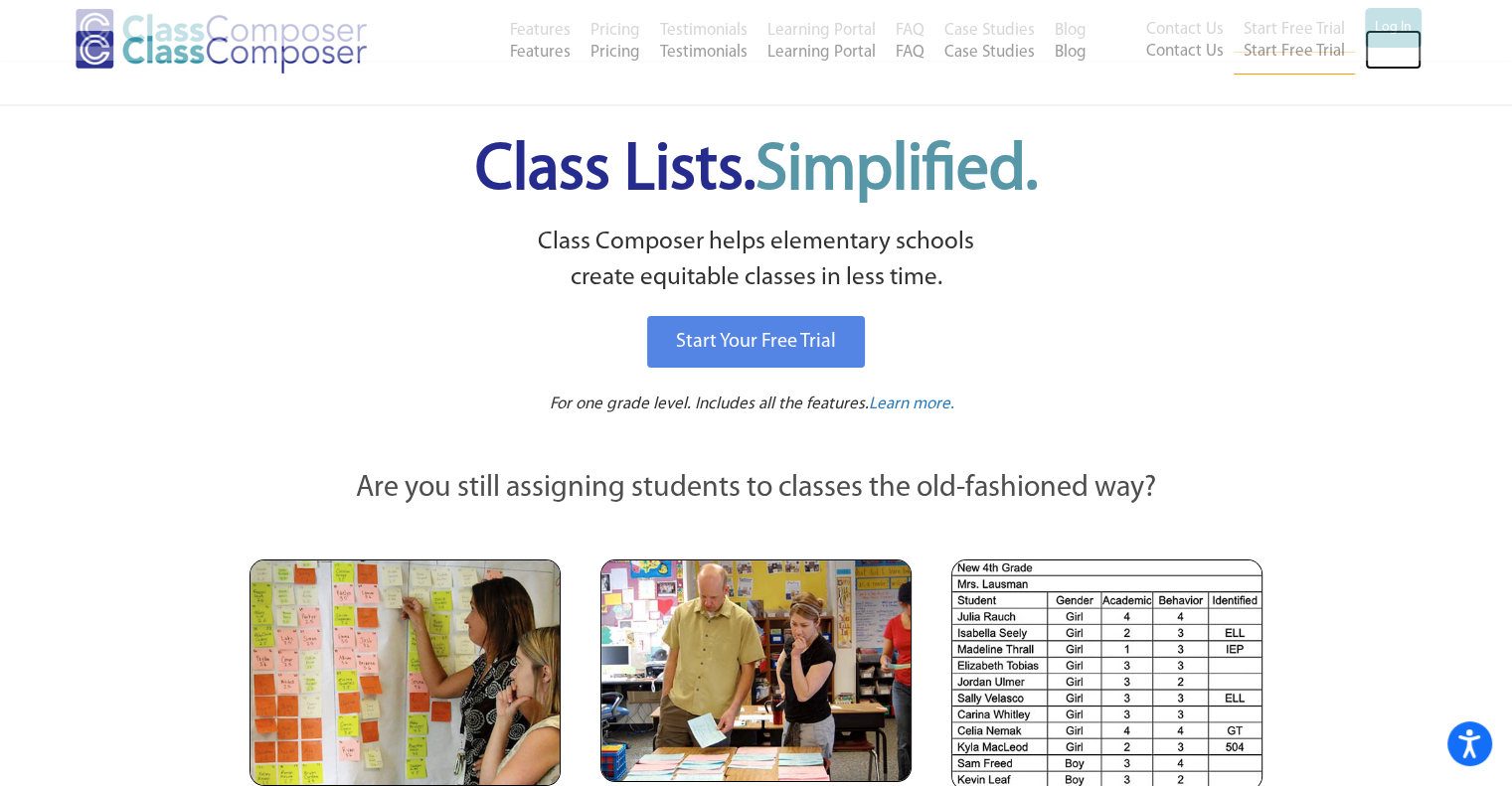 scroll, scrollTop: 191, scrollLeft: 0, axis: vertical 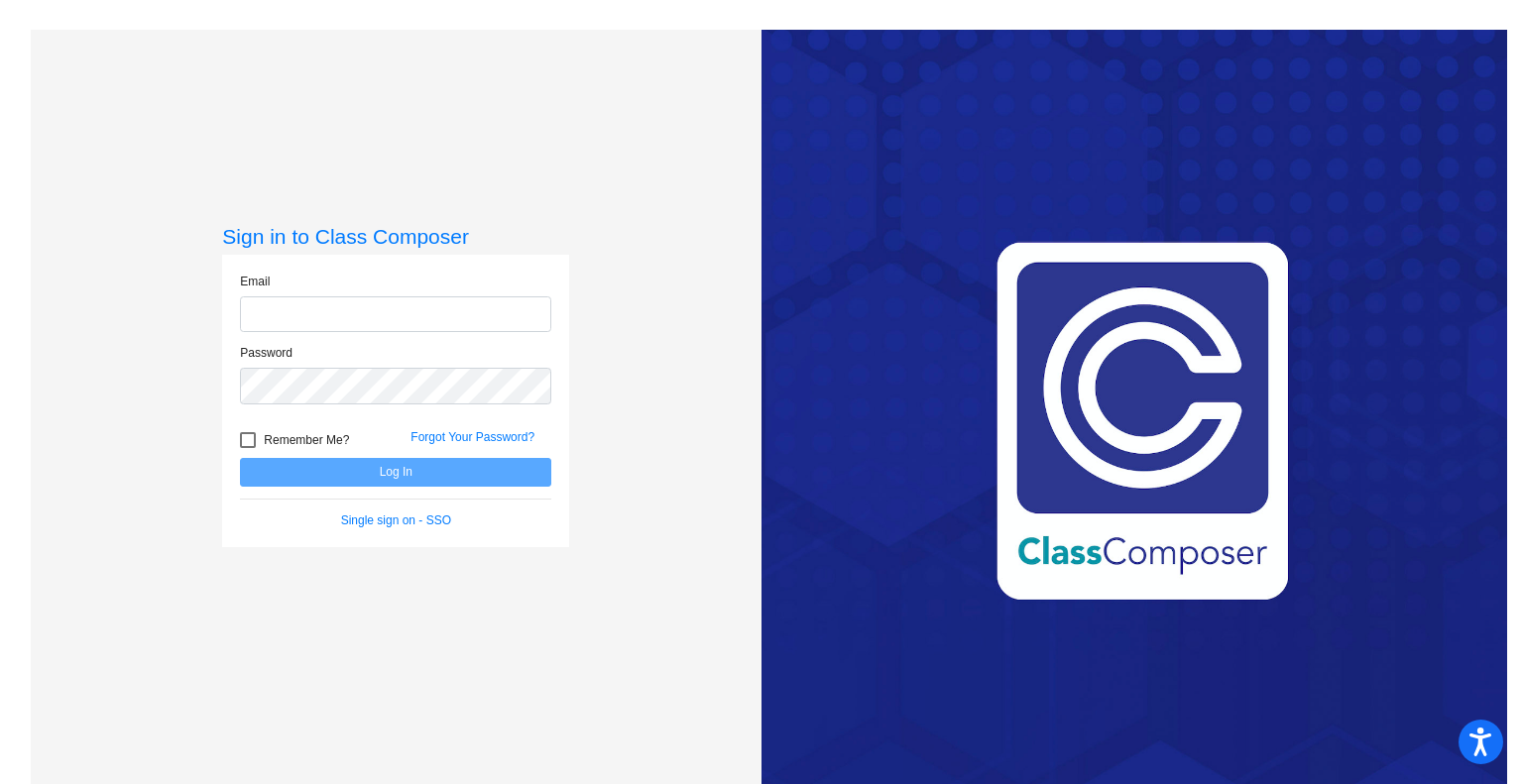 type on "[EMAIL]" 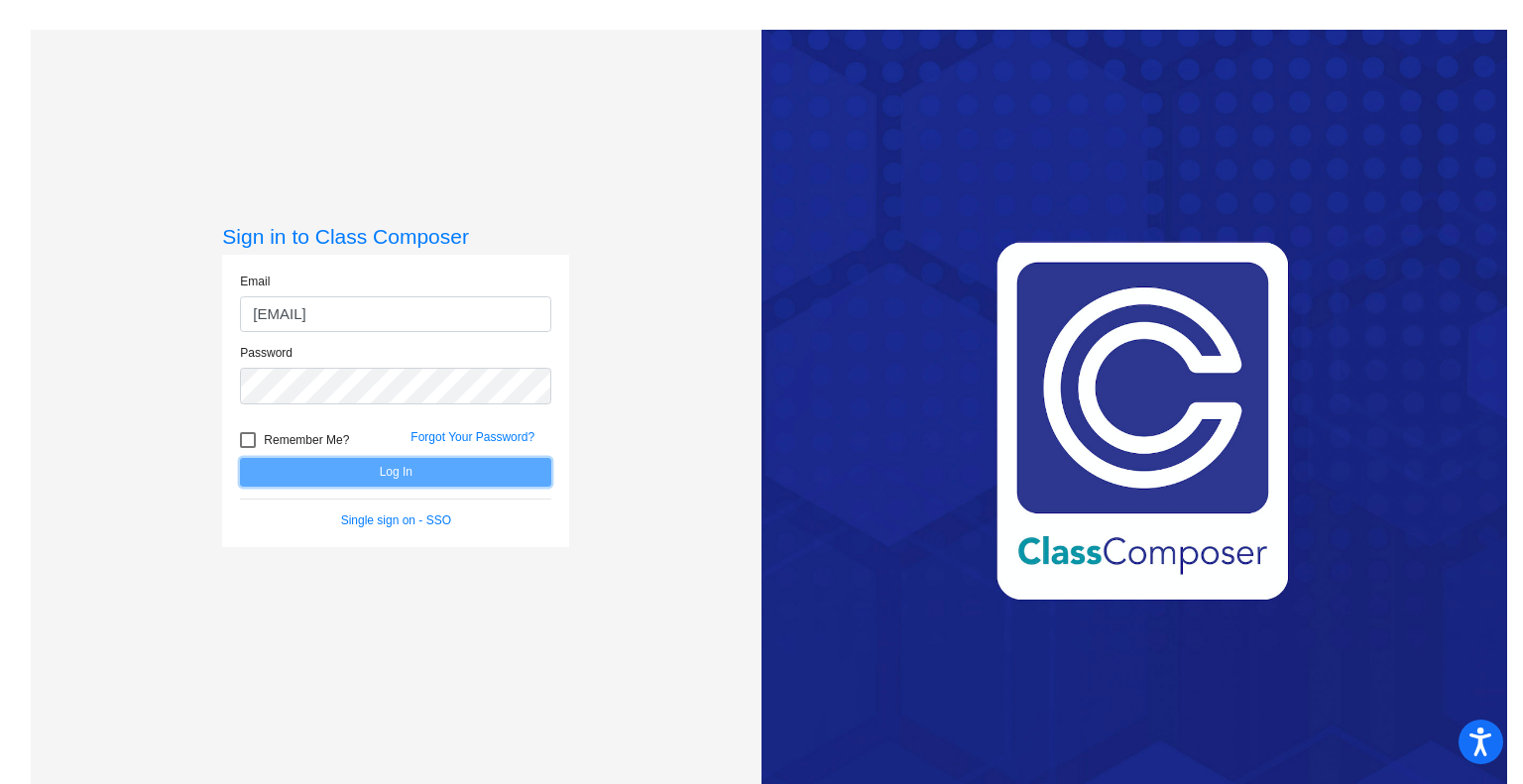 click on "Log In" 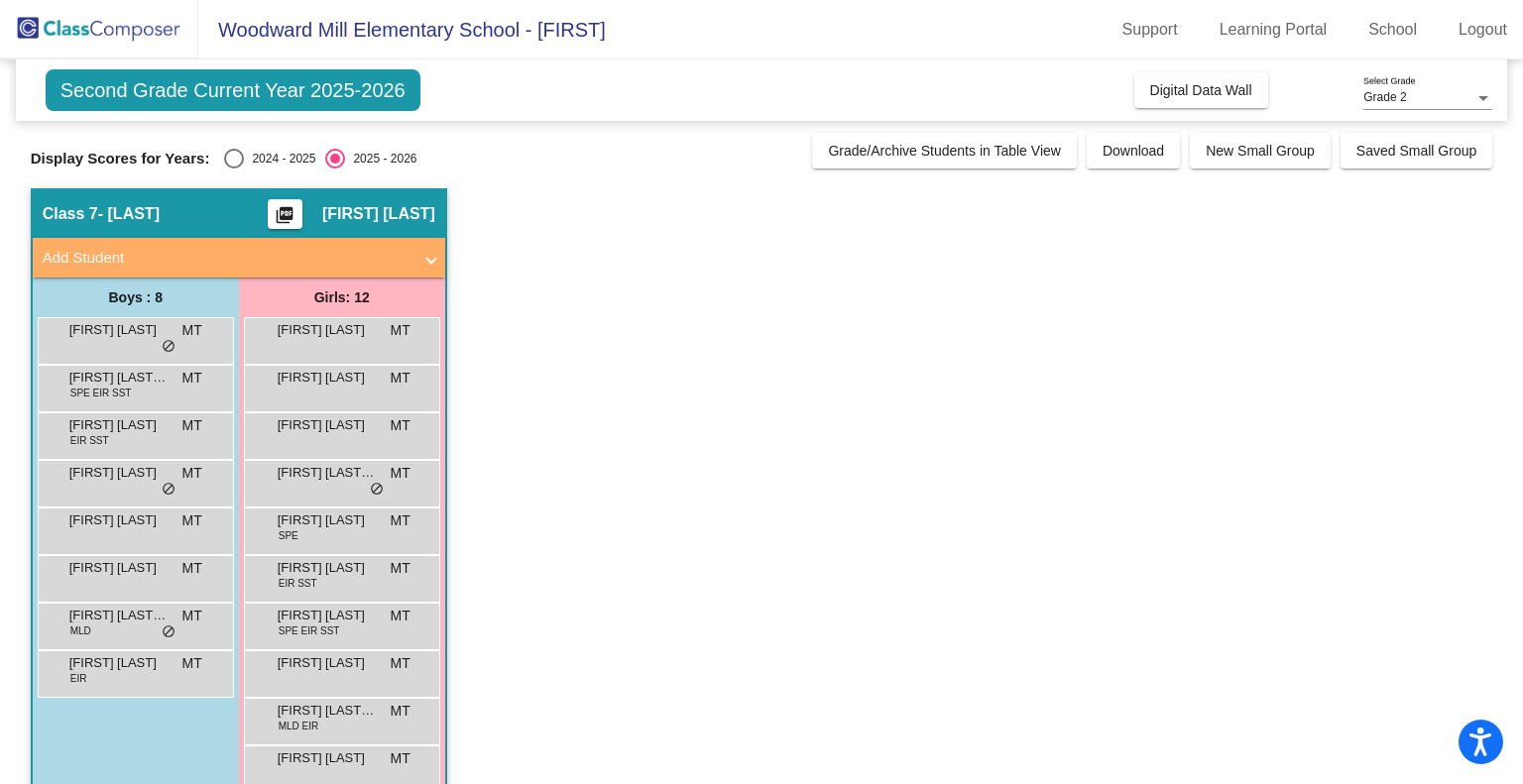 scroll, scrollTop: 135, scrollLeft: 0, axis: vertical 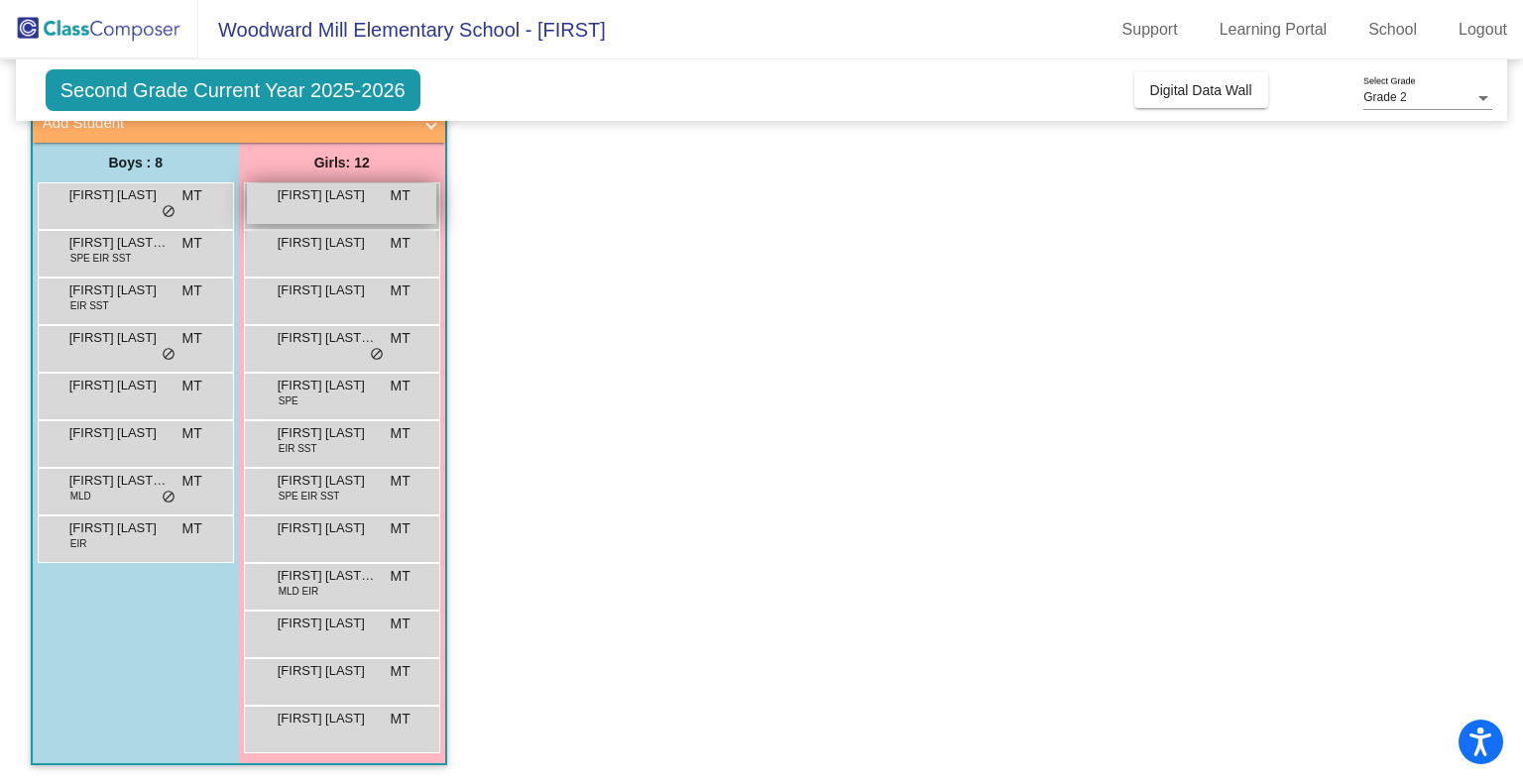 click on "Abigail Jones" at bounding box center (327, 195) 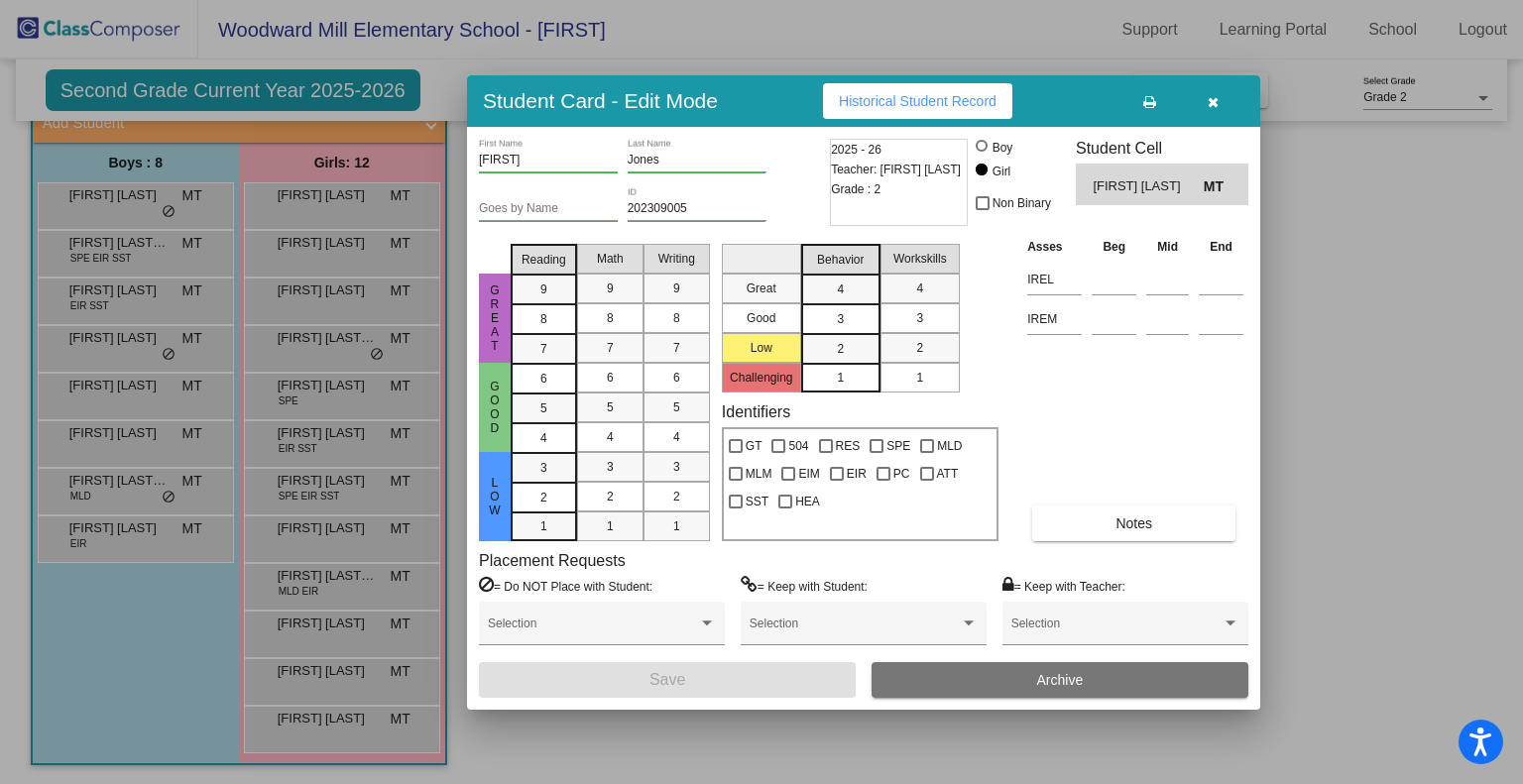 click on "Historical Student Record" at bounding box center (917, 101) 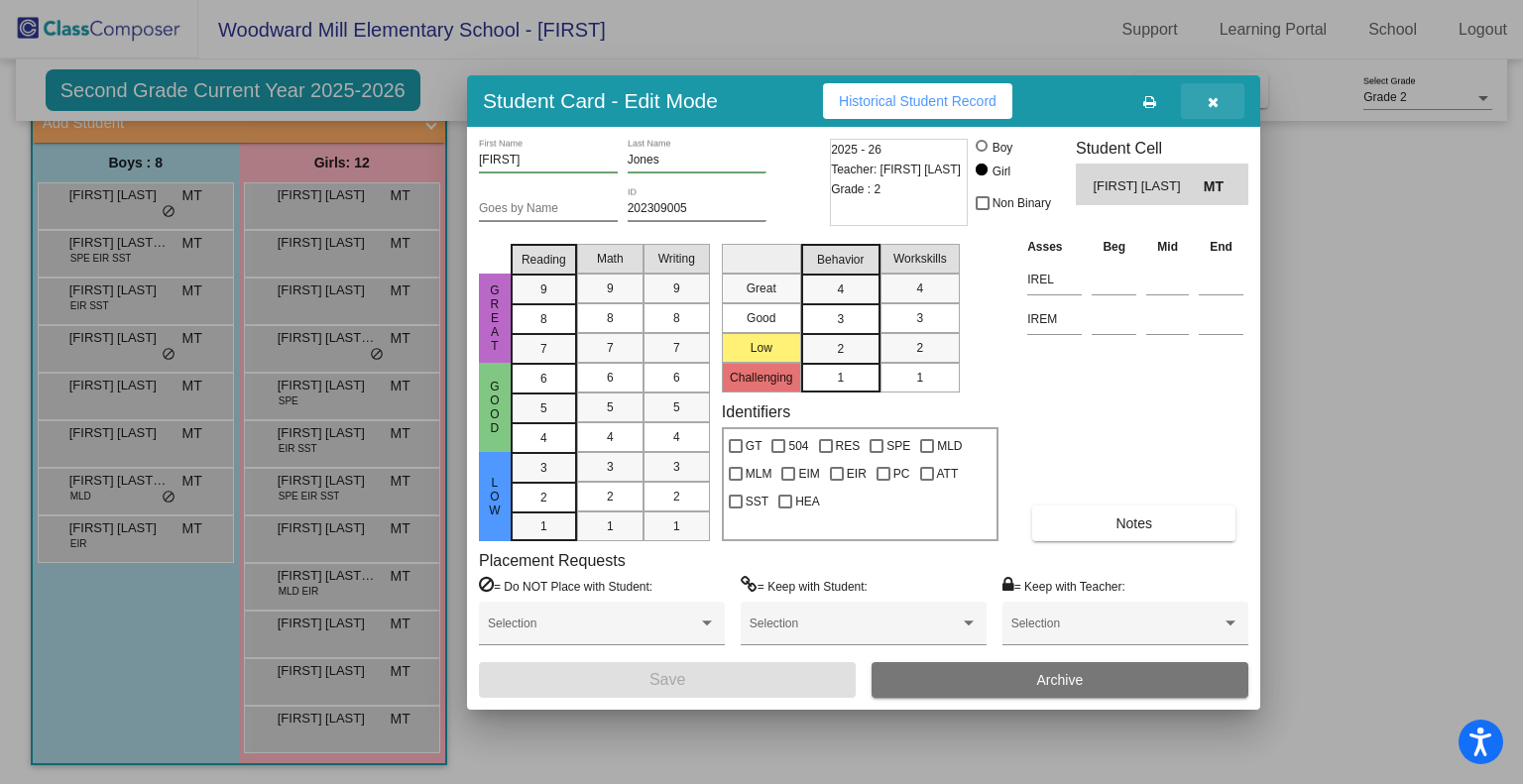click at bounding box center (1213, 102) 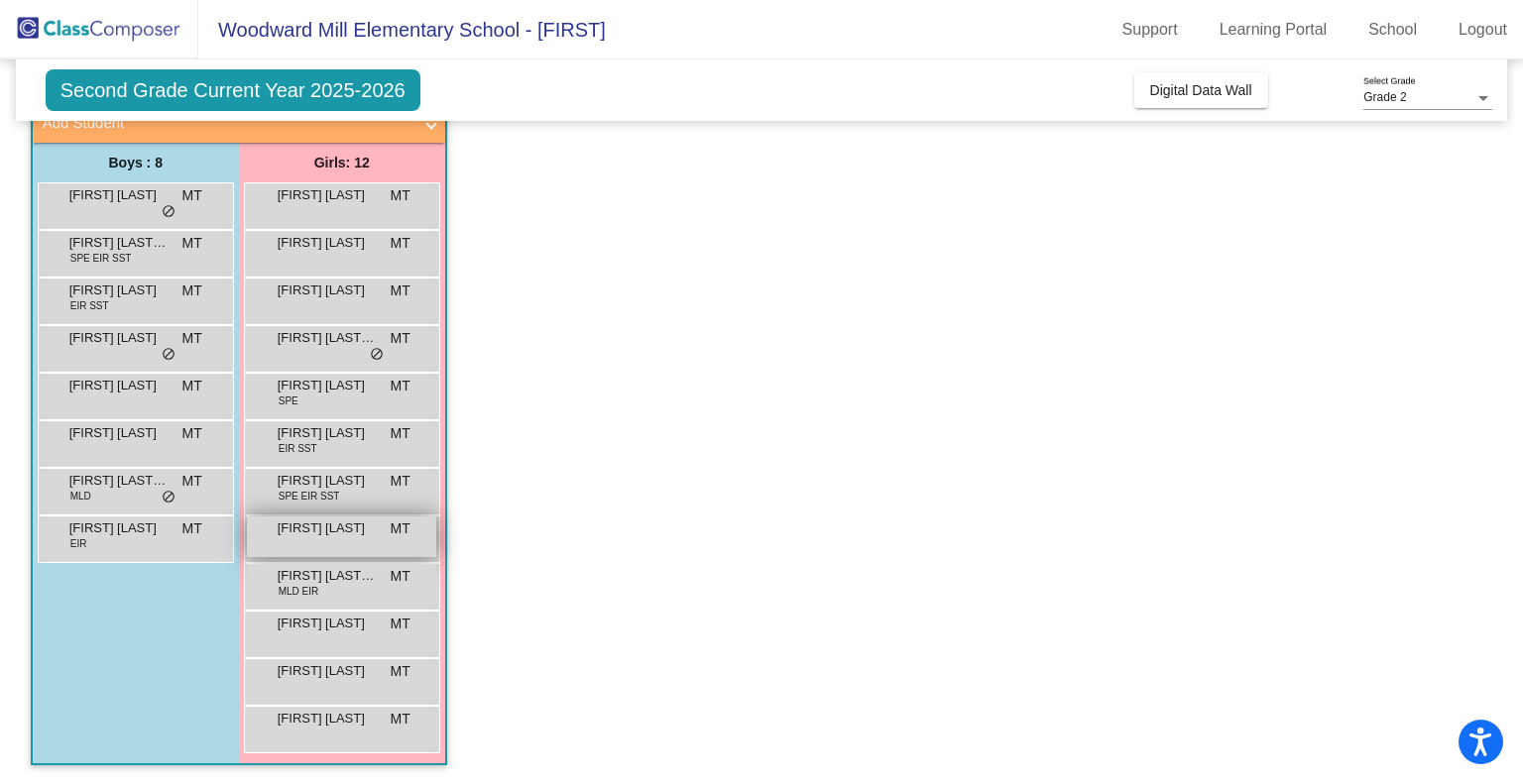 click on "Myracle Fletcher MT lock do_not_disturb_alt" at bounding box center (341, 536) 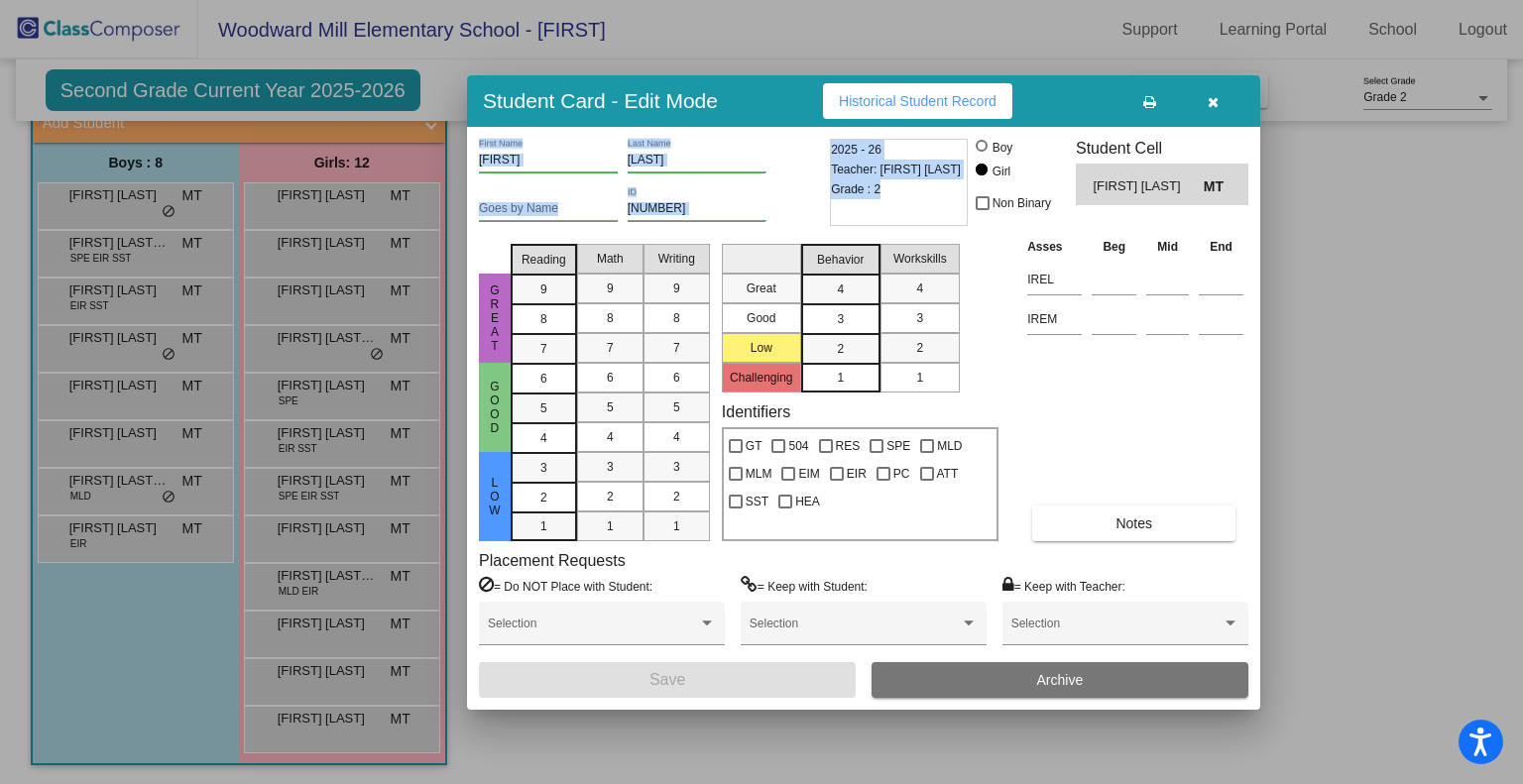 drag, startPoint x: 354, startPoint y: 538, endPoint x: 1029, endPoint y: 176, distance: 765.9432 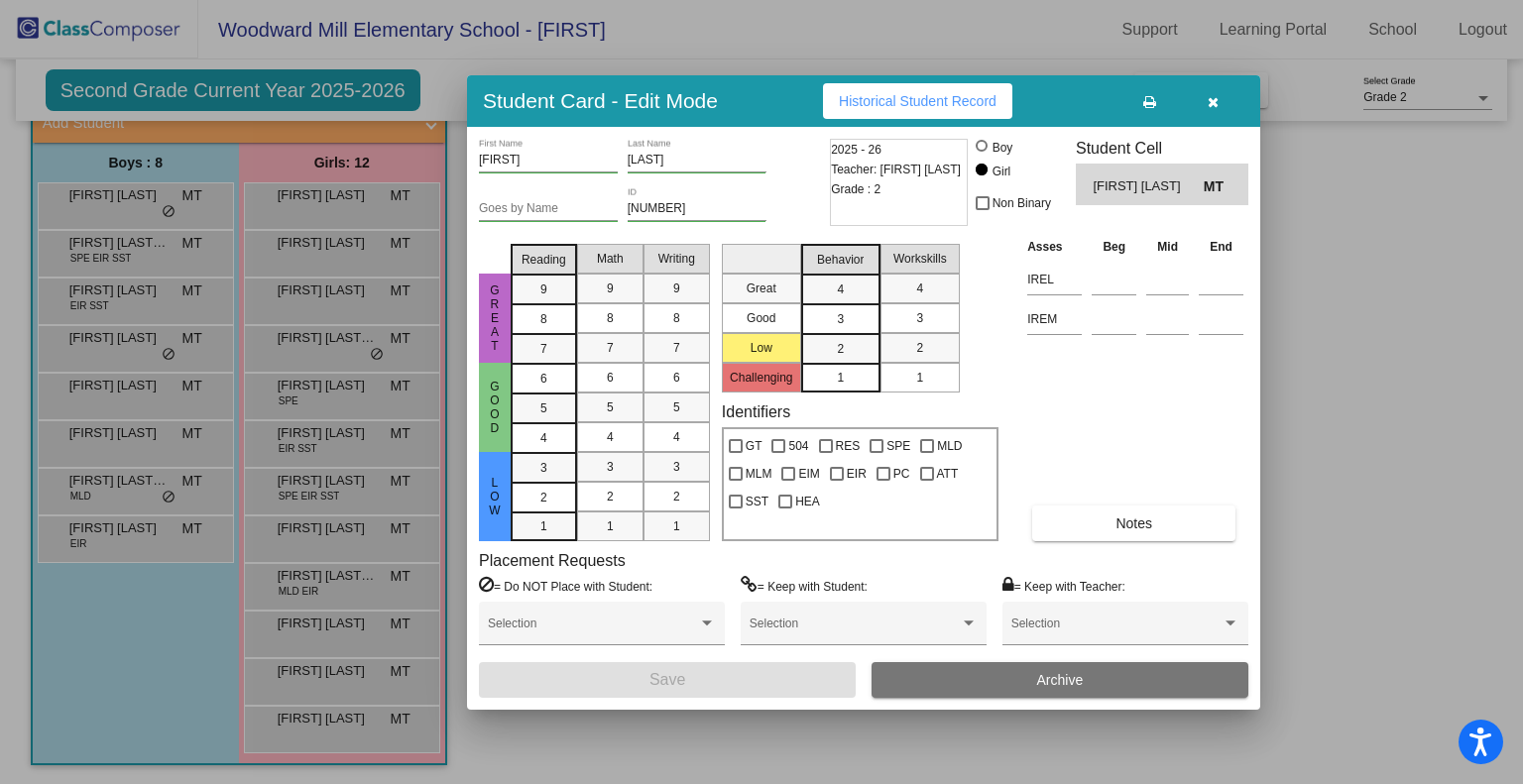 click on "Great Good Low Challenging Behavior 4 3 2 1 Workskills 4 3 2 1" at bounding box center (860, 314) 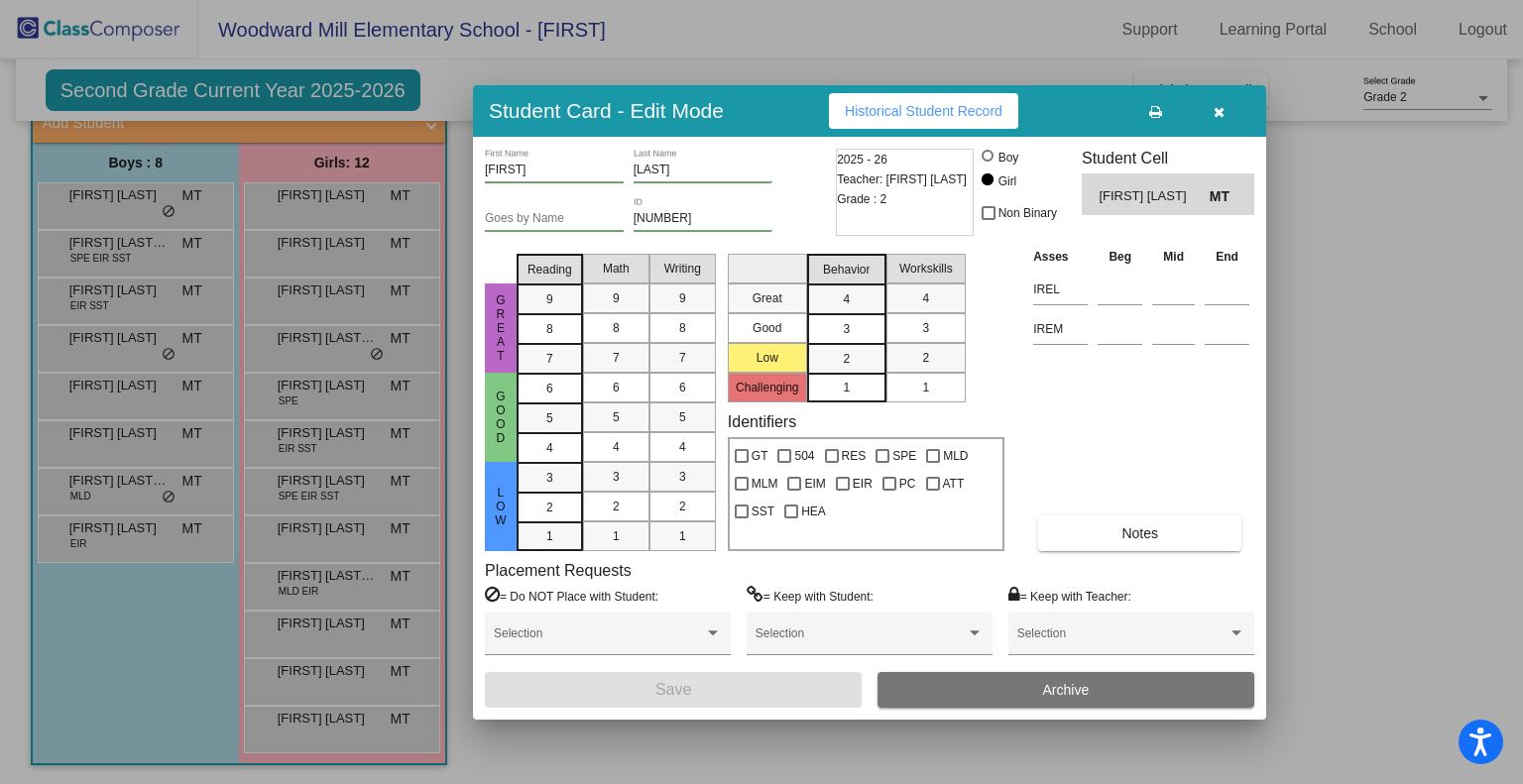 click on "Historical Student Record" at bounding box center (923, 111) 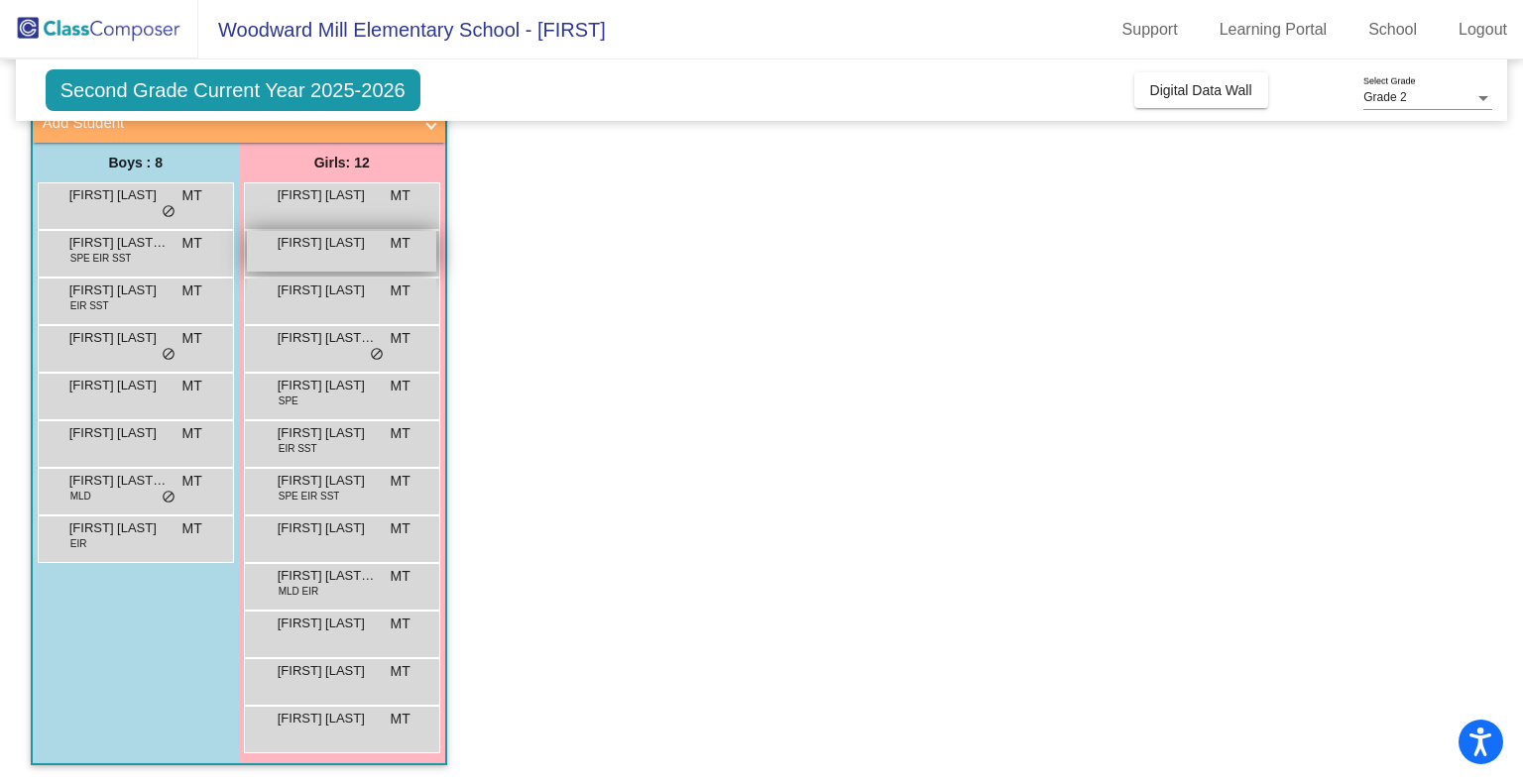 click on "Anuska Adhikari MT lock do_not_disturb_alt" at bounding box center [341, 251] 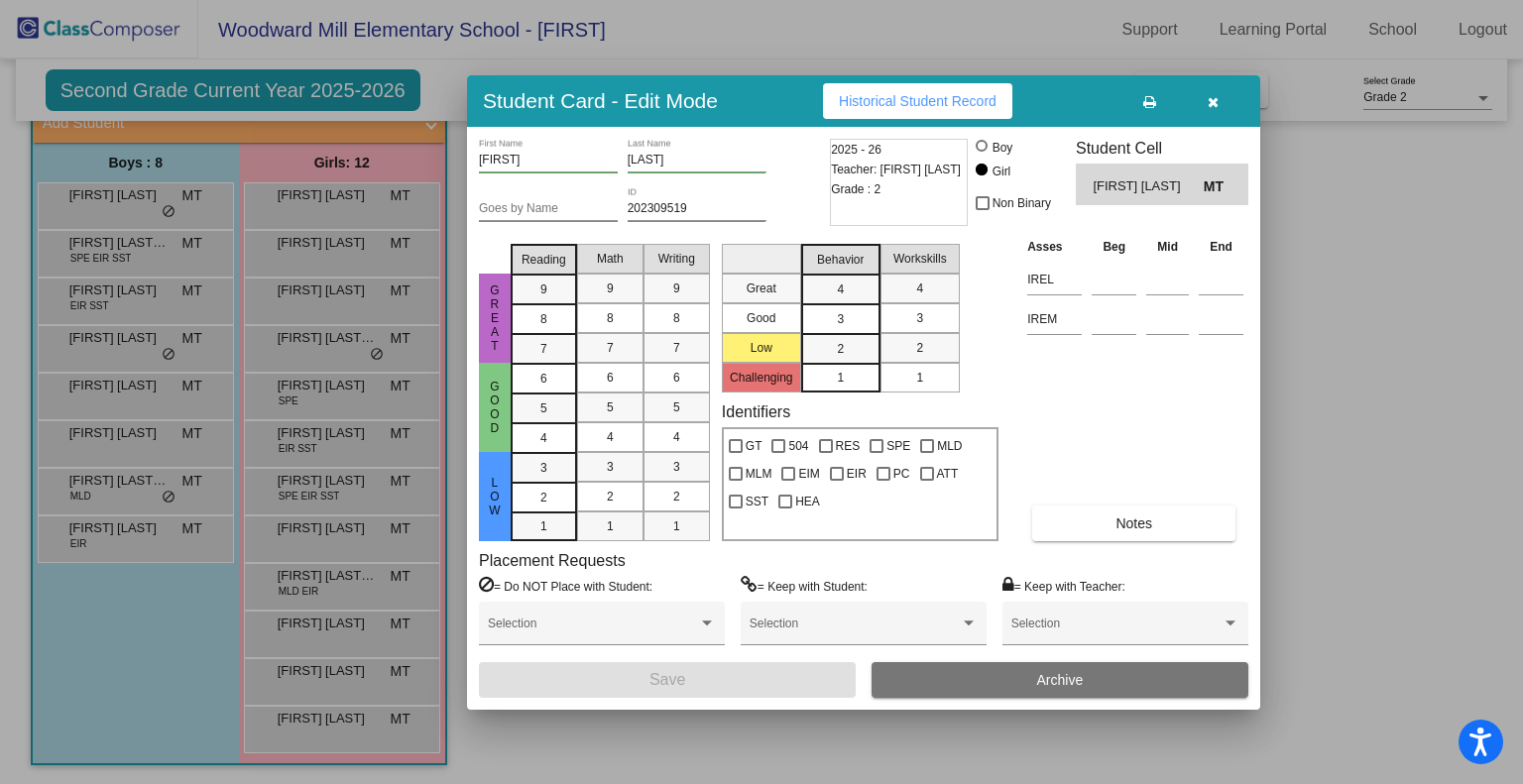 click on "Historical Student Record" at bounding box center [917, 101] 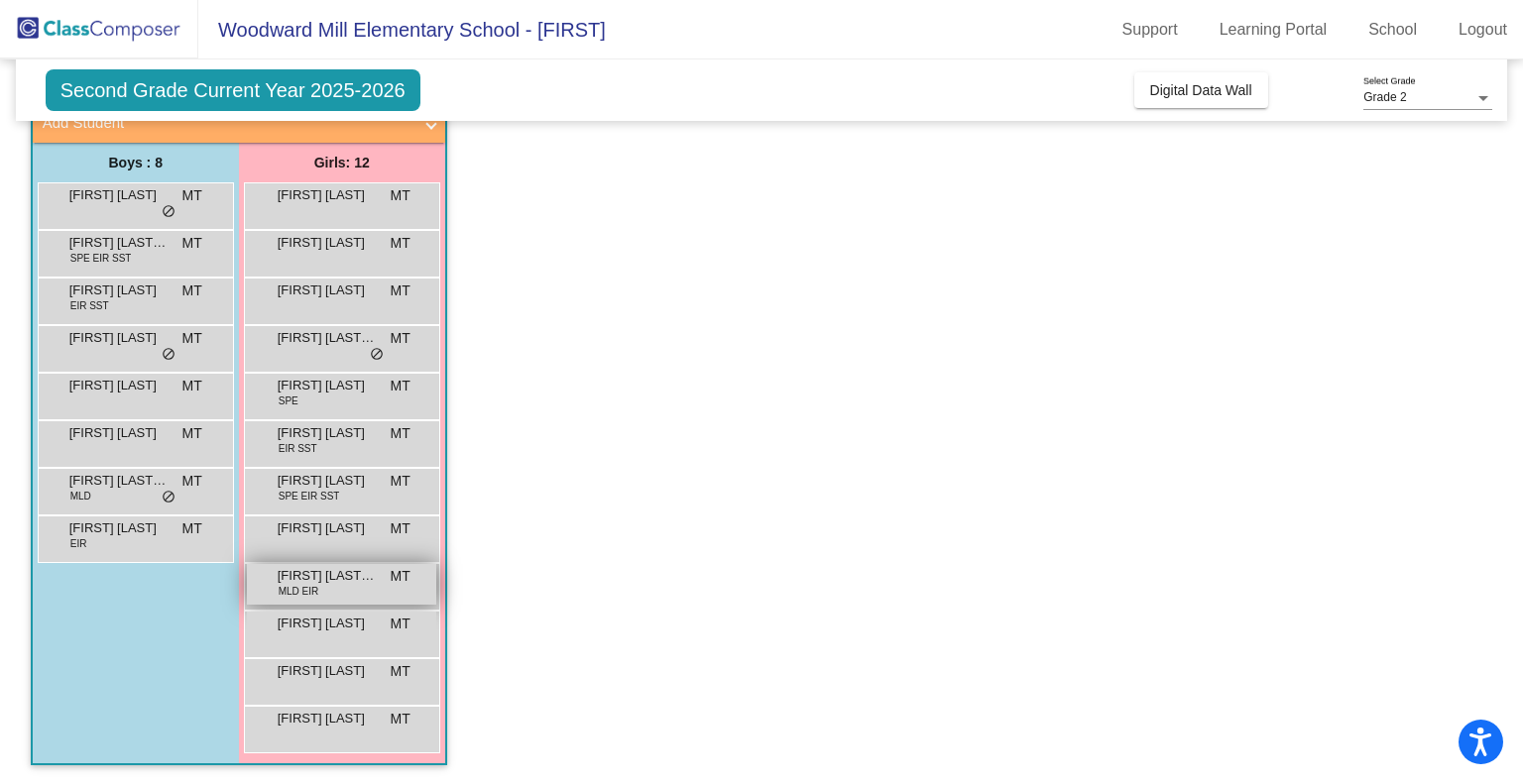 click on "Renata Barona Medoza" at bounding box center [327, 576] 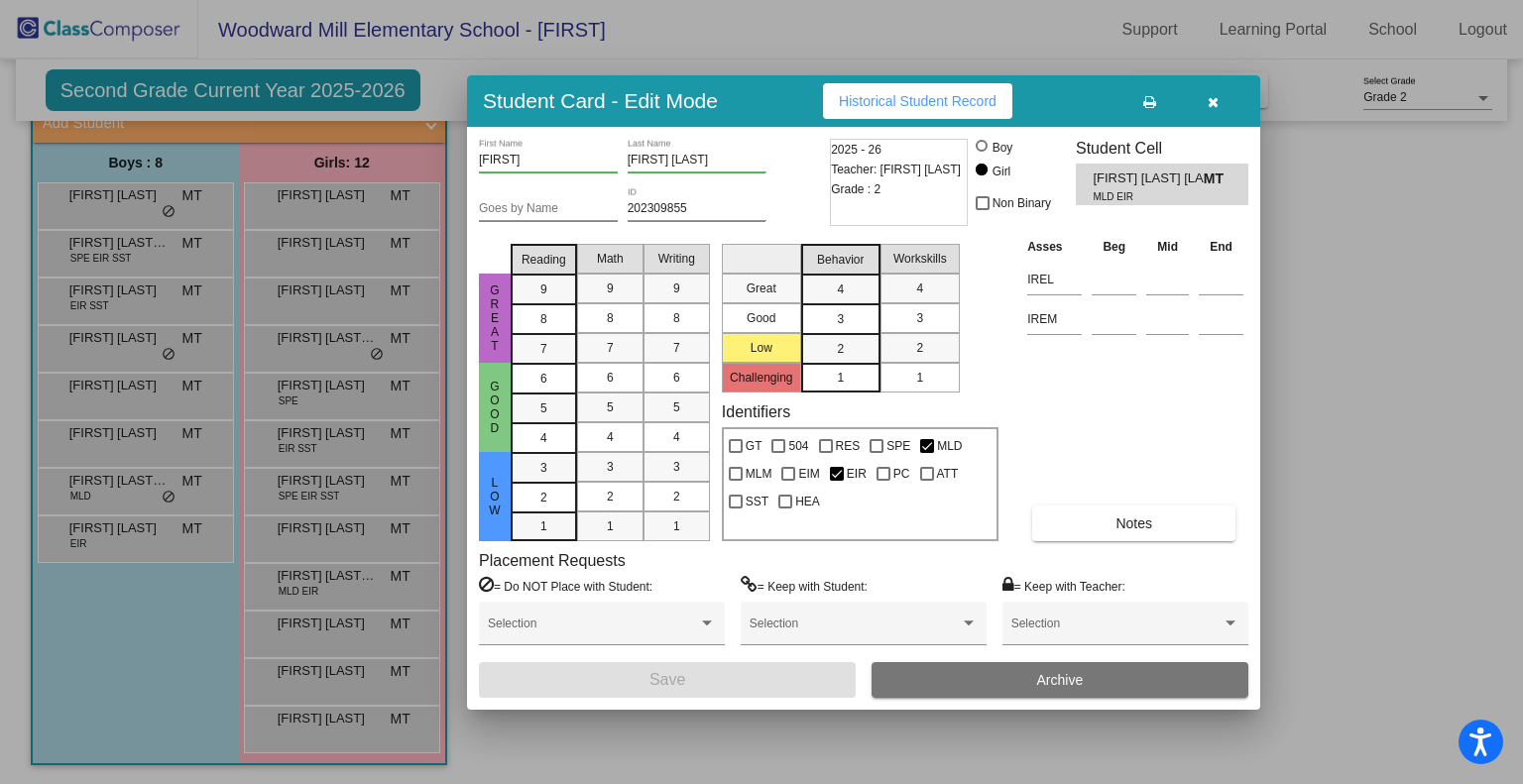 click on "Historical Student Record" at bounding box center (917, 101) 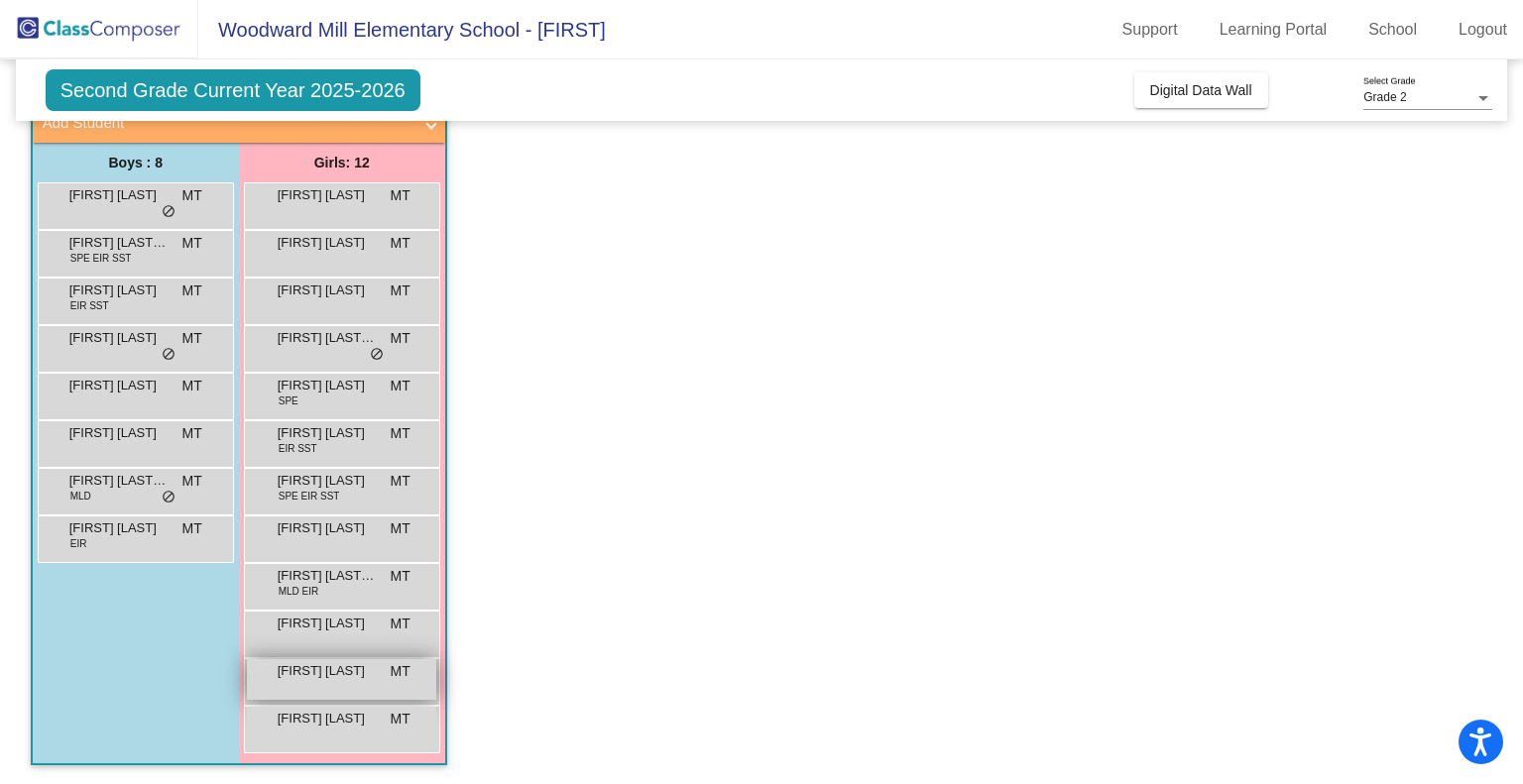 click on "Zara Cemper" at bounding box center [327, 671] 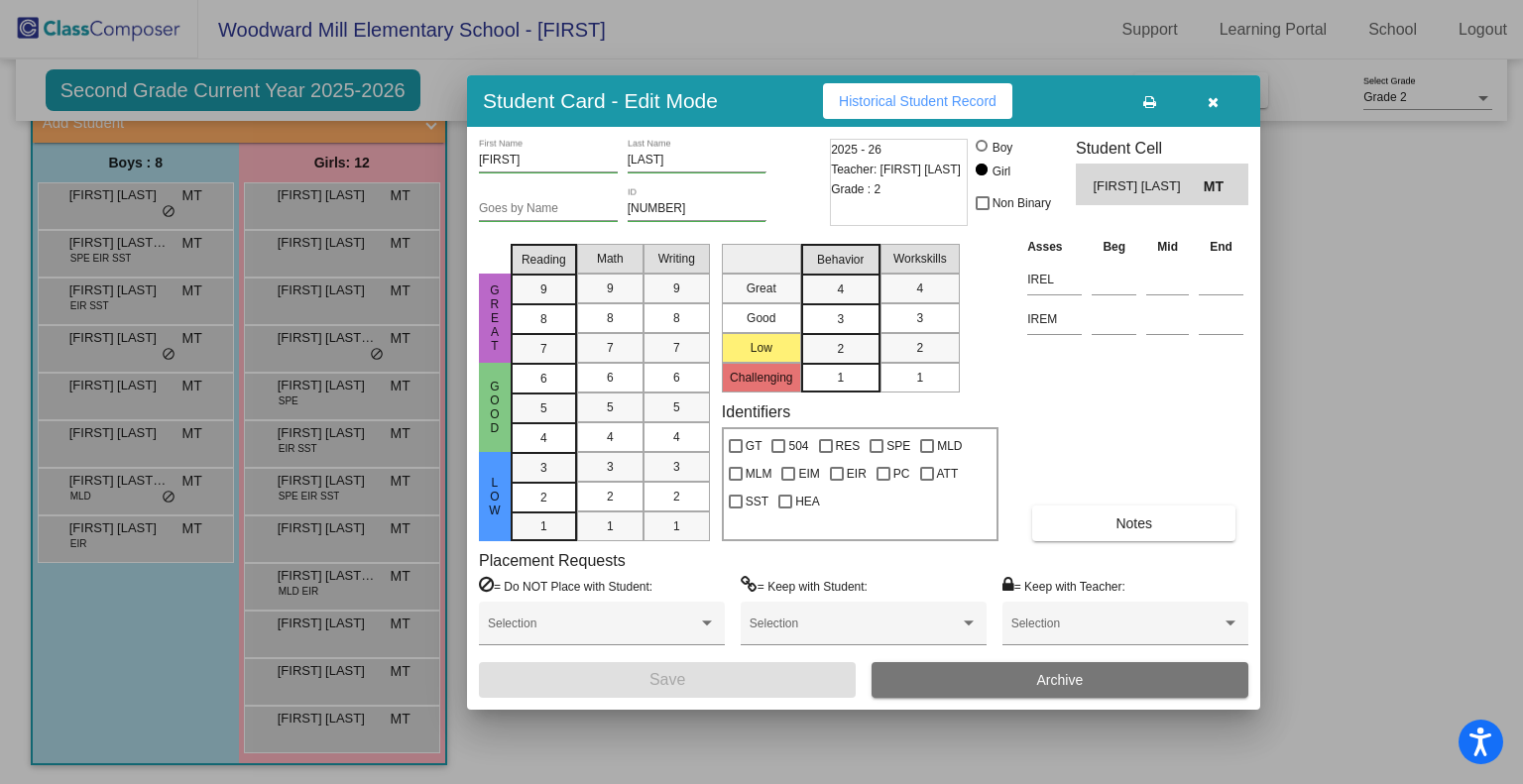 click on "Historical Student Record" at bounding box center (917, 101) 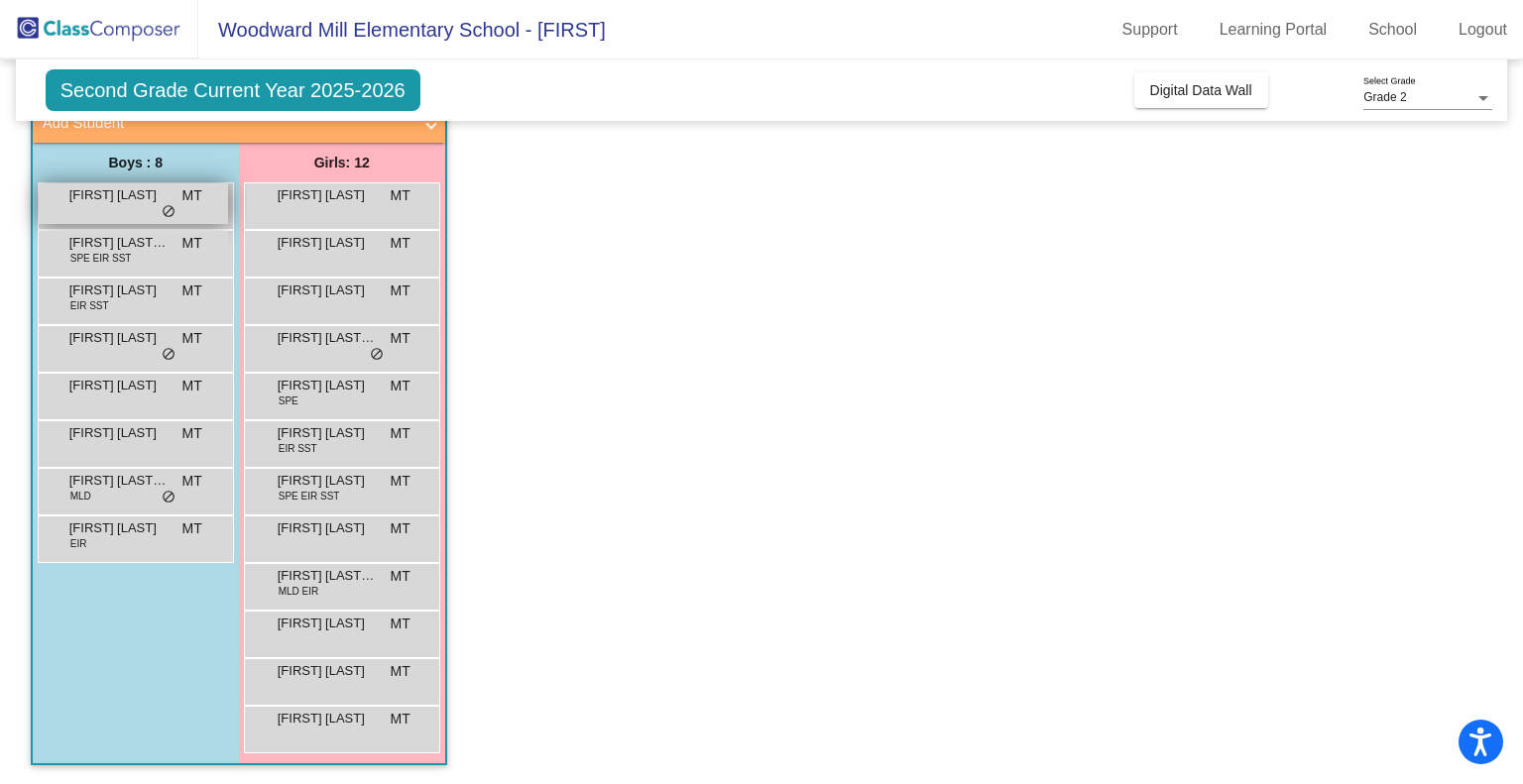 click on "Antonio Fitchett" at bounding box center [119, 195] 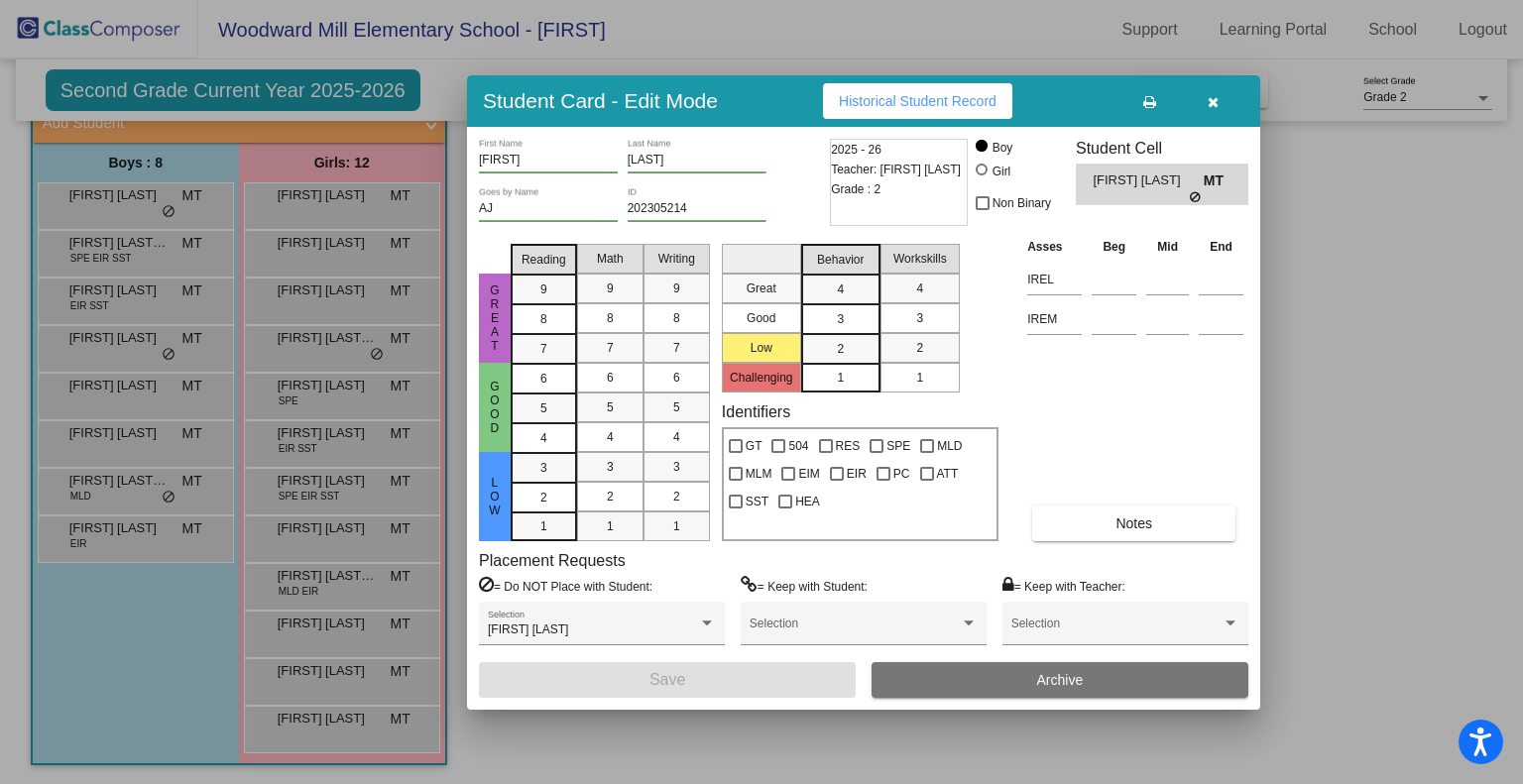 click at bounding box center [1213, 101] 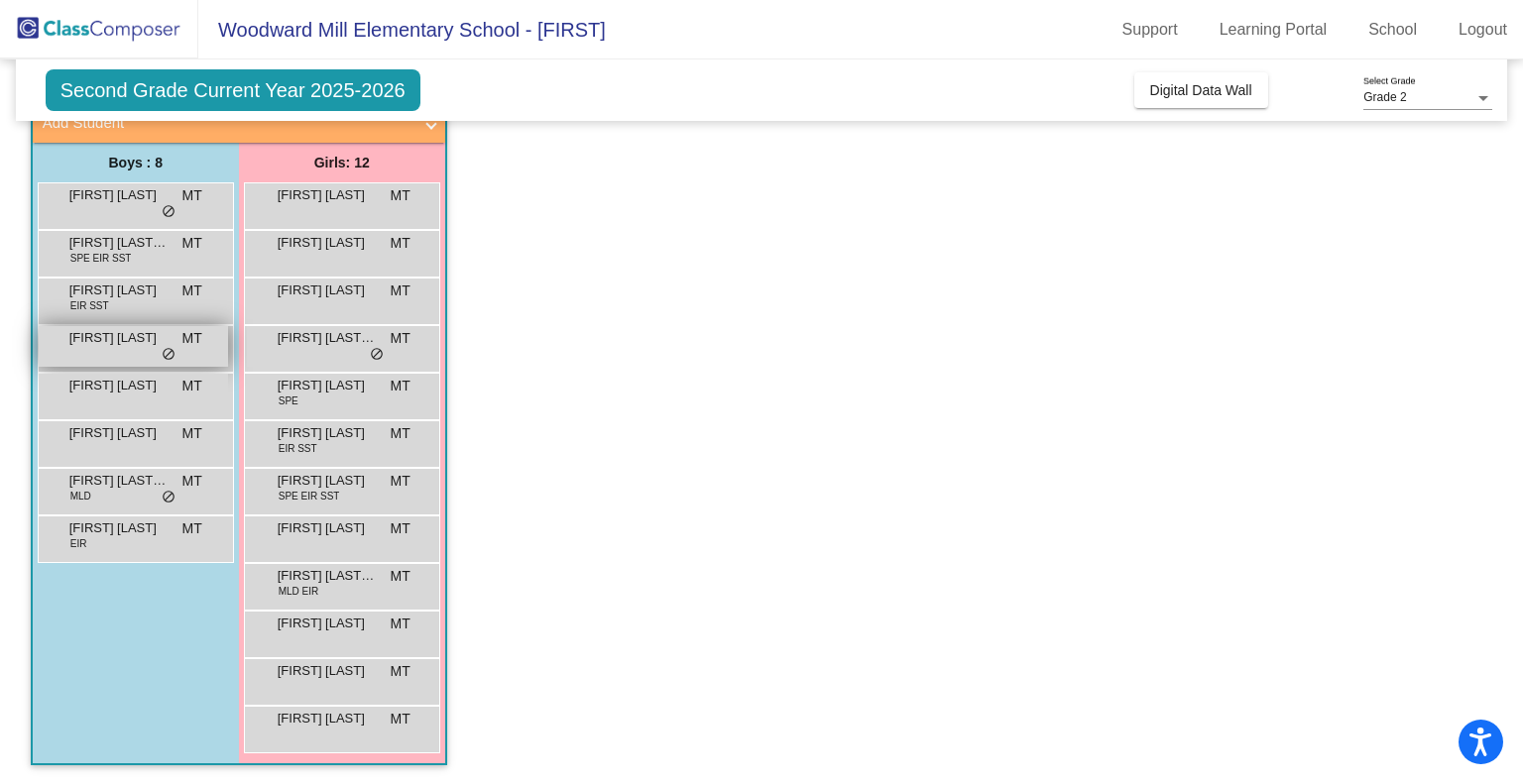 click on "Harper Harris" at bounding box center [119, 338] 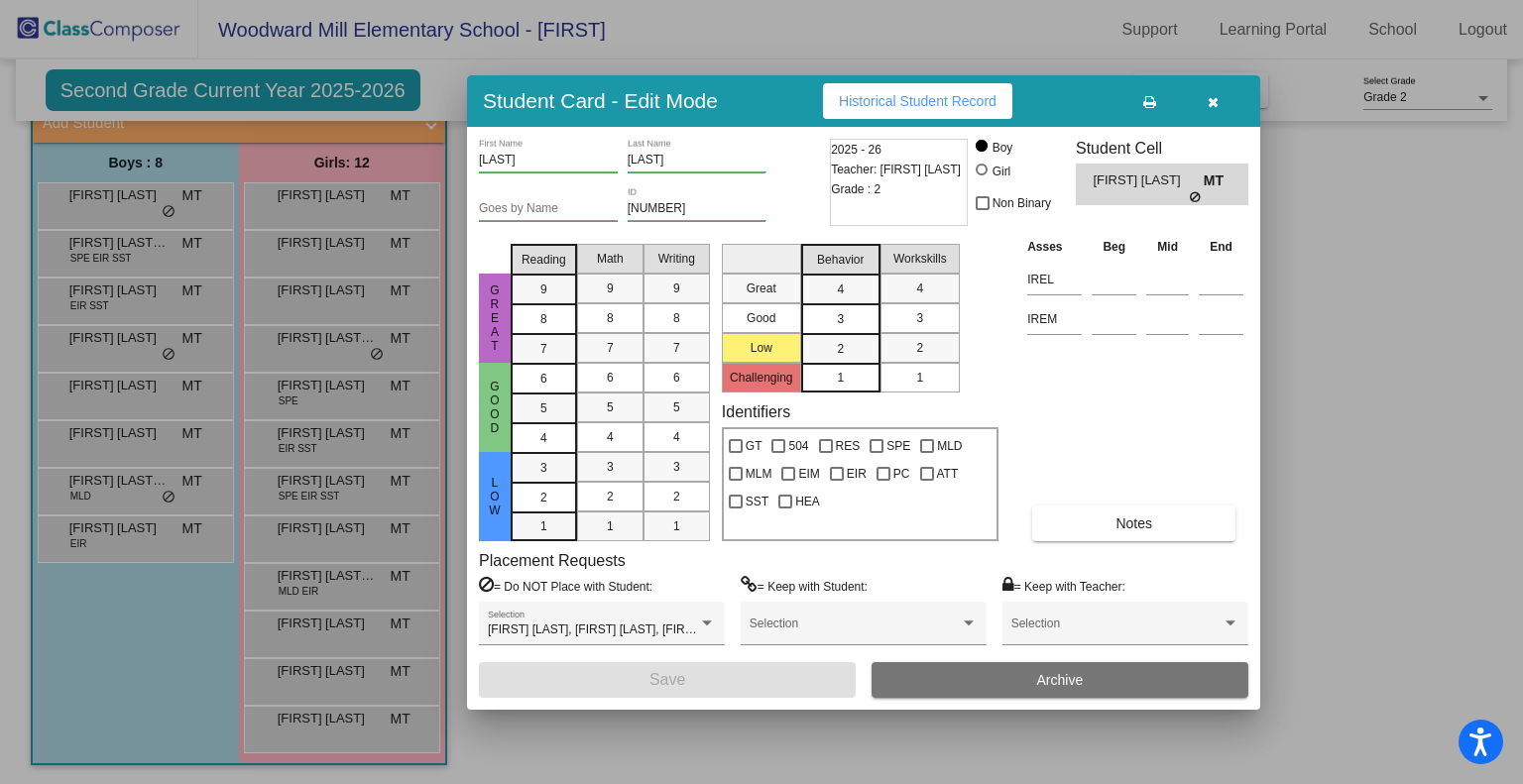 click on "Historical Student Record" at bounding box center [917, 101] 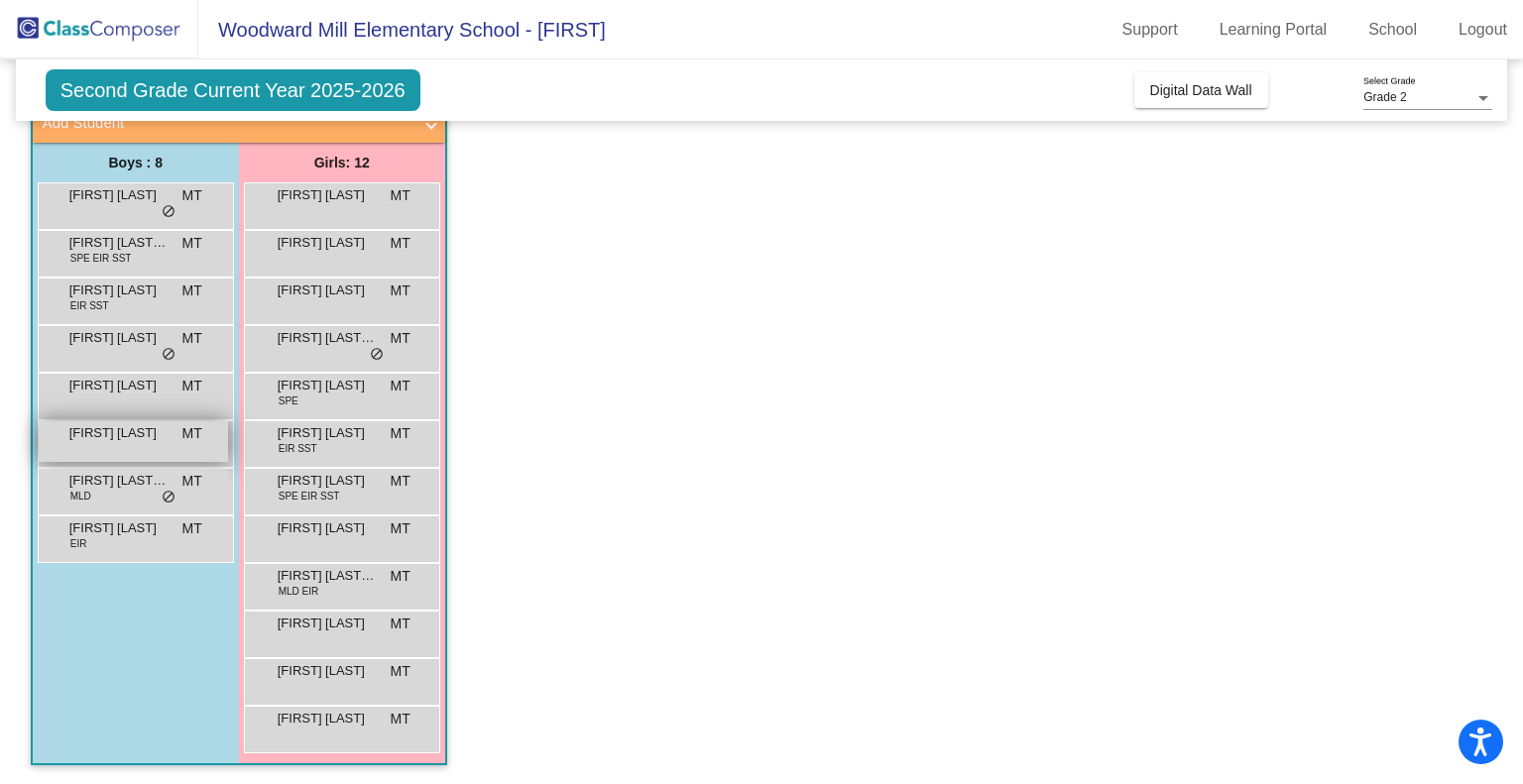 click on "Kaidence Slaton" at bounding box center (119, 433) 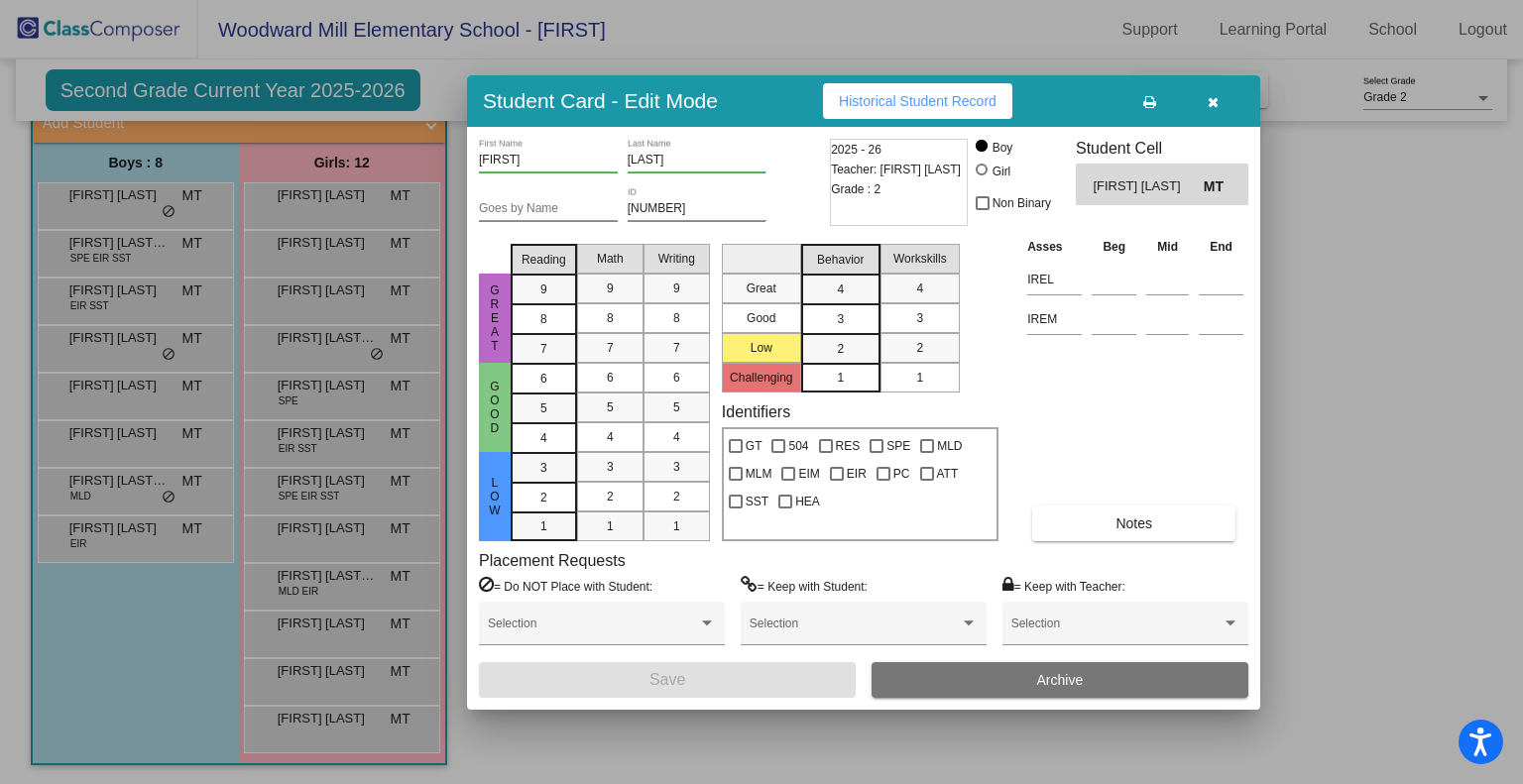 click on "Historical Student Record" at bounding box center (917, 101) 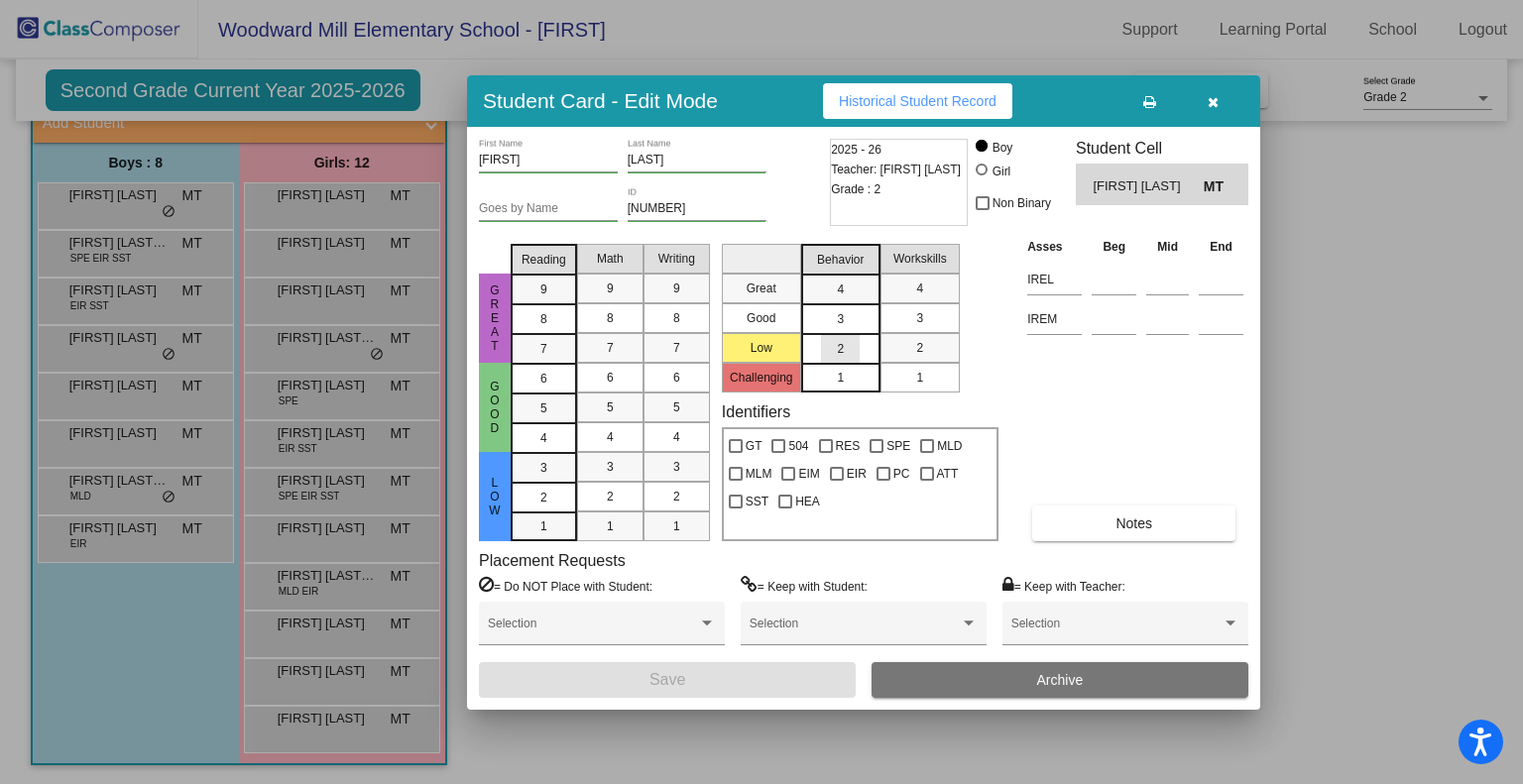 click on "2" at bounding box center [840, 349] 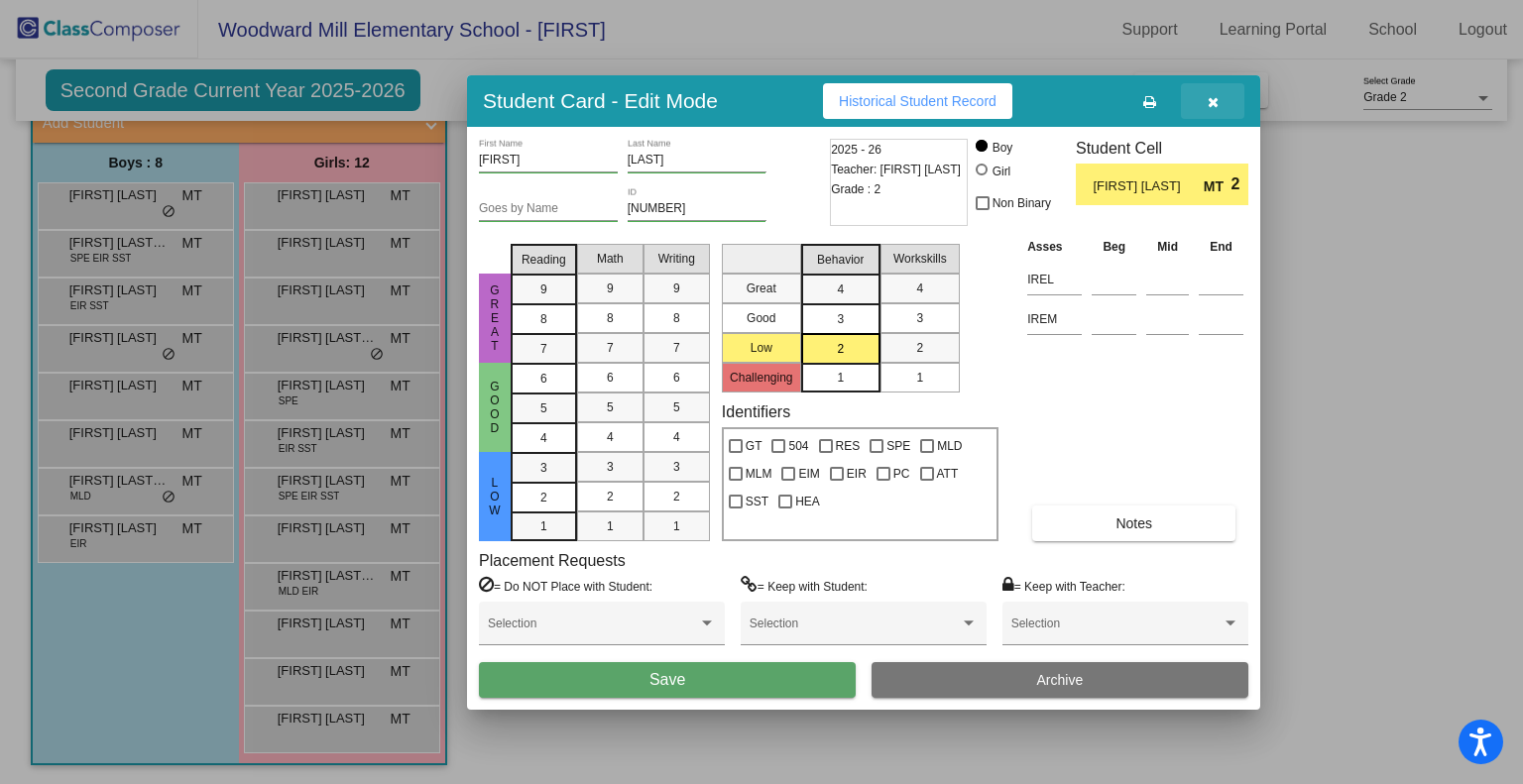 click at bounding box center (1213, 101) 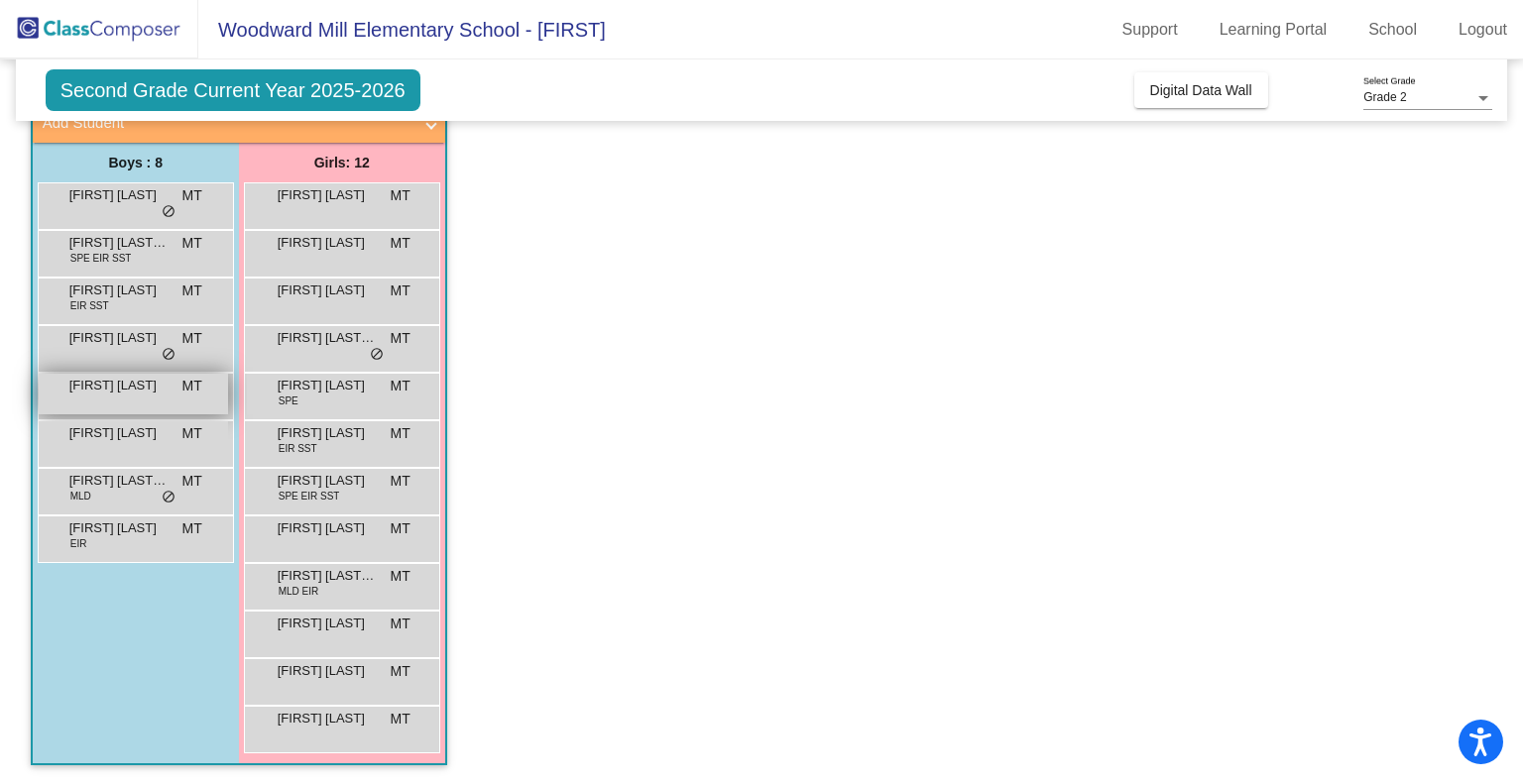 click on "Jermiah Tovilla" at bounding box center [119, 386] 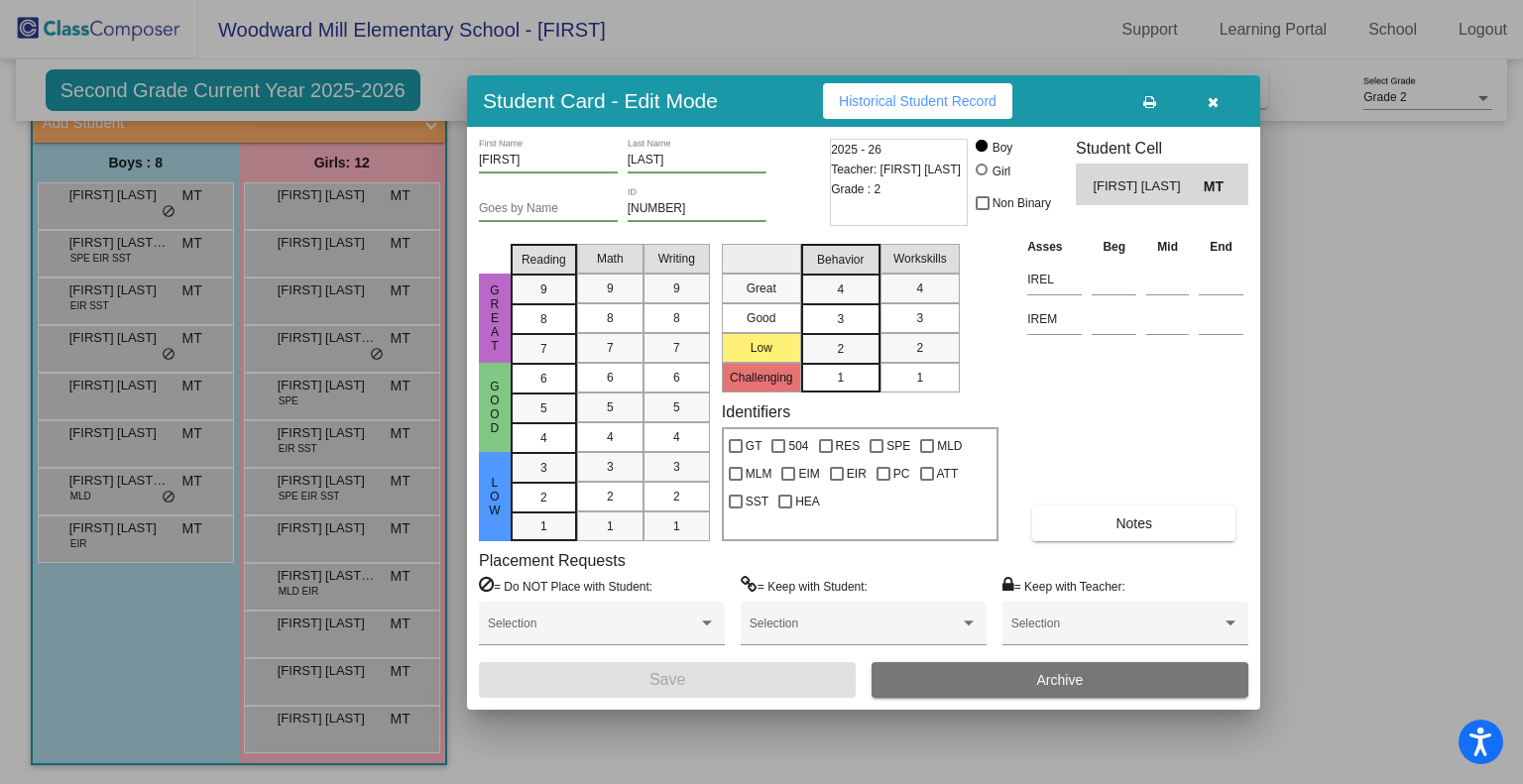 click at bounding box center (762, 392) 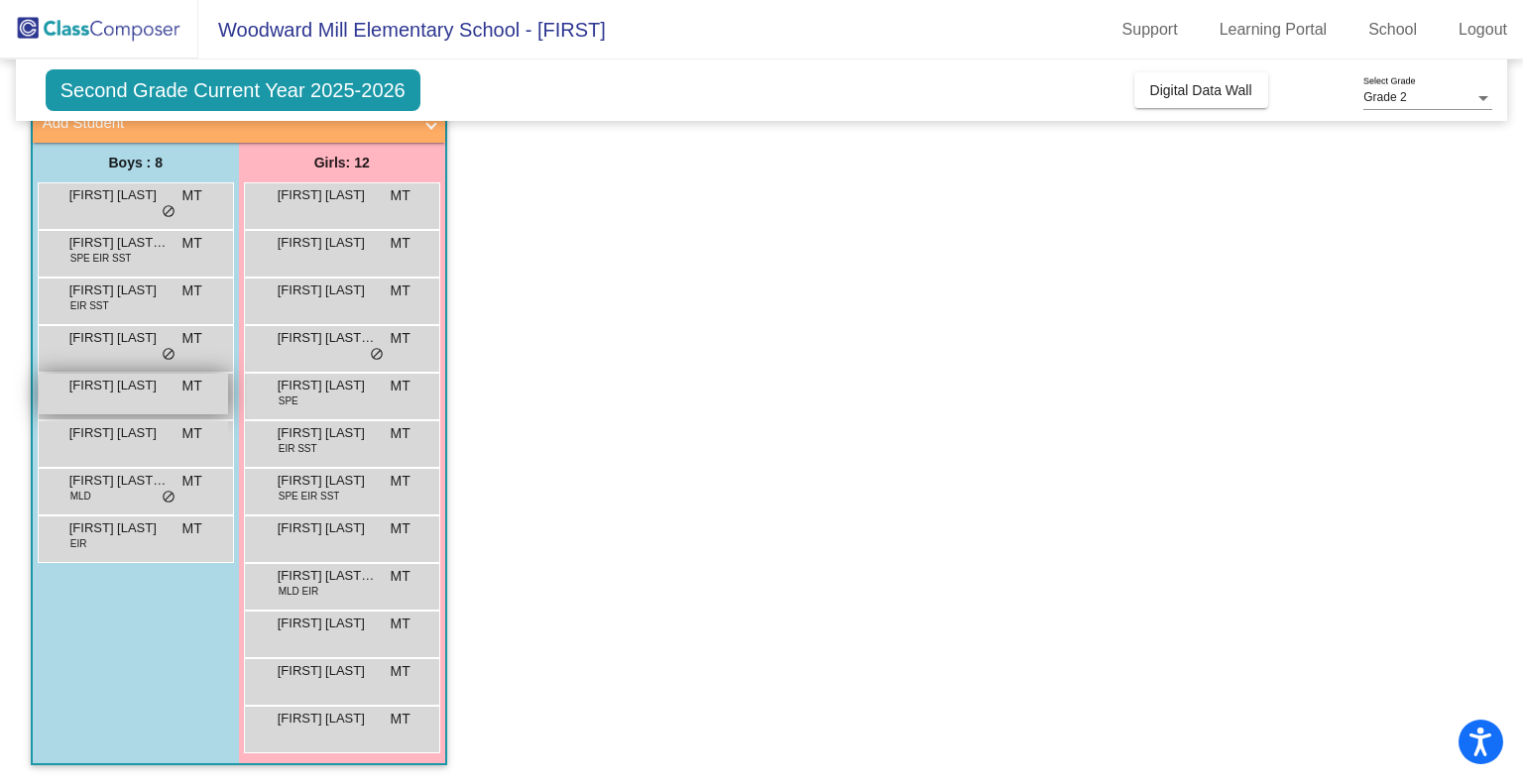 click on "Jermiah Tovilla" at bounding box center [119, 386] 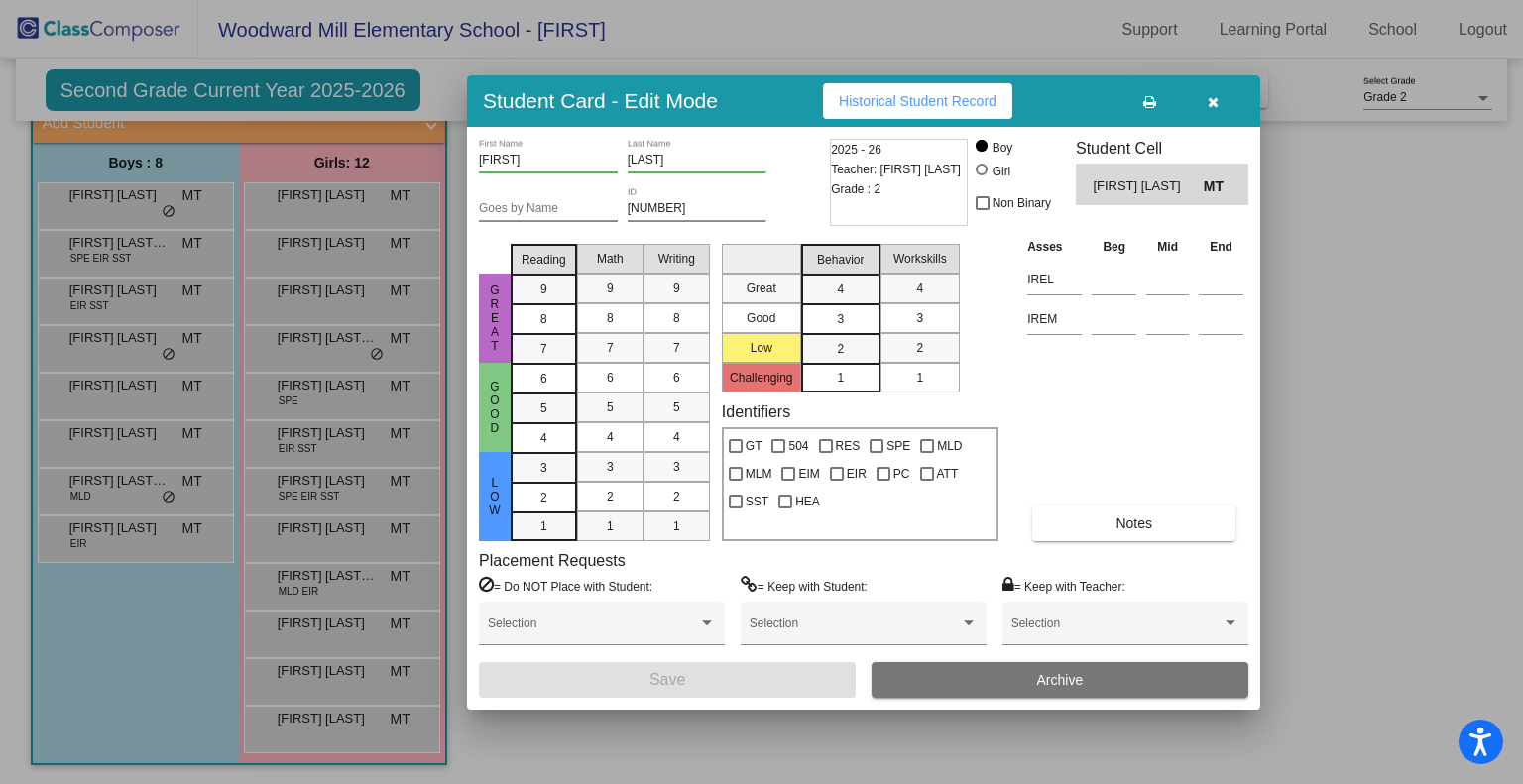 click on "Historical Student Record" at bounding box center (917, 101) 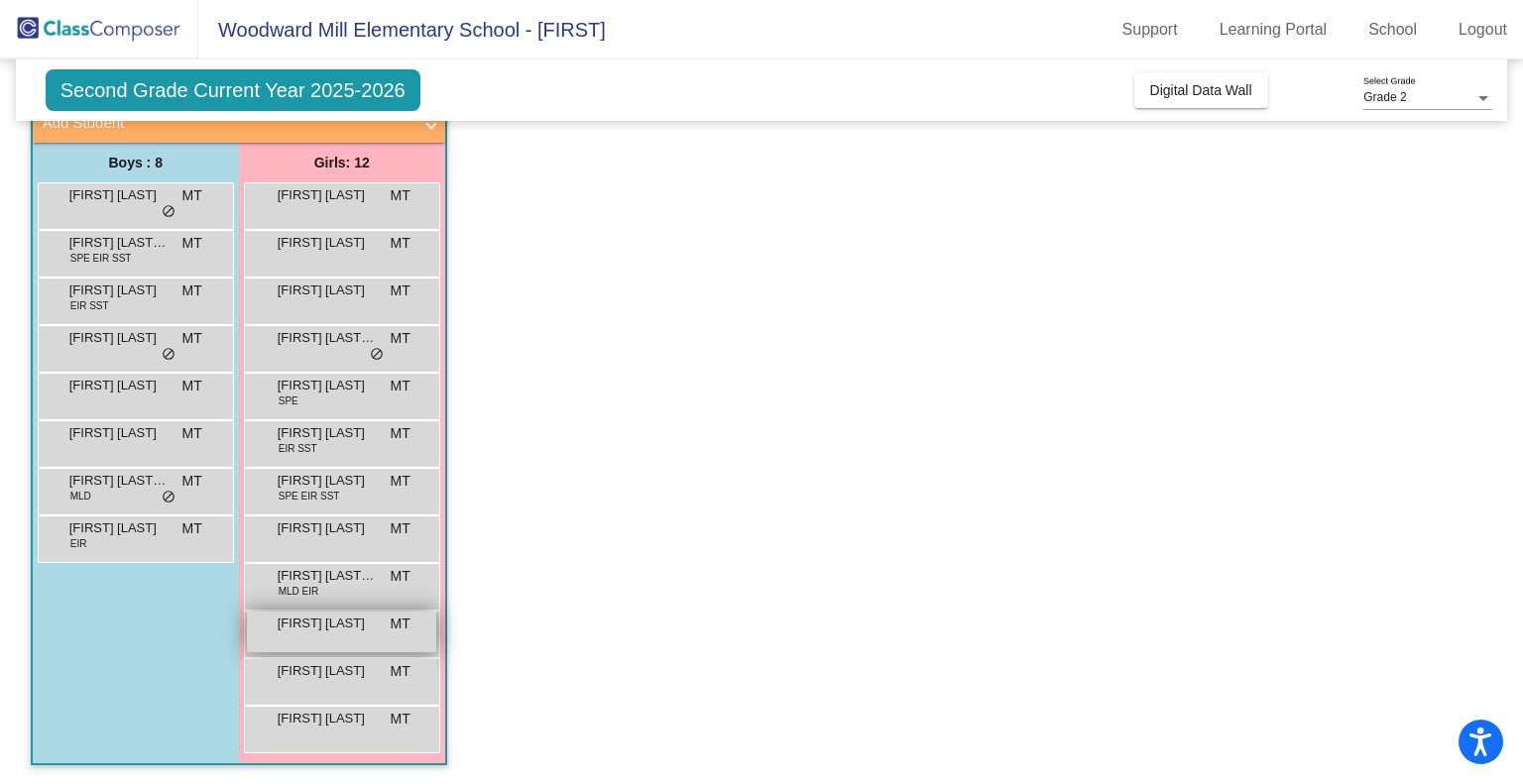 click on "Violet Bernier" at bounding box center [327, 623] 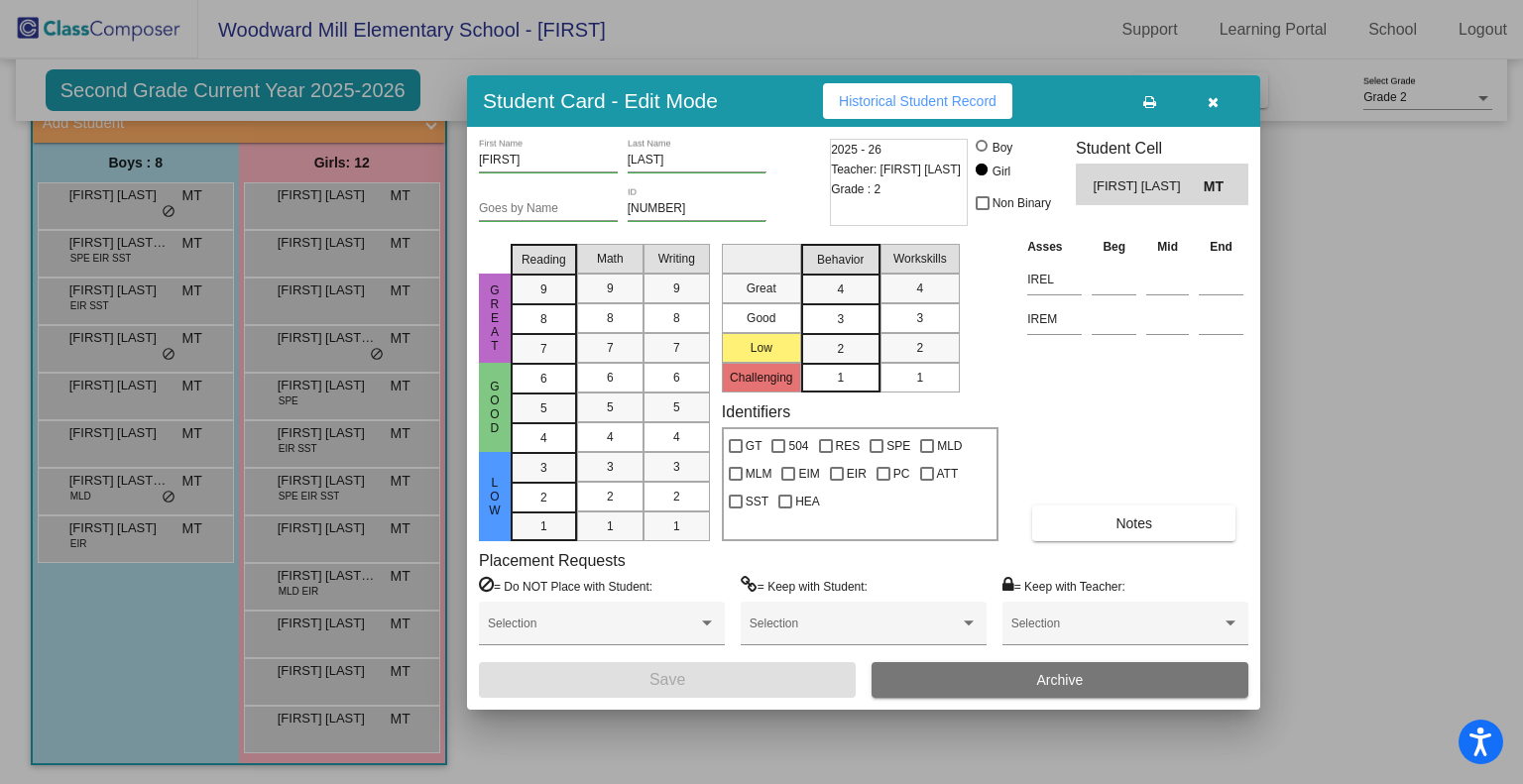 click on "Historical Student Record" at bounding box center (917, 101) 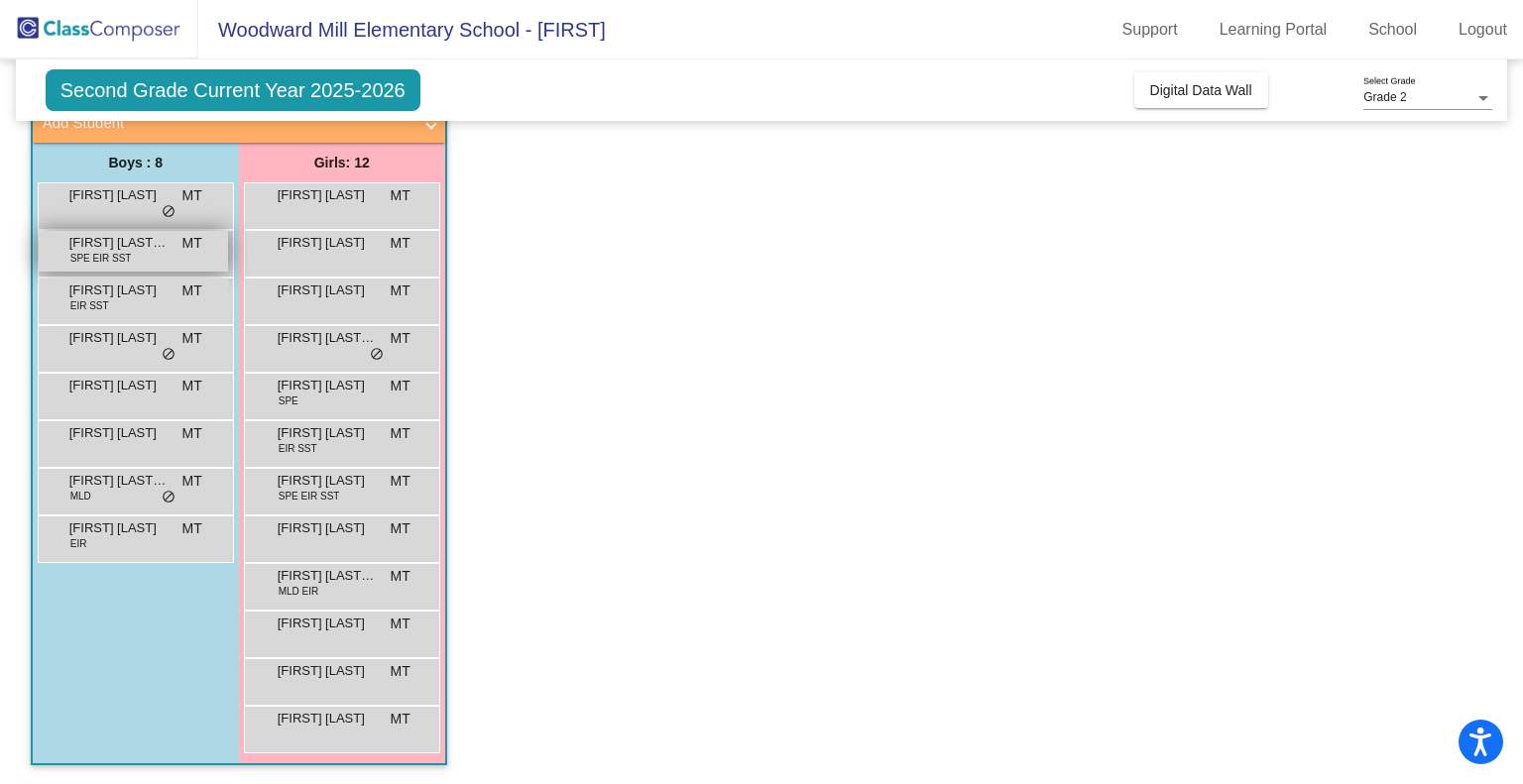 click on "SPE EIR SST" at bounding box center (101, 258) 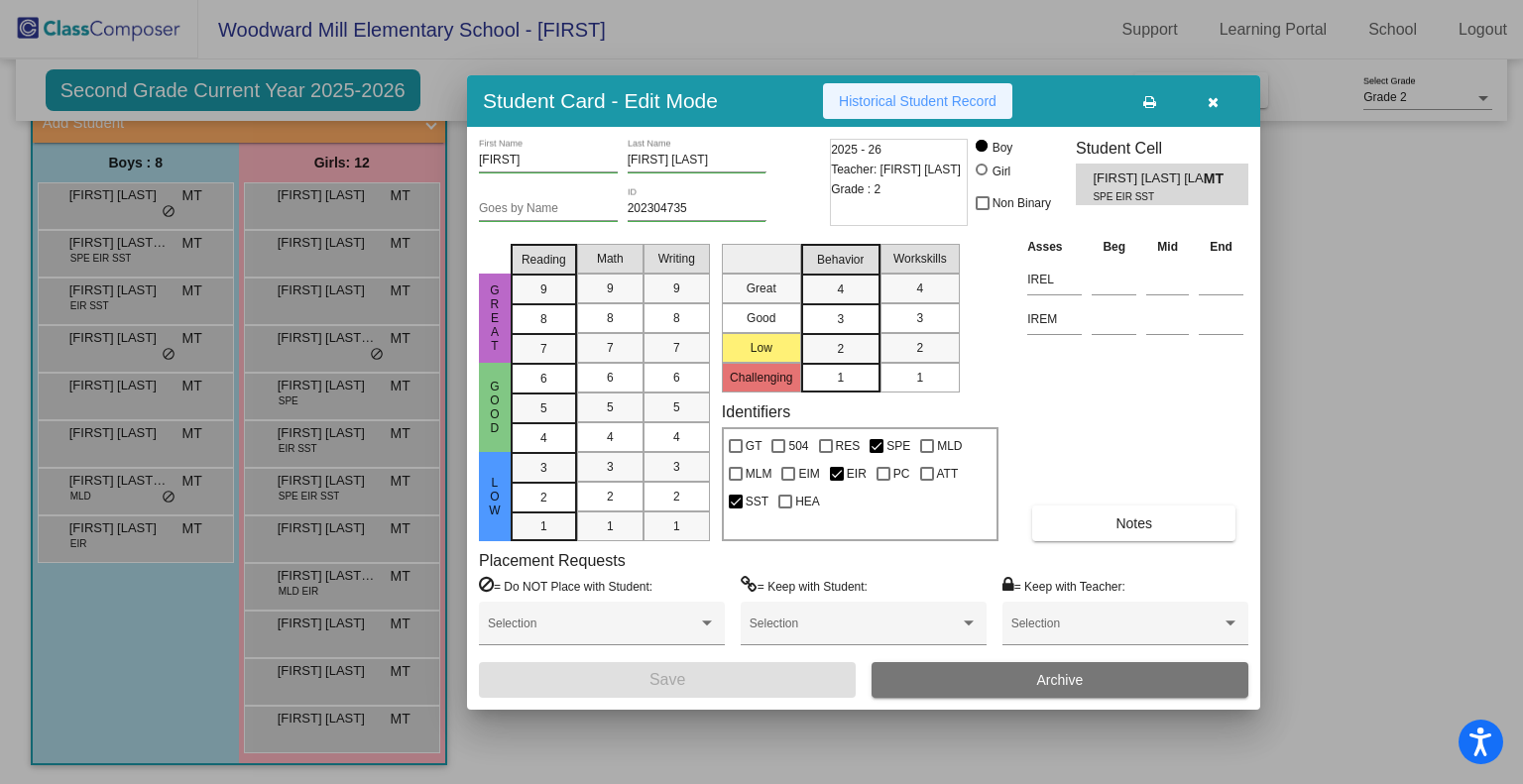 click on "Historical Student Record" at bounding box center [917, 101] 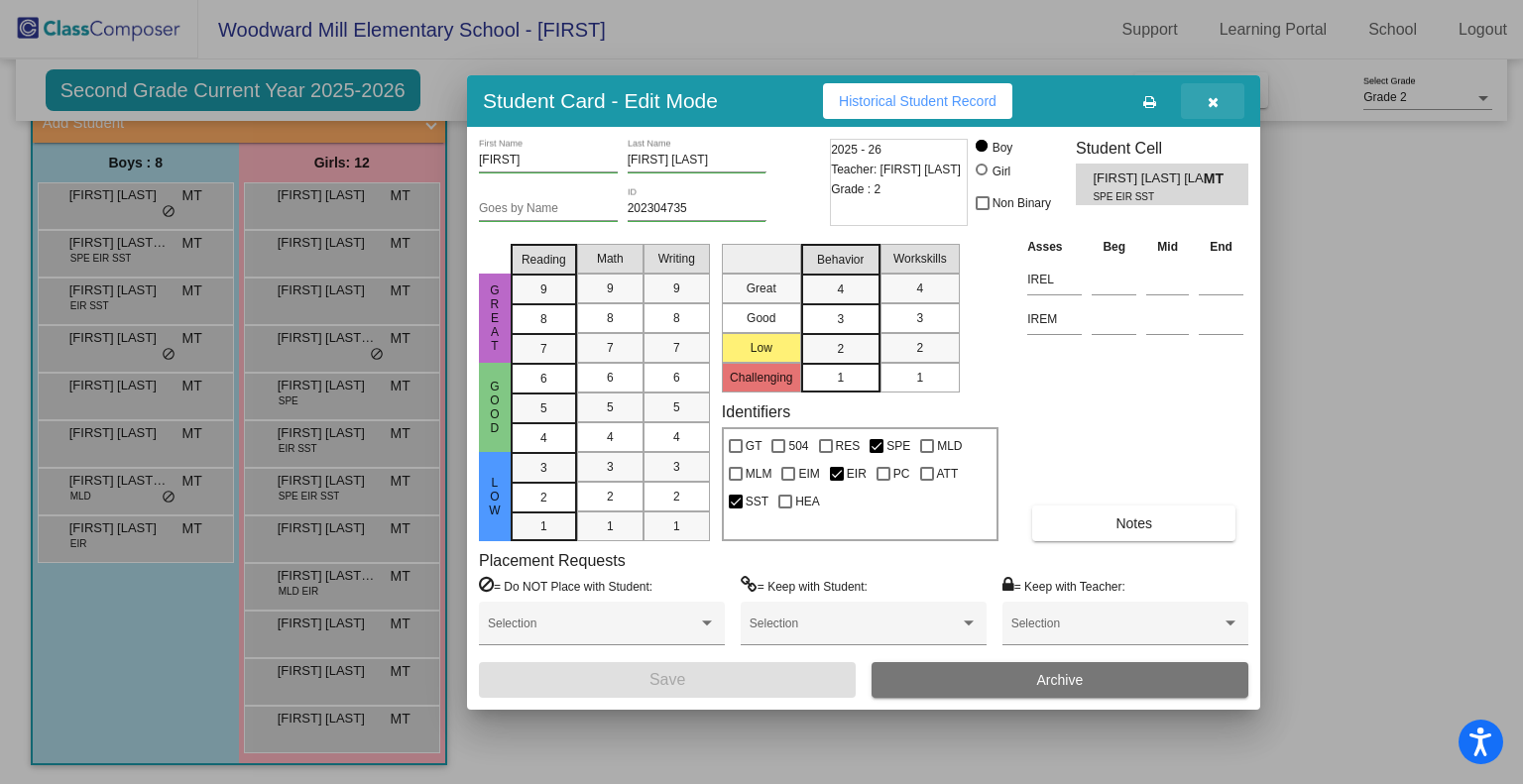 click at bounding box center [1213, 102] 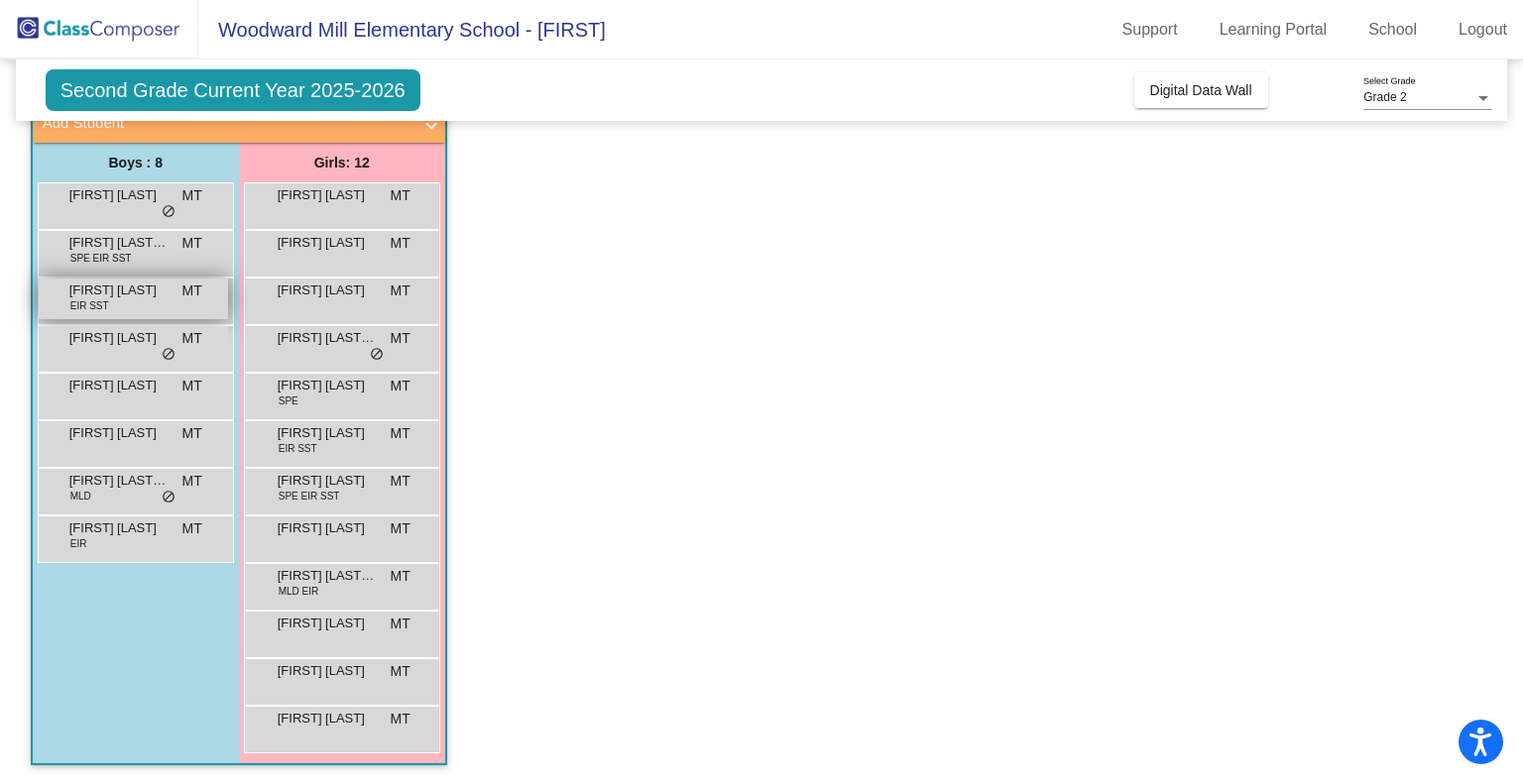 click on "Enzo Pichardo EIR SST MT lock do_not_disturb_alt" at bounding box center [133, 298] 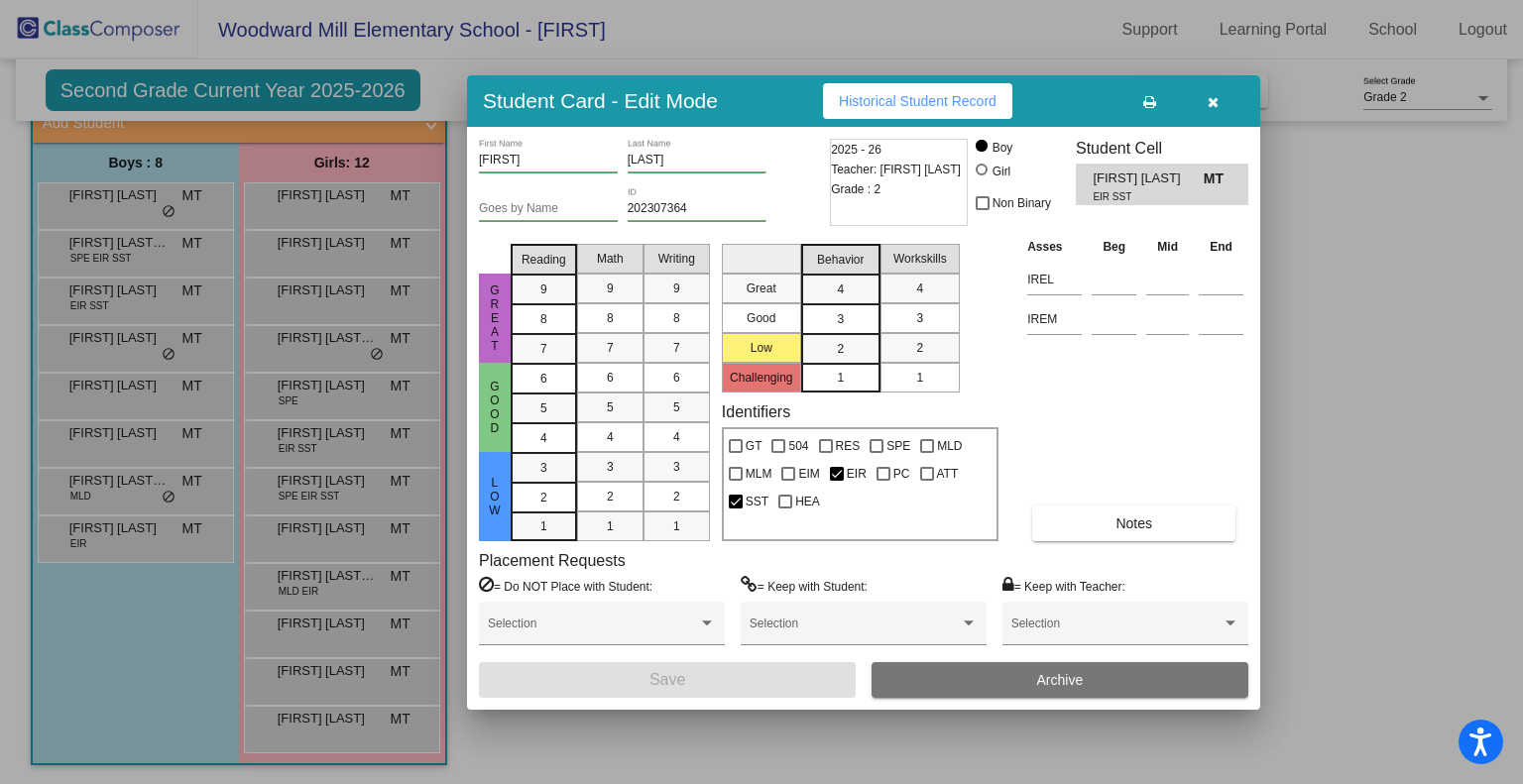 click on "Historical Student Record" at bounding box center [917, 101] 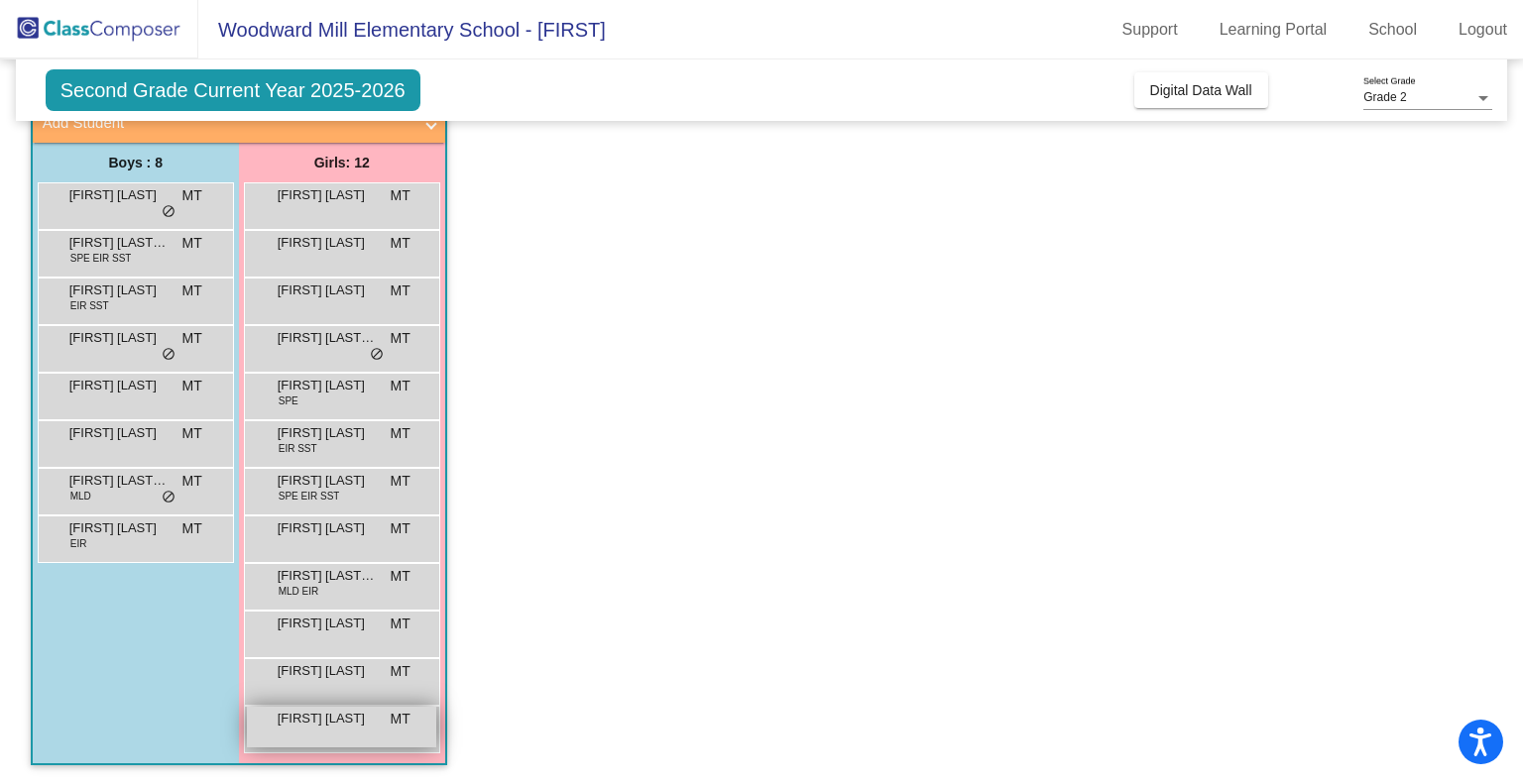 click on "Zoey O'Neal" at bounding box center [327, 719] 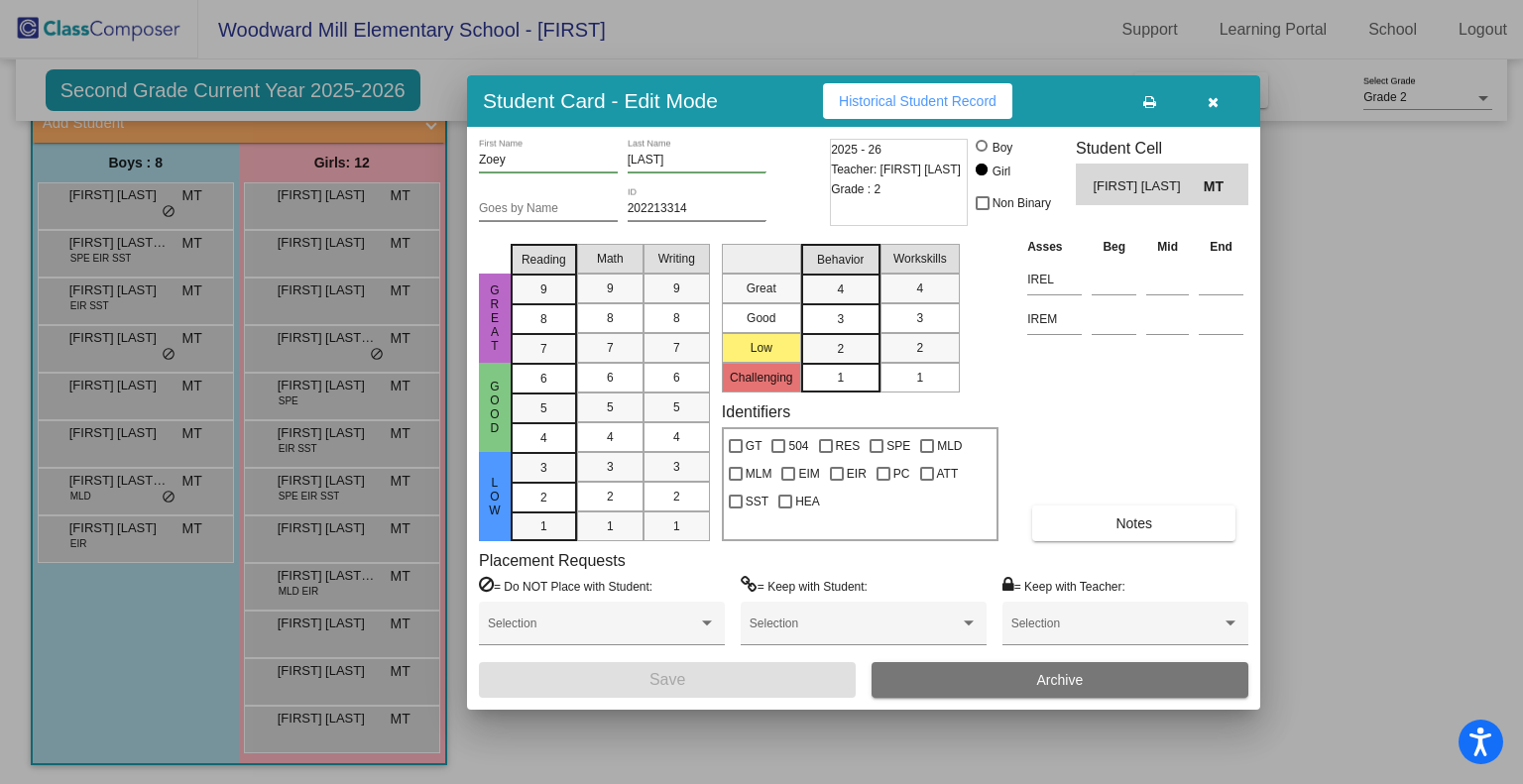 click on "Historical Student Record" at bounding box center (917, 101) 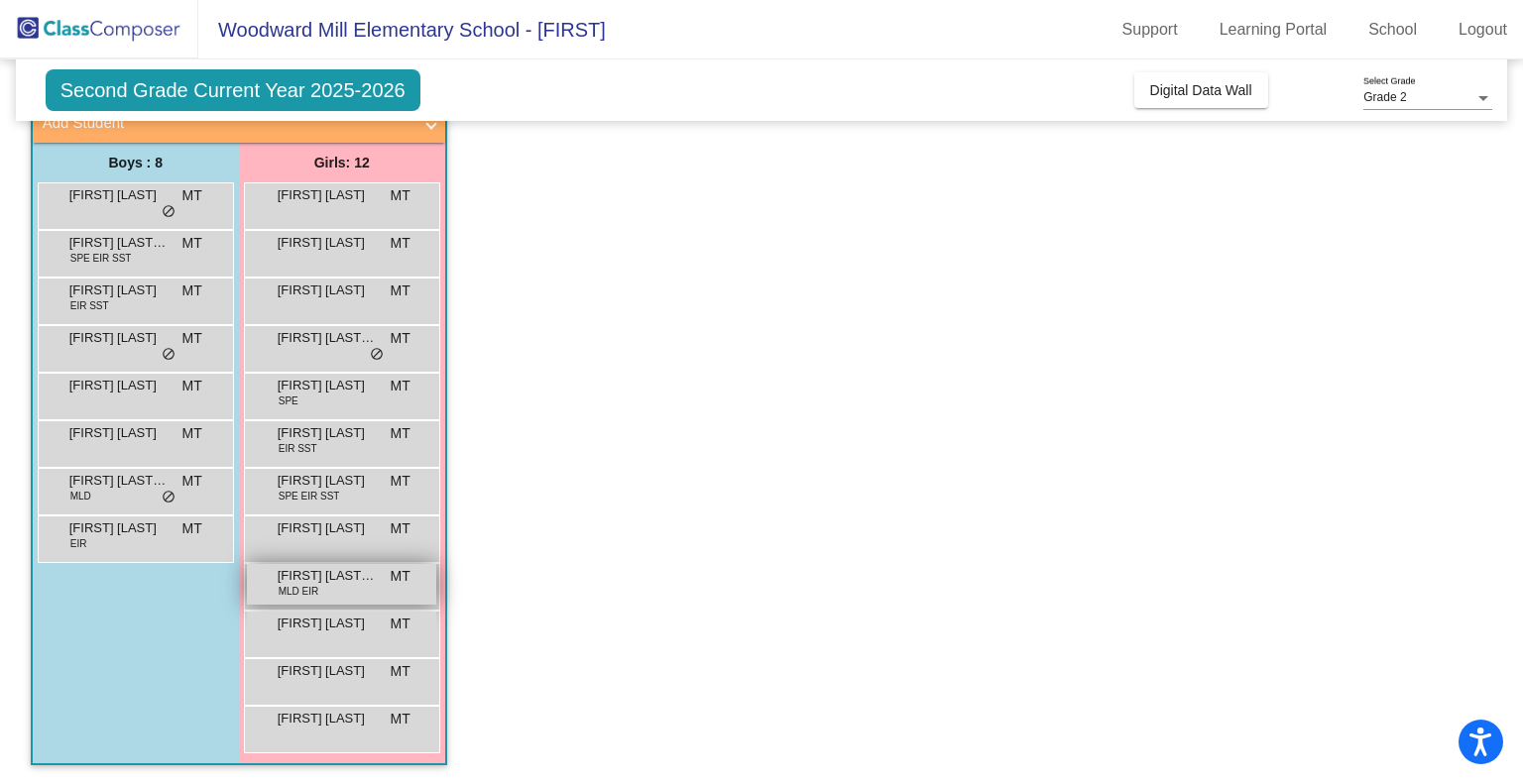 click on "MLD EIR" at bounding box center (298, 591) 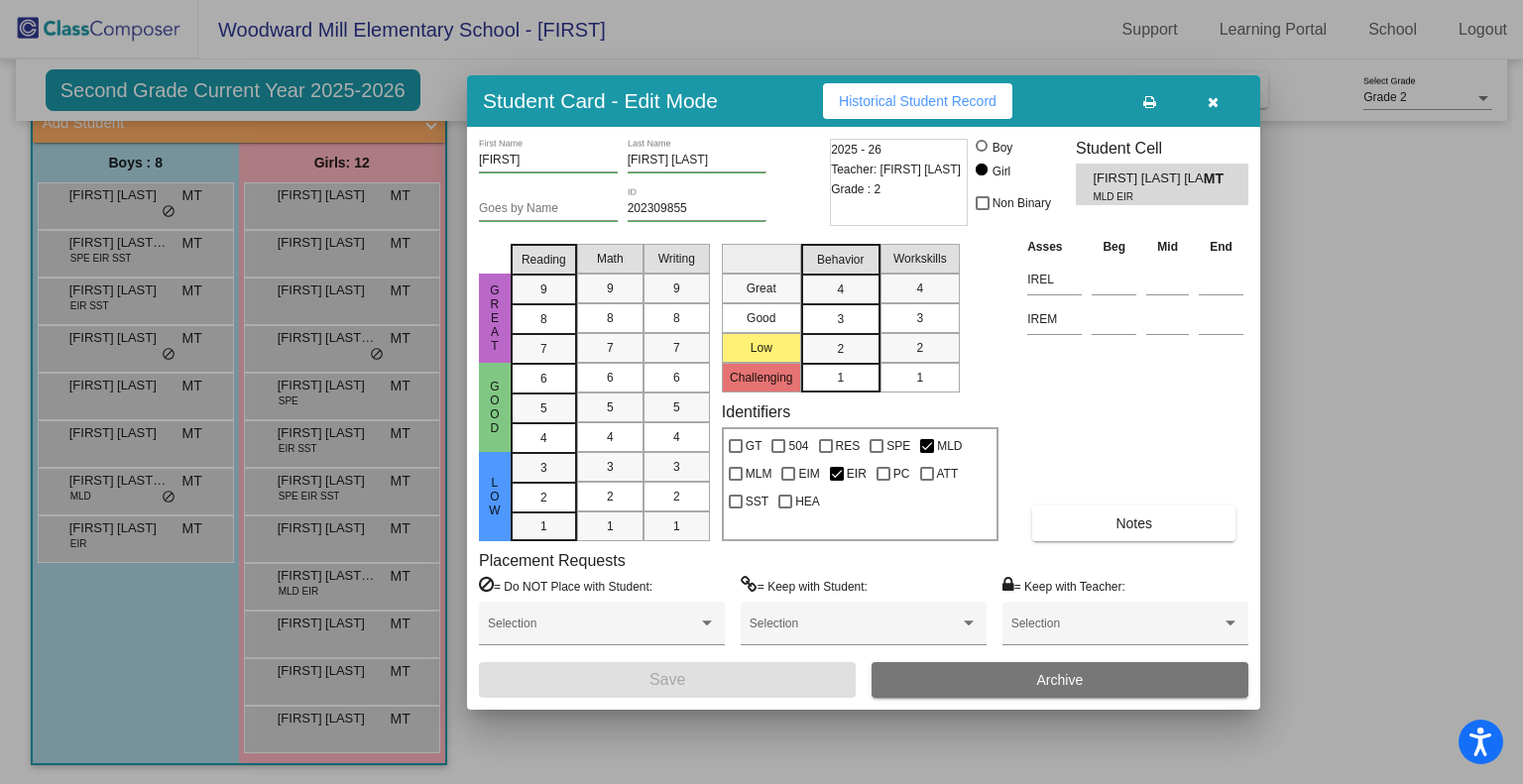 click on "Historical Student Record" at bounding box center [917, 101] 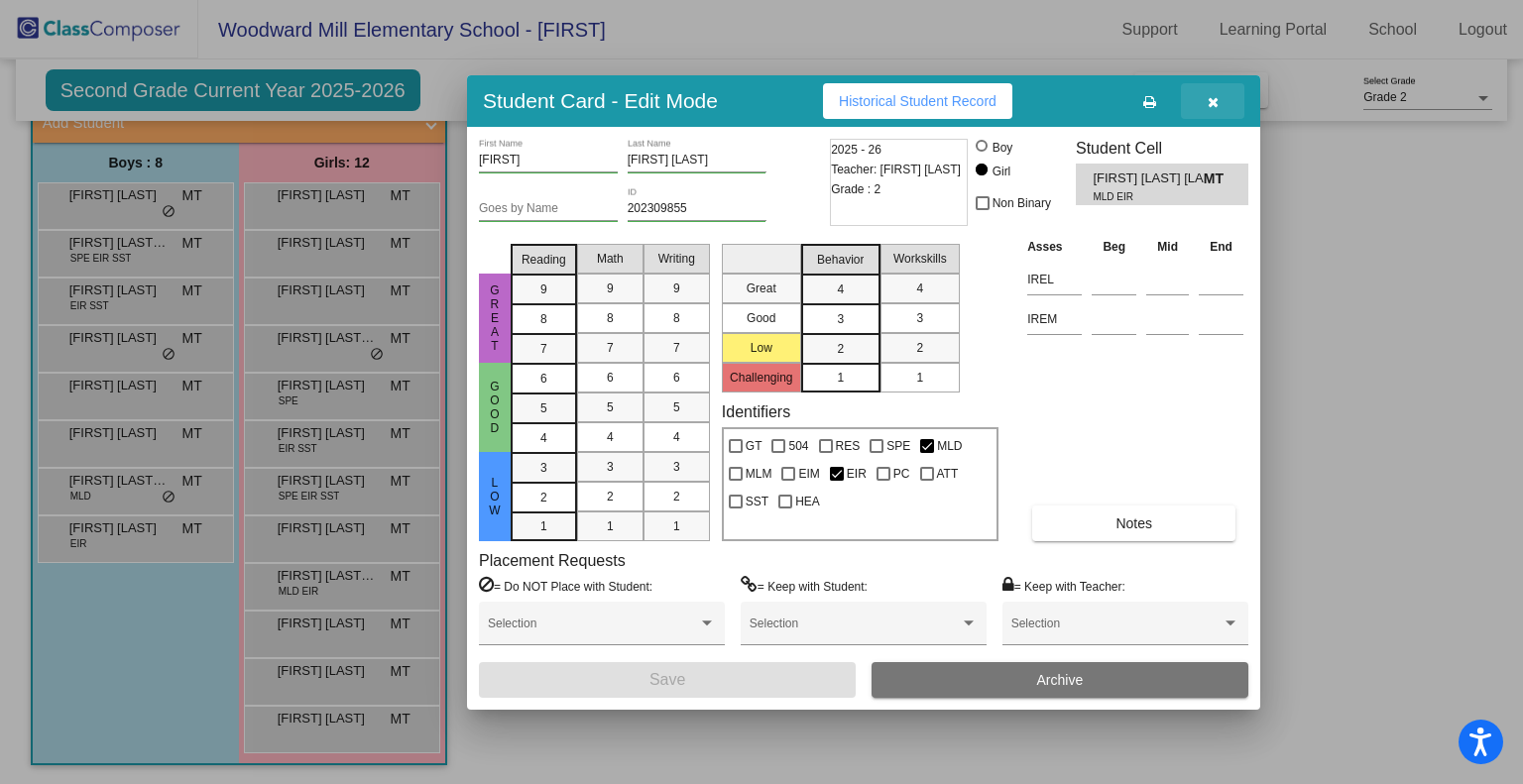 click at bounding box center (1213, 102) 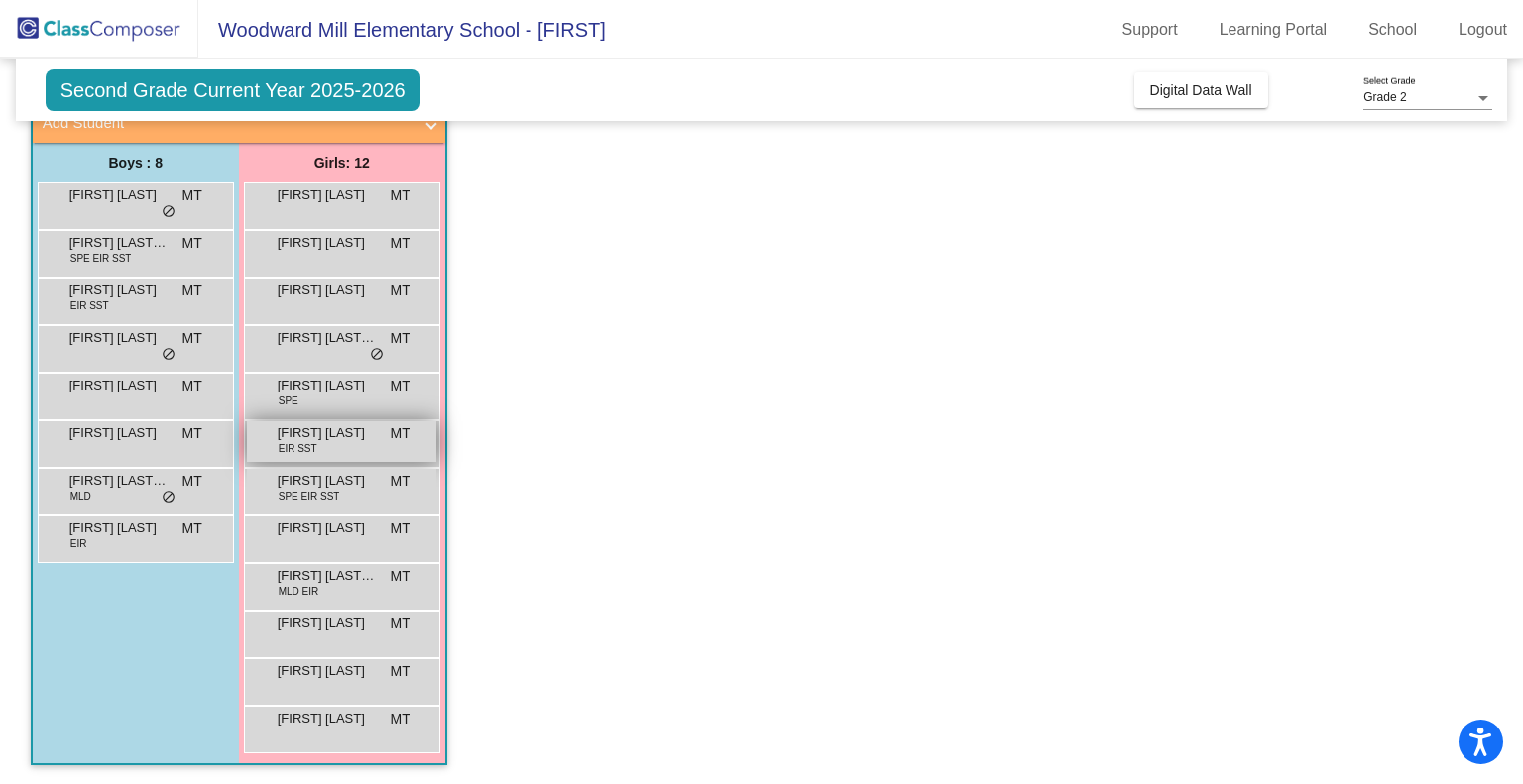 click on "Leilani Sinkler" at bounding box center (327, 433) 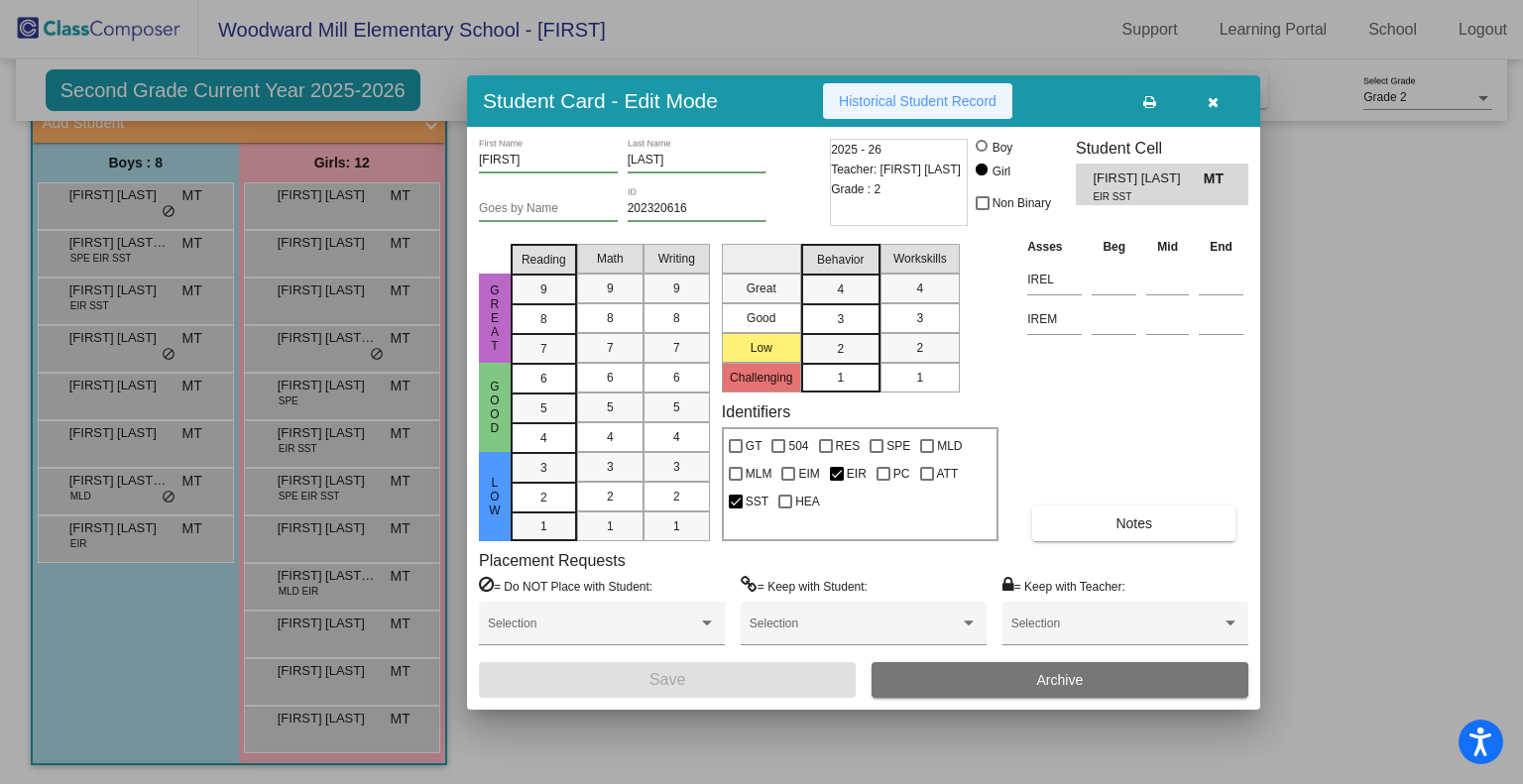 click on "Historical Student Record" at bounding box center [917, 101] 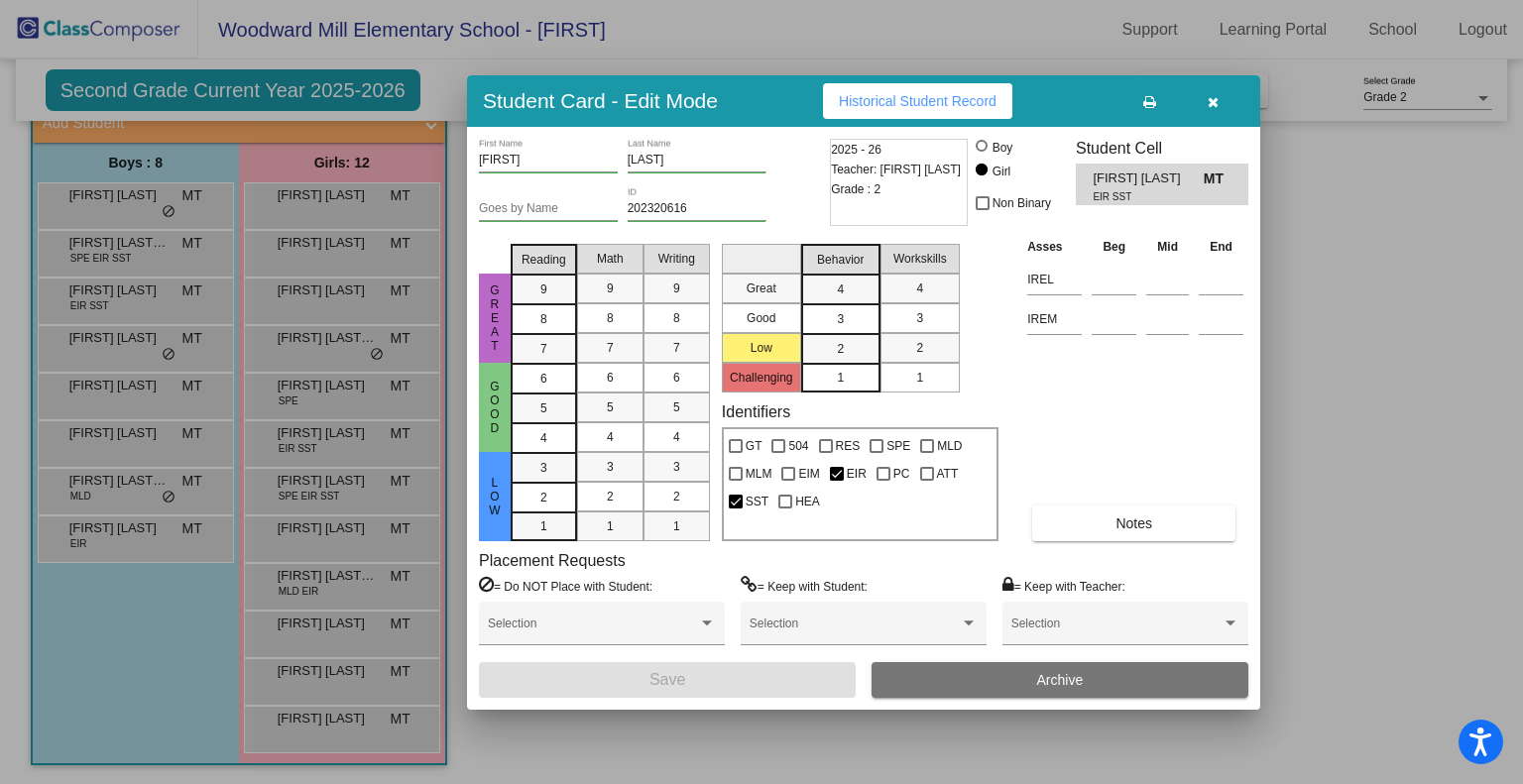 click at bounding box center (1213, 102) 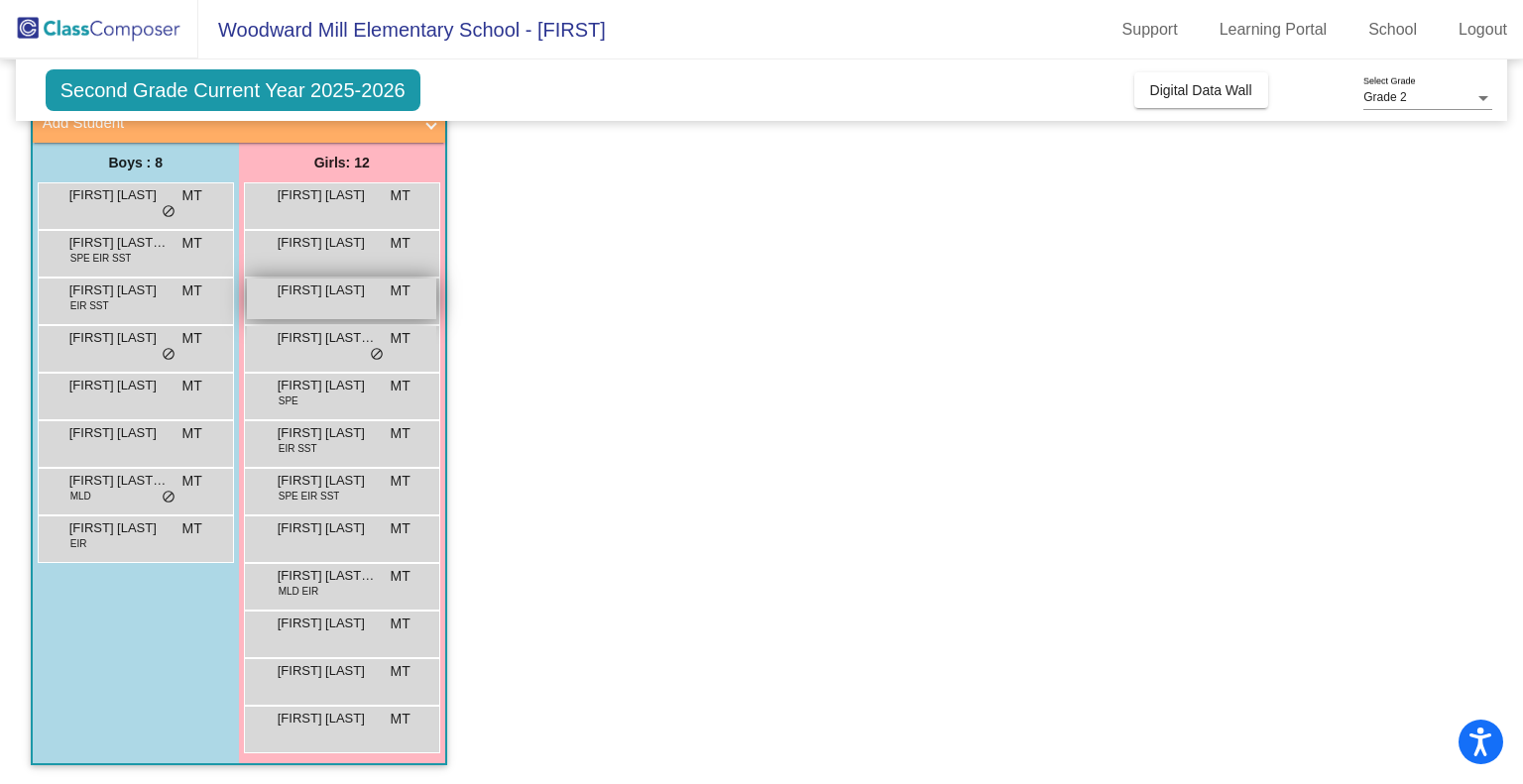 click on "Anyssa Ford MT lock do_not_disturb_alt" at bounding box center (341, 298) 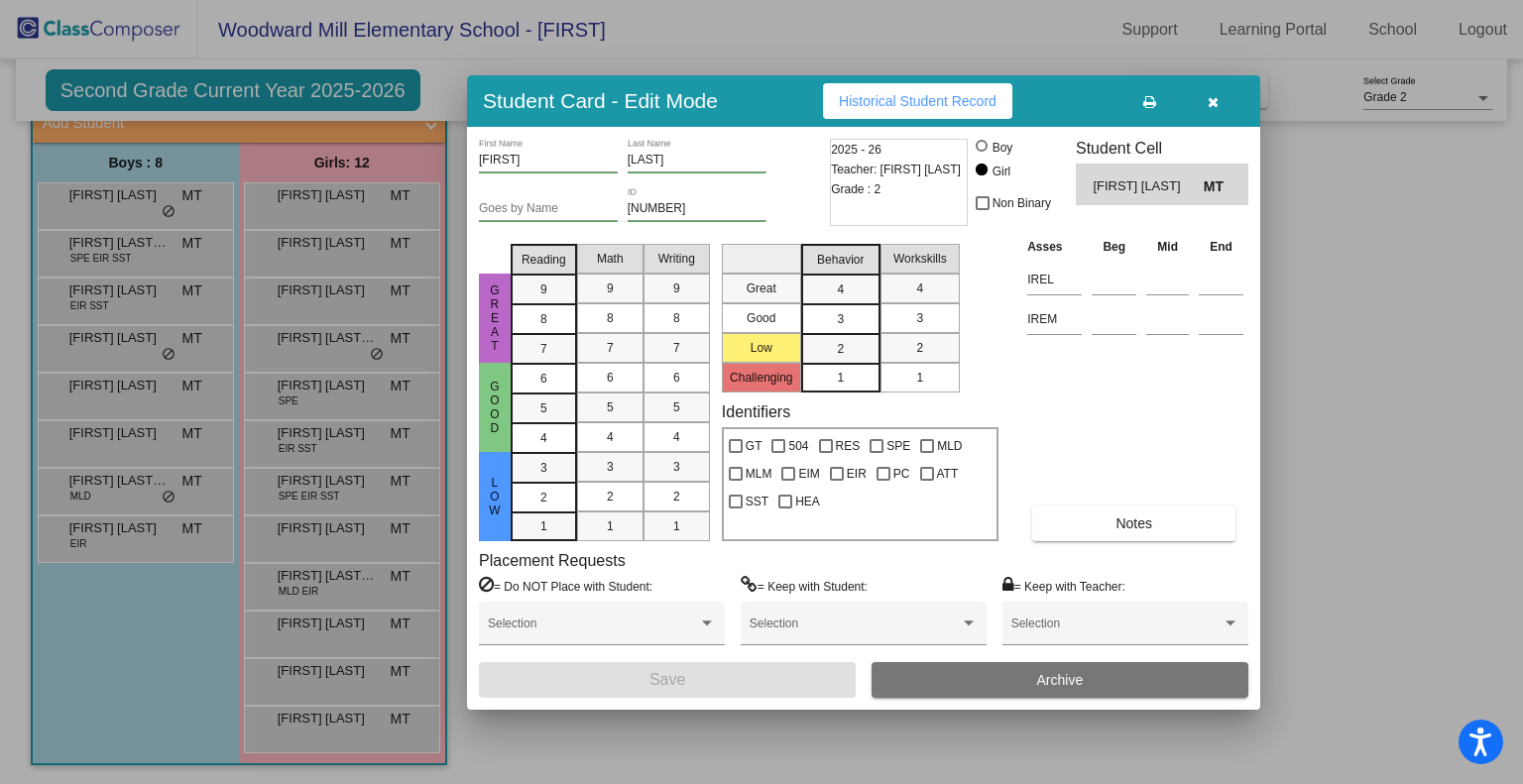 click on "Historical Student Record" at bounding box center [917, 101] 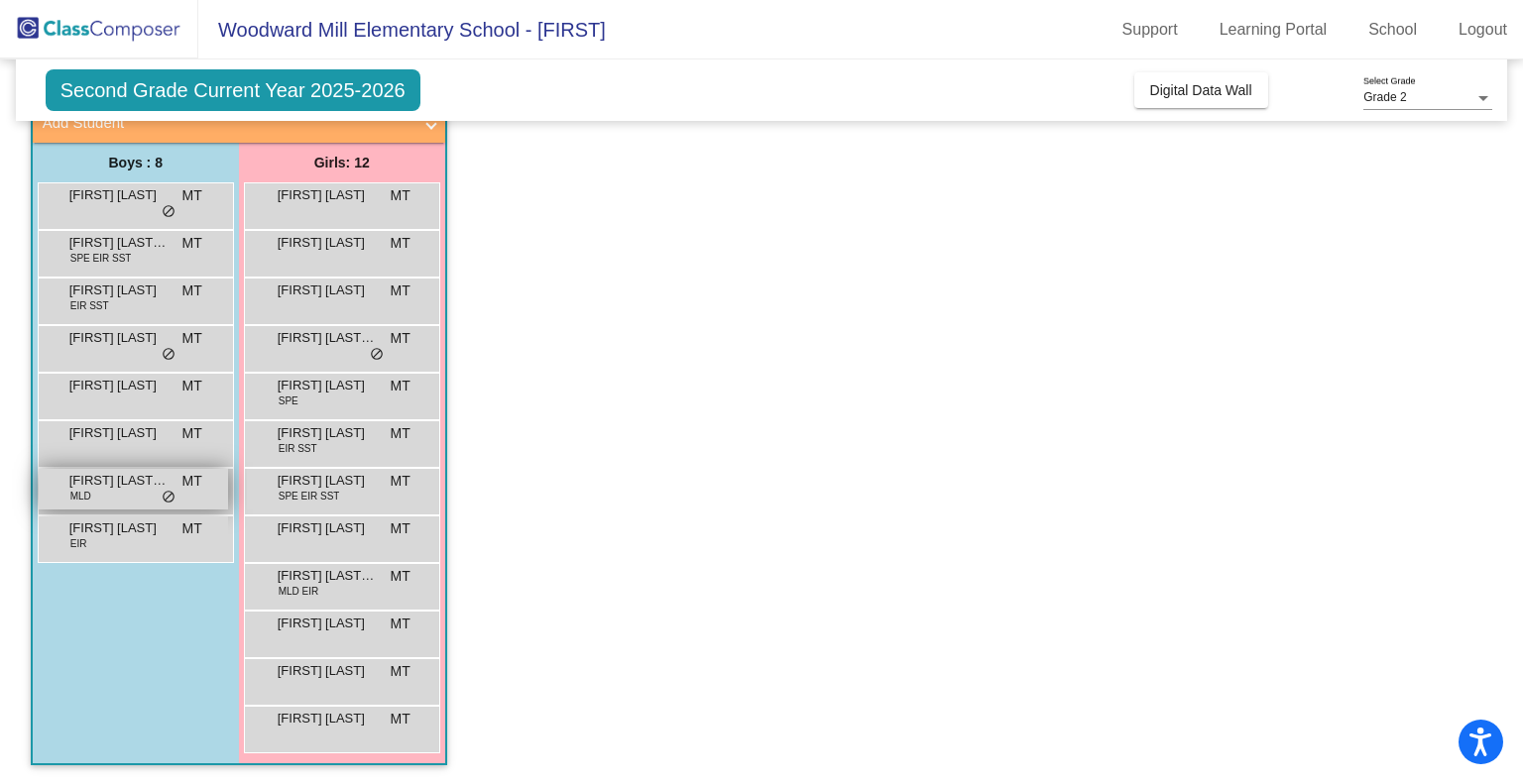 click on "Luciano Torres Portillo MLD MT lock do_not_disturb_alt" at bounding box center [133, 489] 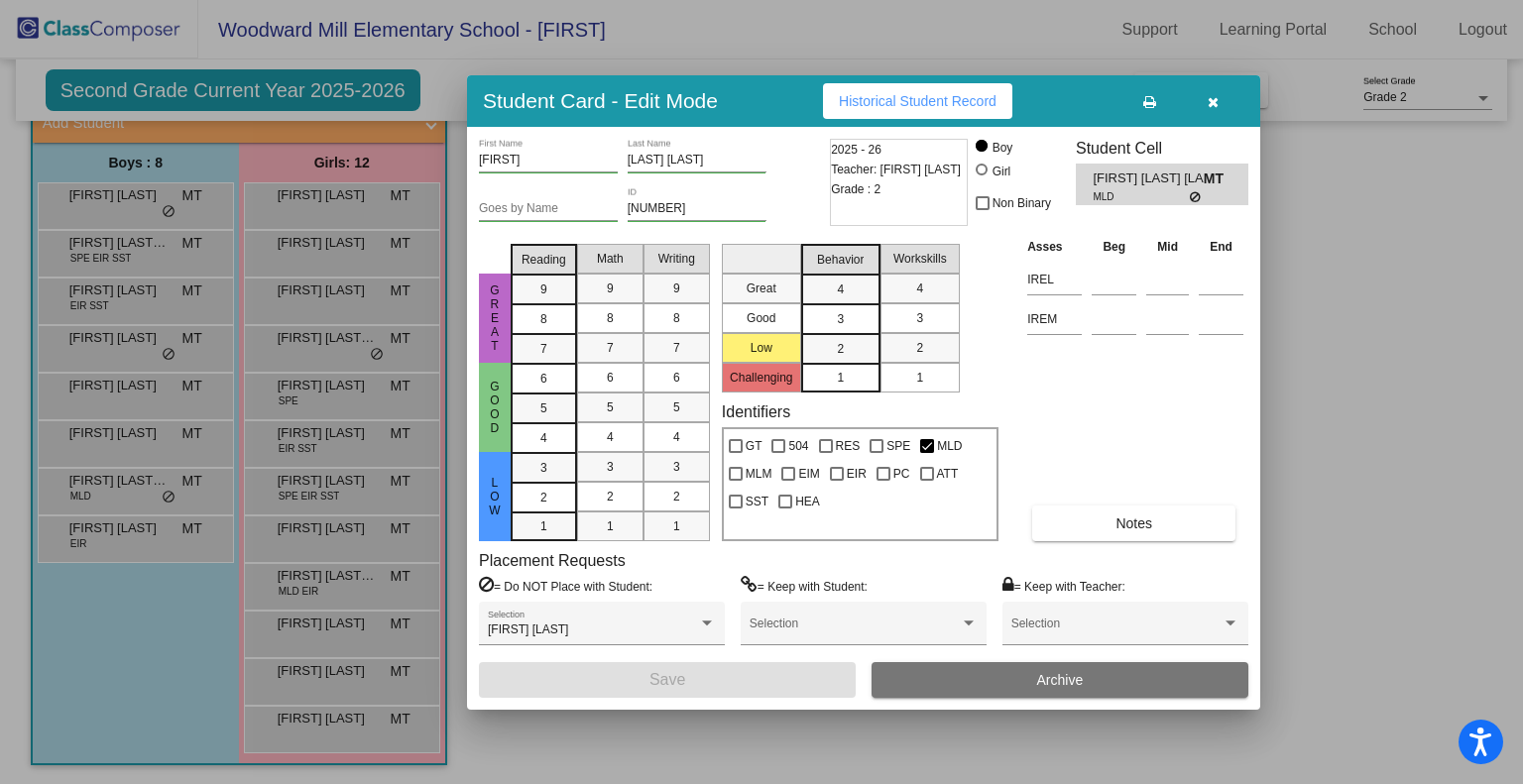click on "Historical Student Record" at bounding box center (917, 101) 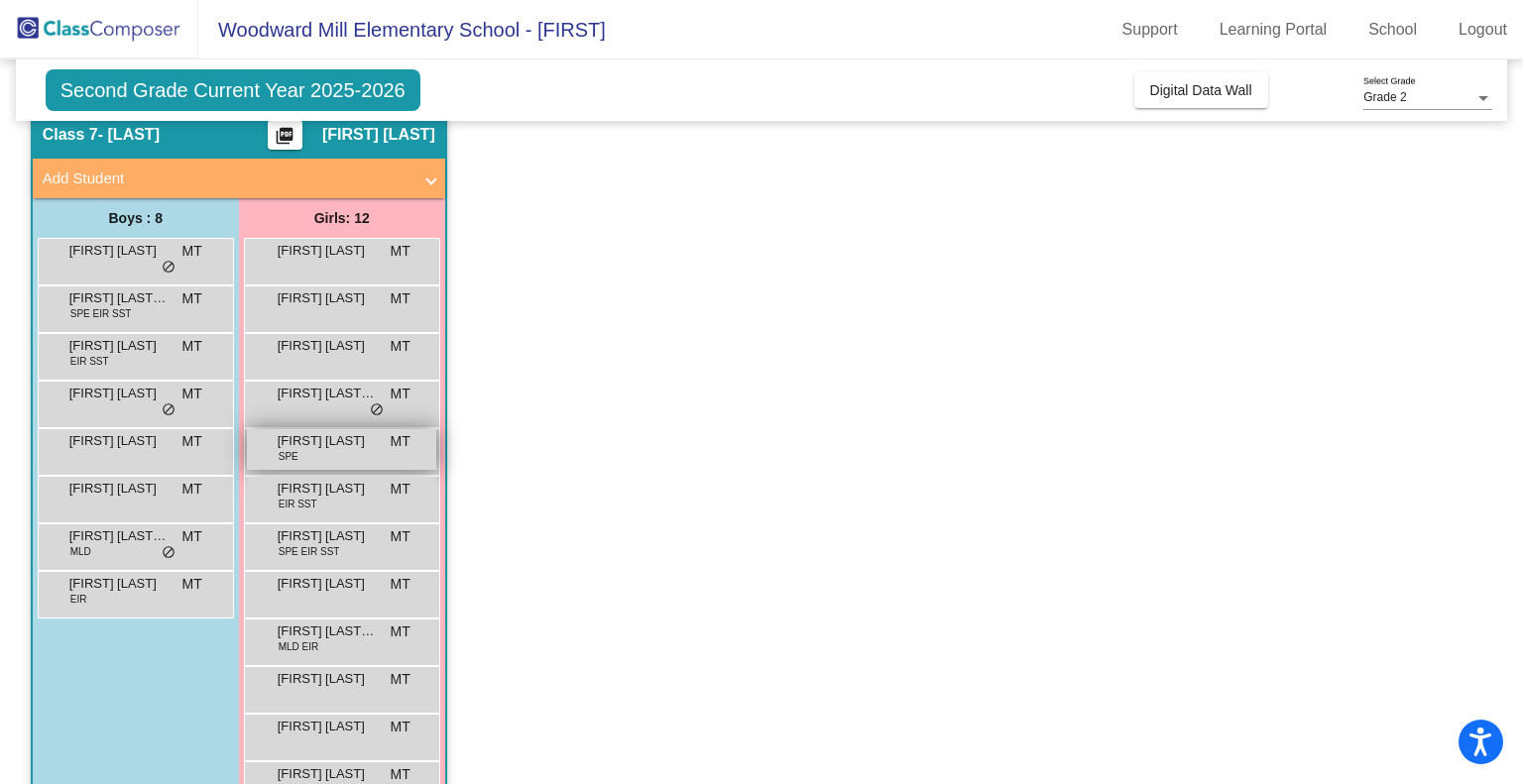 scroll, scrollTop: 79, scrollLeft: 0, axis: vertical 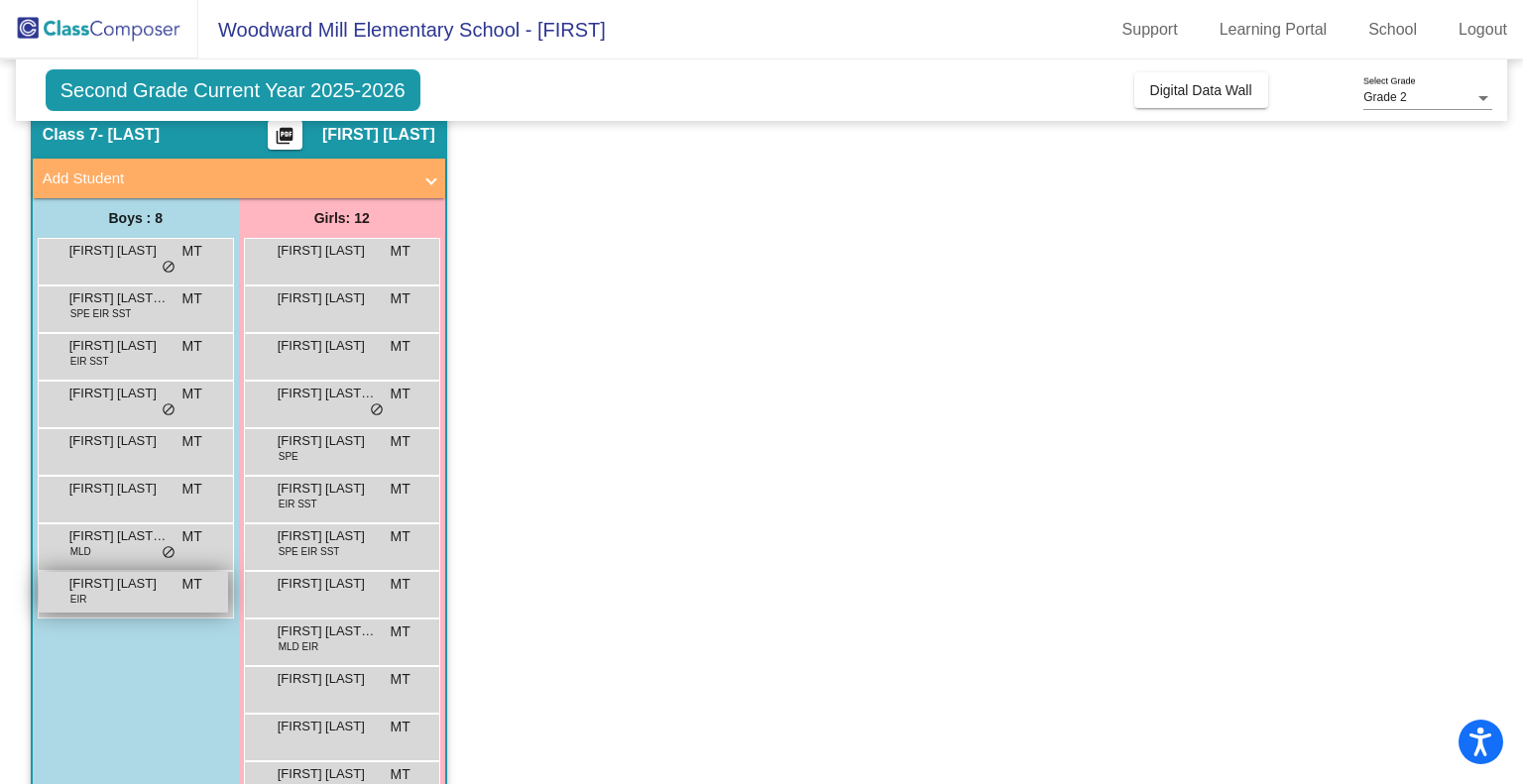 click on "Maverick Adame-Guerrero EIR MT lock do_not_disturb_alt" at bounding box center [133, 592] 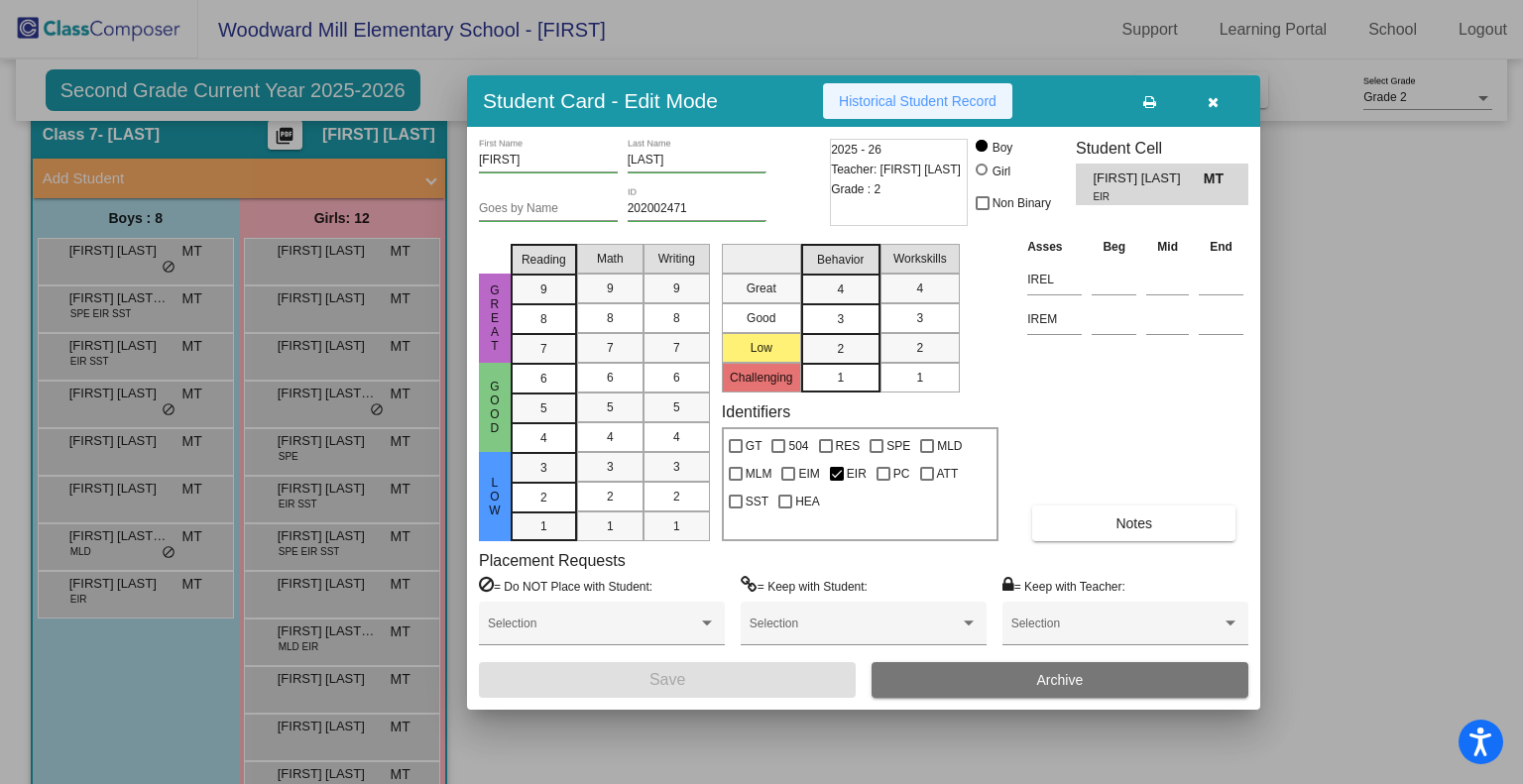 click on "Historical Student Record" at bounding box center (917, 101) 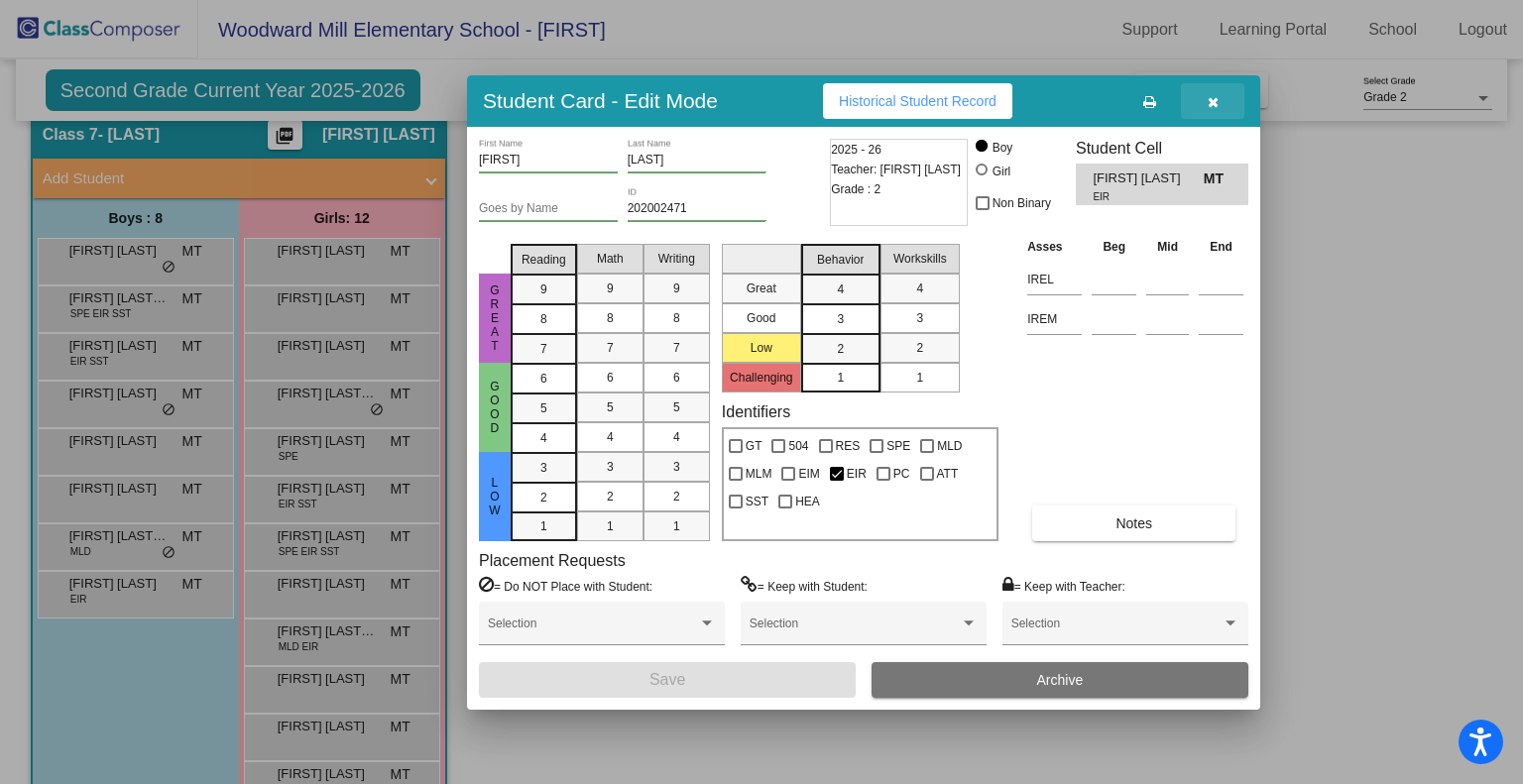 click at bounding box center [1213, 101] 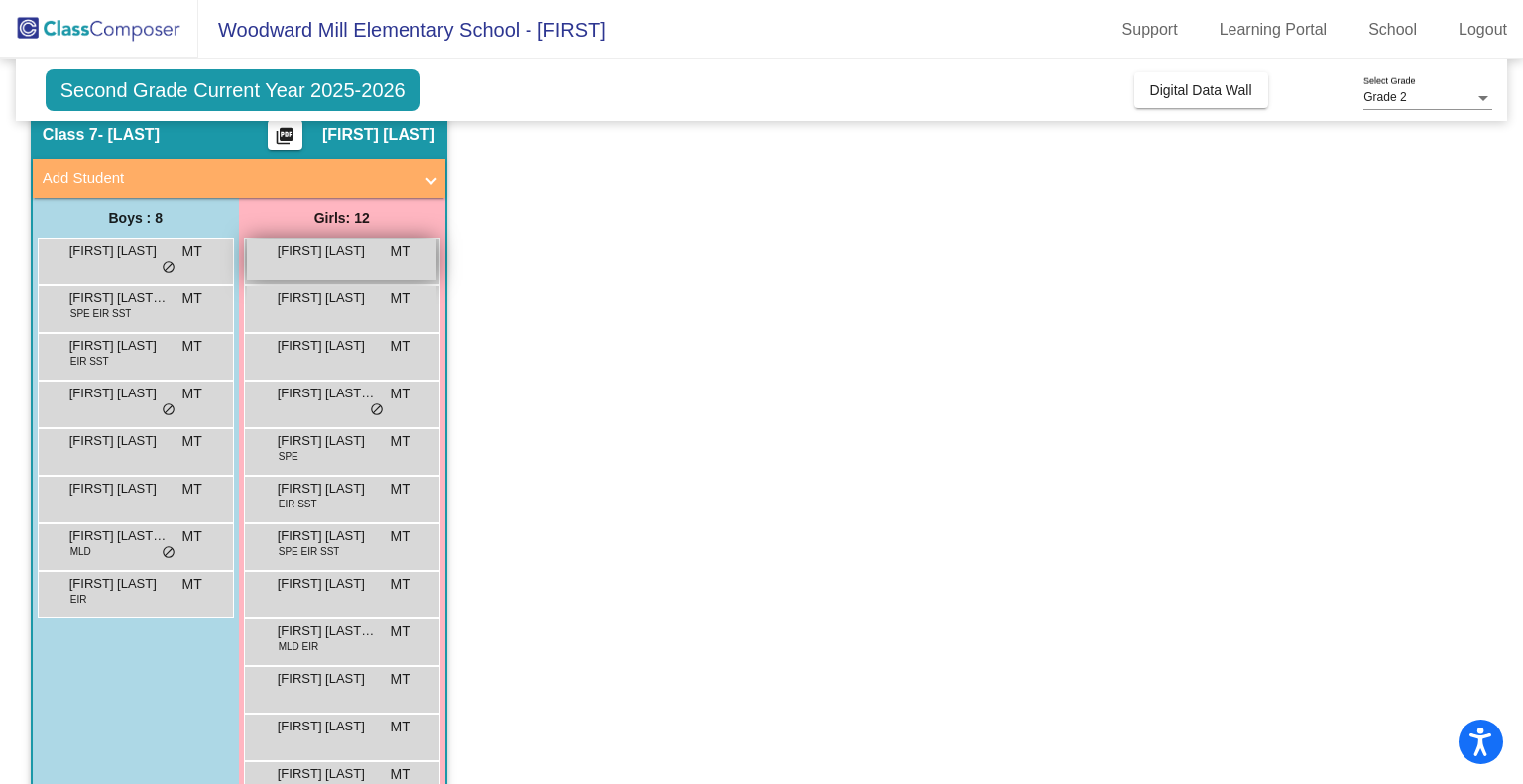 click on "Abigail Jones" at bounding box center (327, 251) 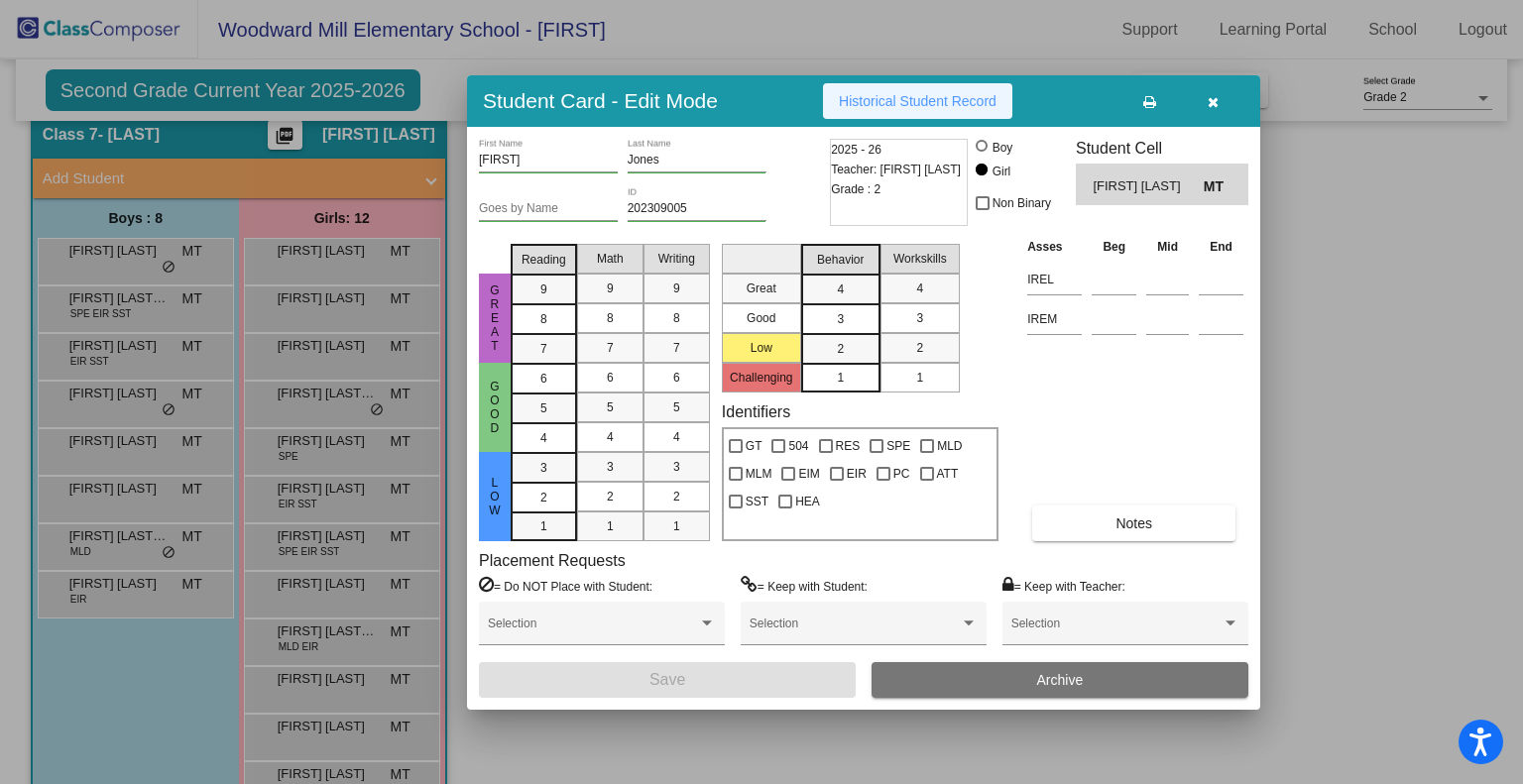 click on "Historical Student Record" at bounding box center (917, 101) 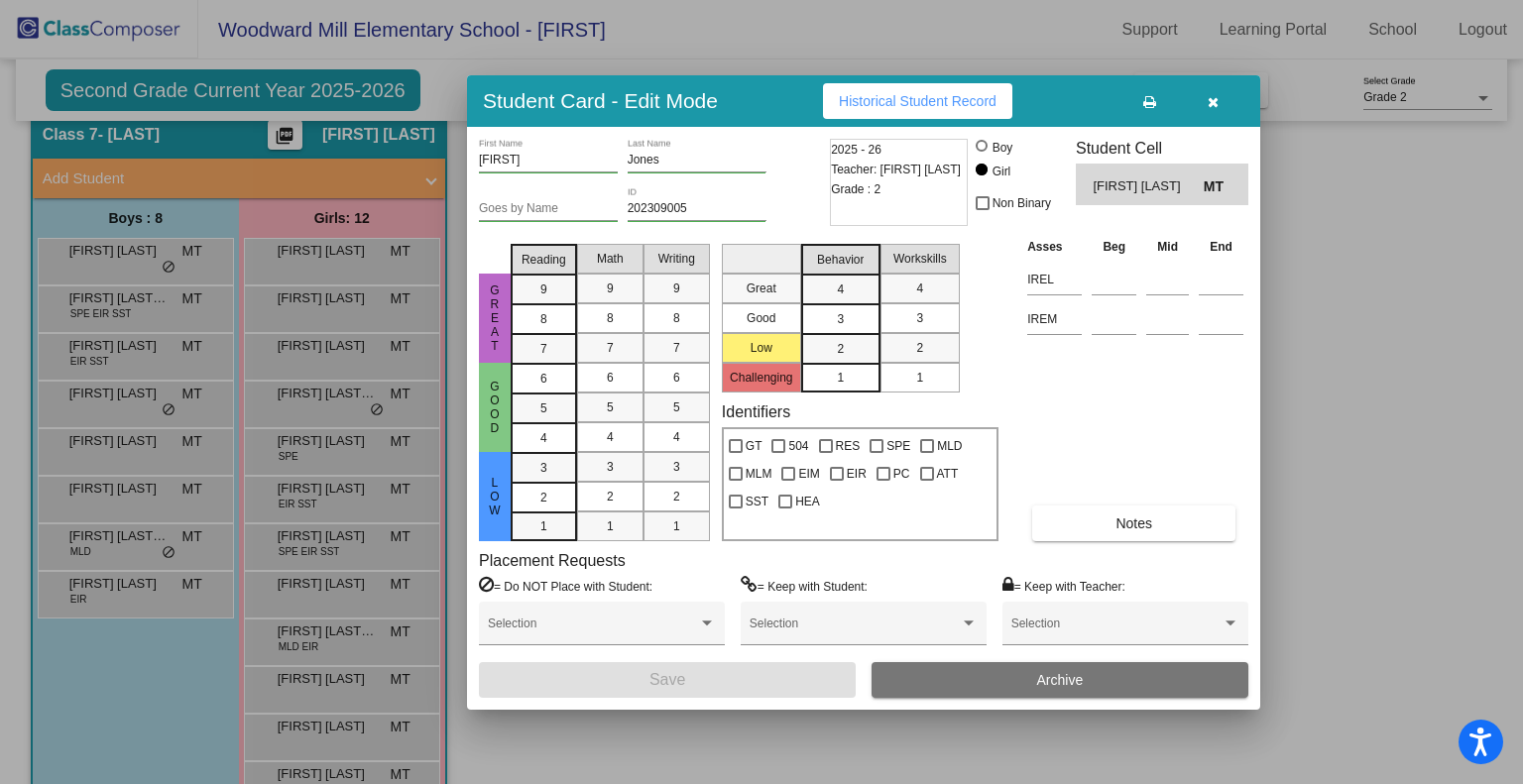 click at bounding box center (1213, 101) 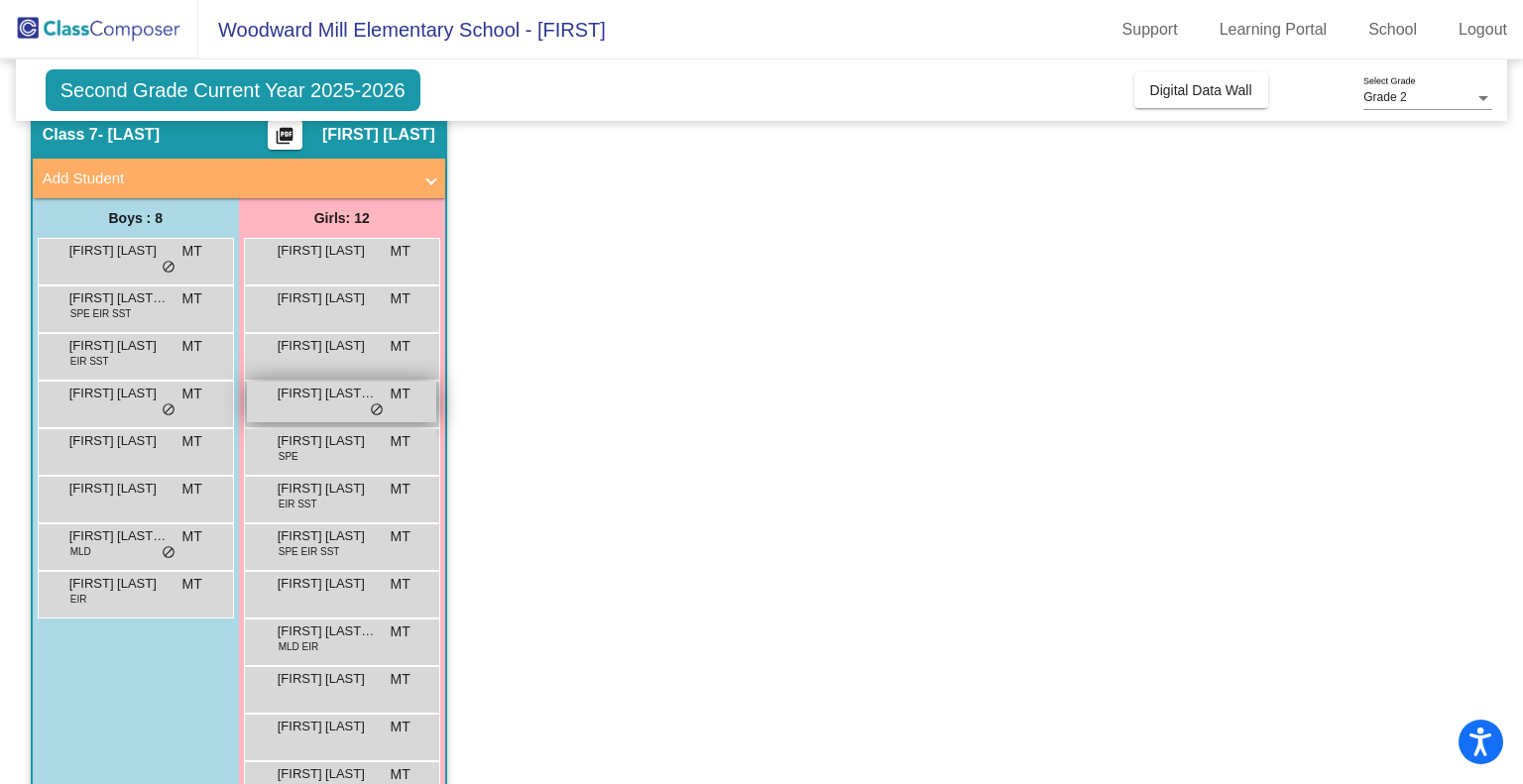 click on "Evana Pena Tolentino MT lock do_not_disturb_alt" at bounding box center (341, 401) 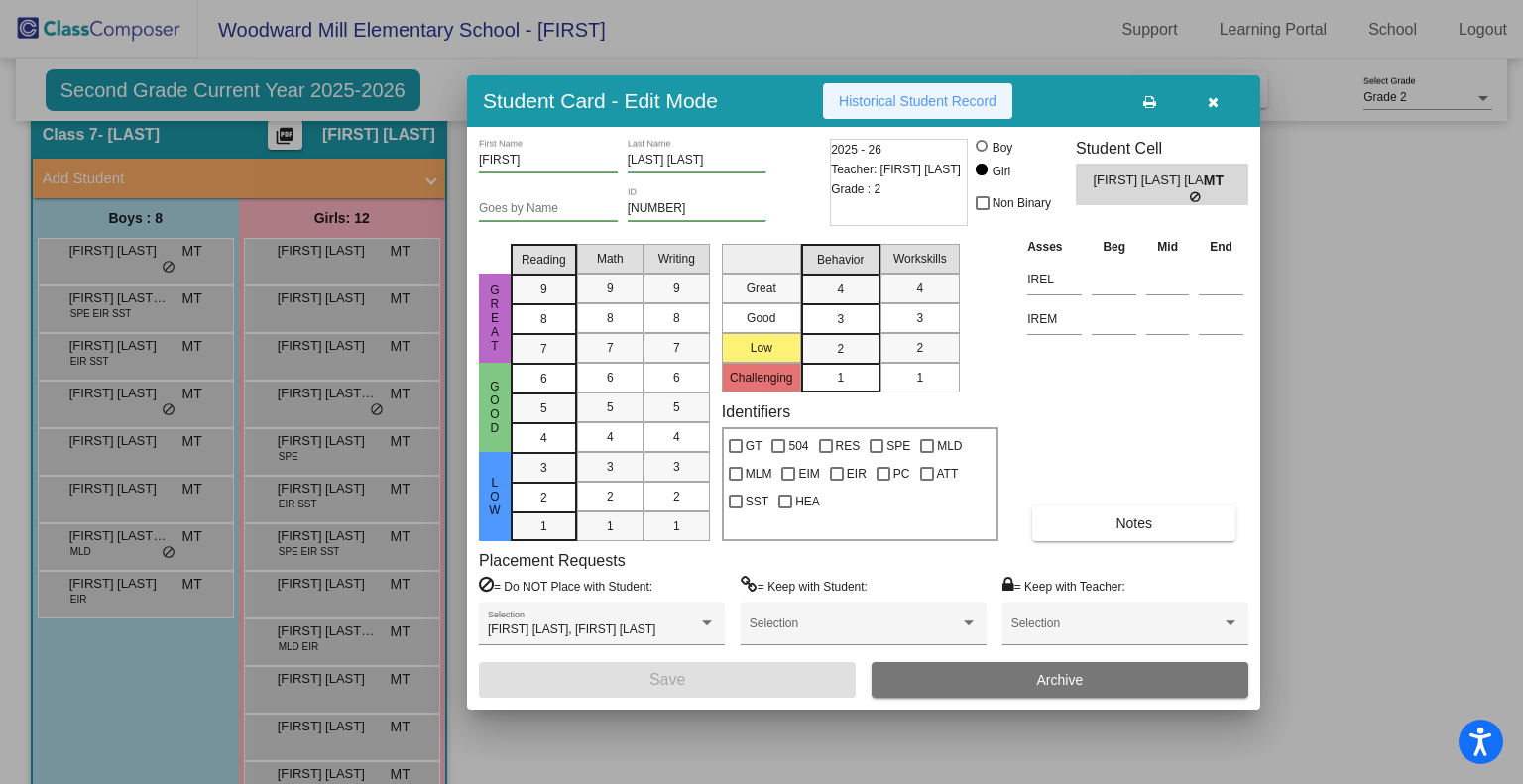 click on "Historical Student Record" at bounding box center (917, 101) 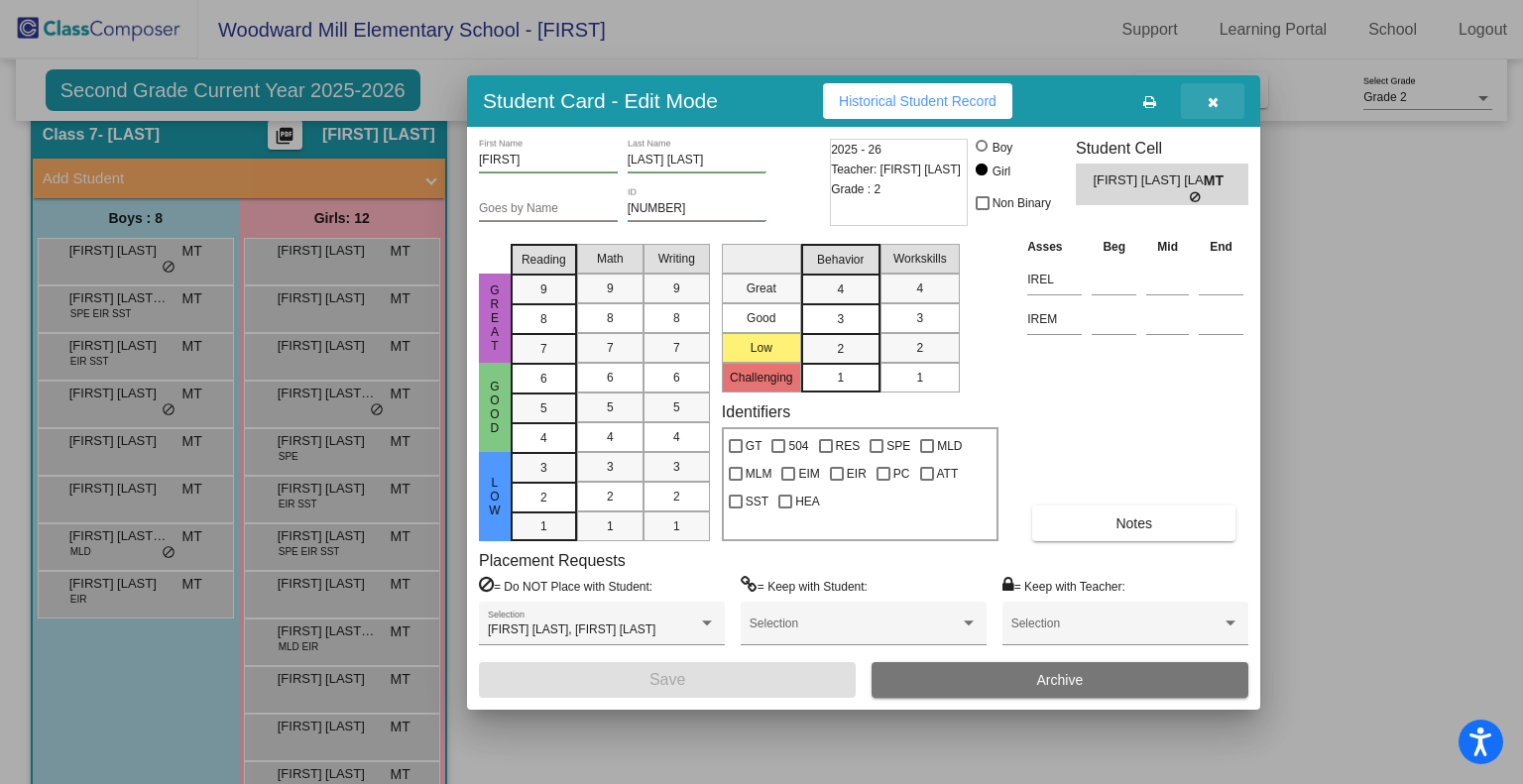 click at bounding box center (1213, 101) 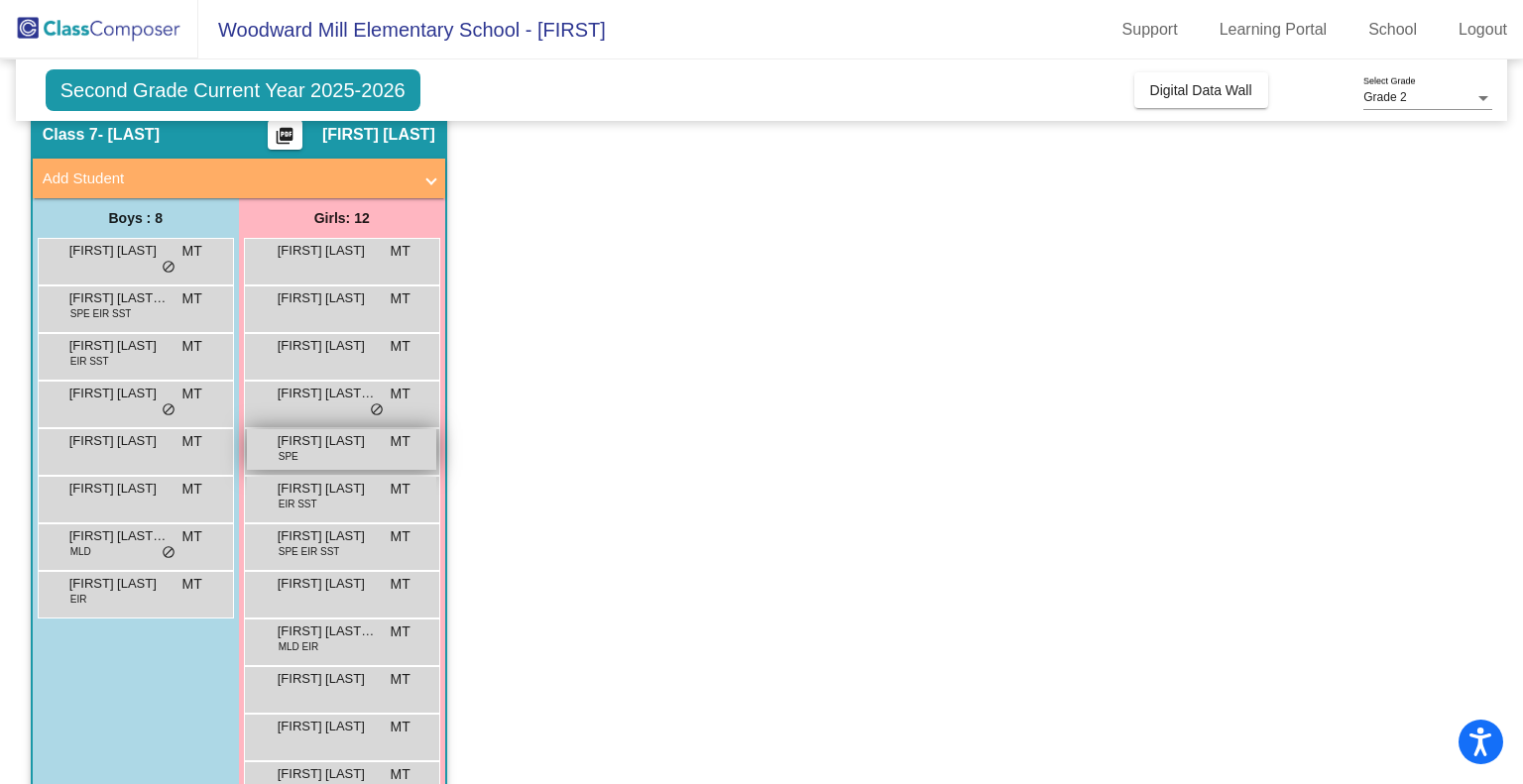 click on "Julia Johnson Southerland" at bounding box center (327, 441) 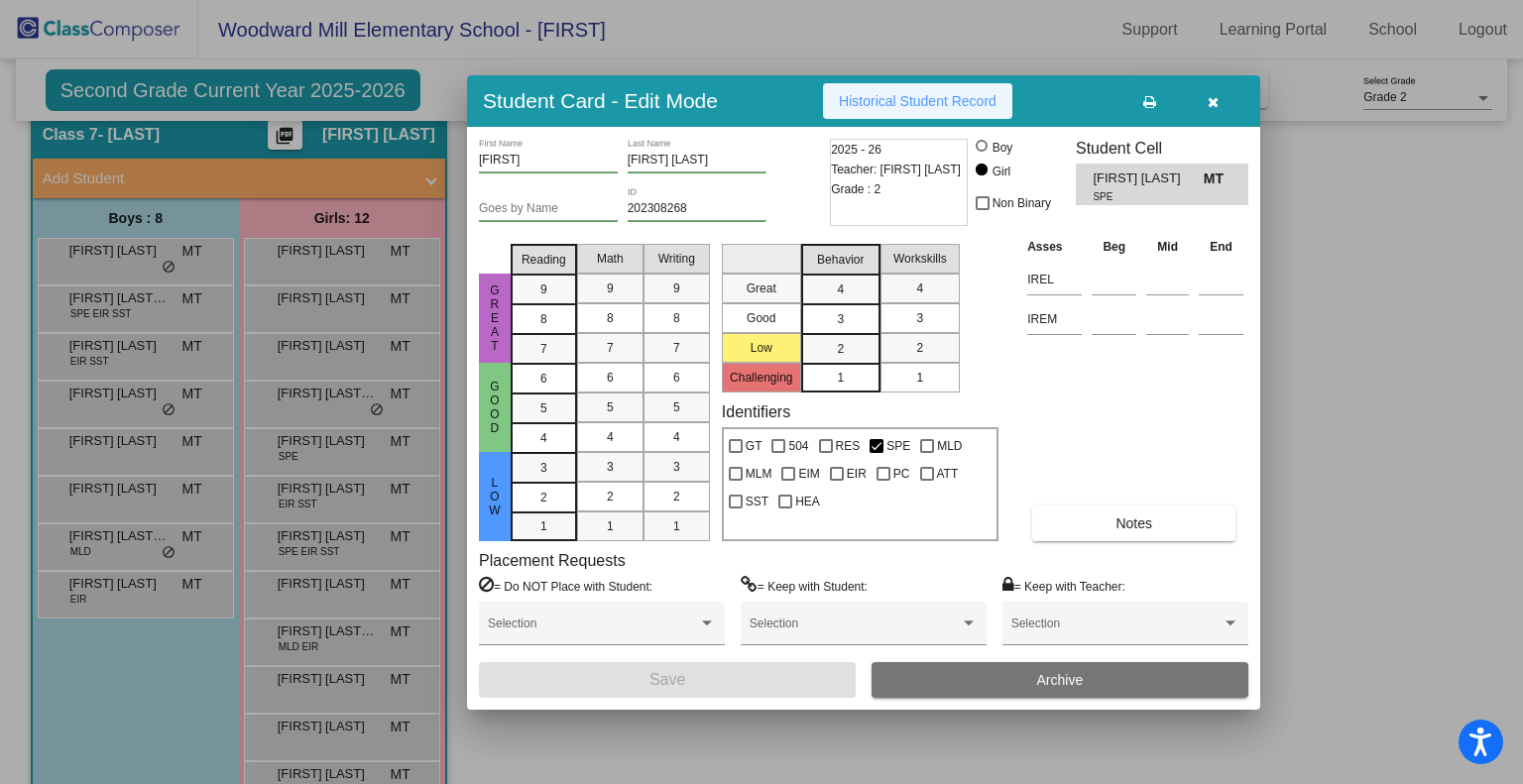 click on "Historical Student Record" at bounding box center [917, 101] 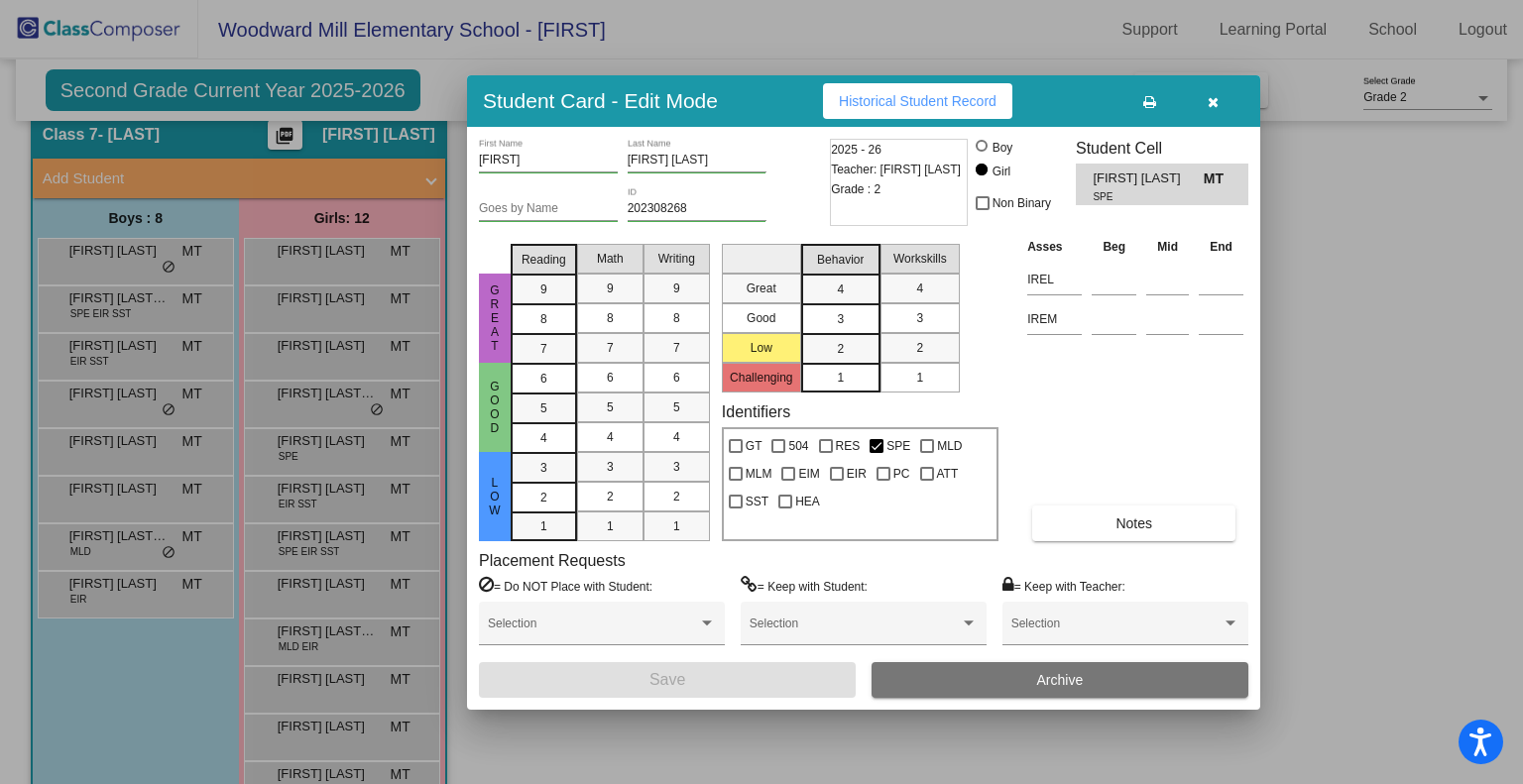 click at bounding box center (1213, 101) 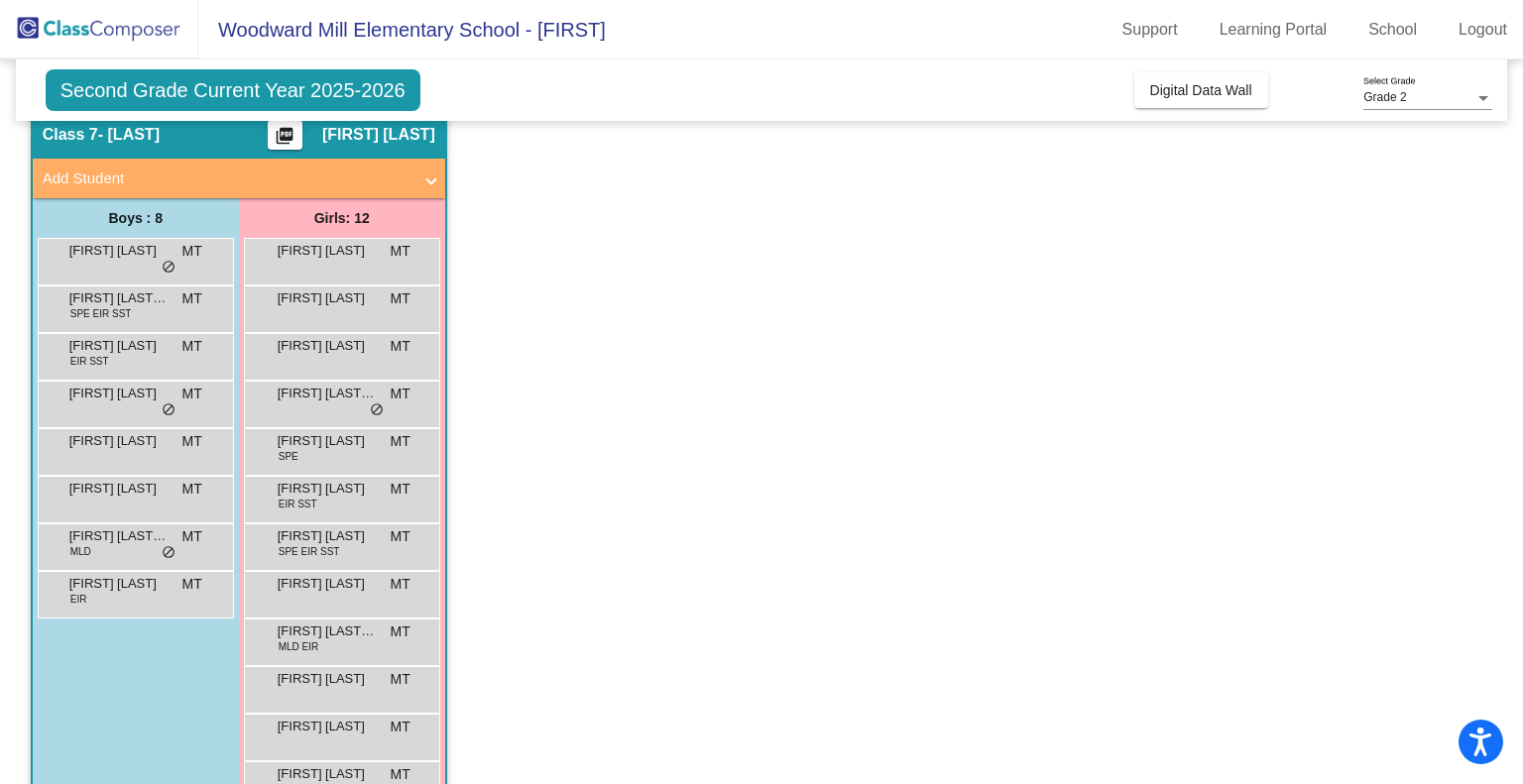 scroll, scrollTop: 135, scrollLeft: 0, axis: vertical 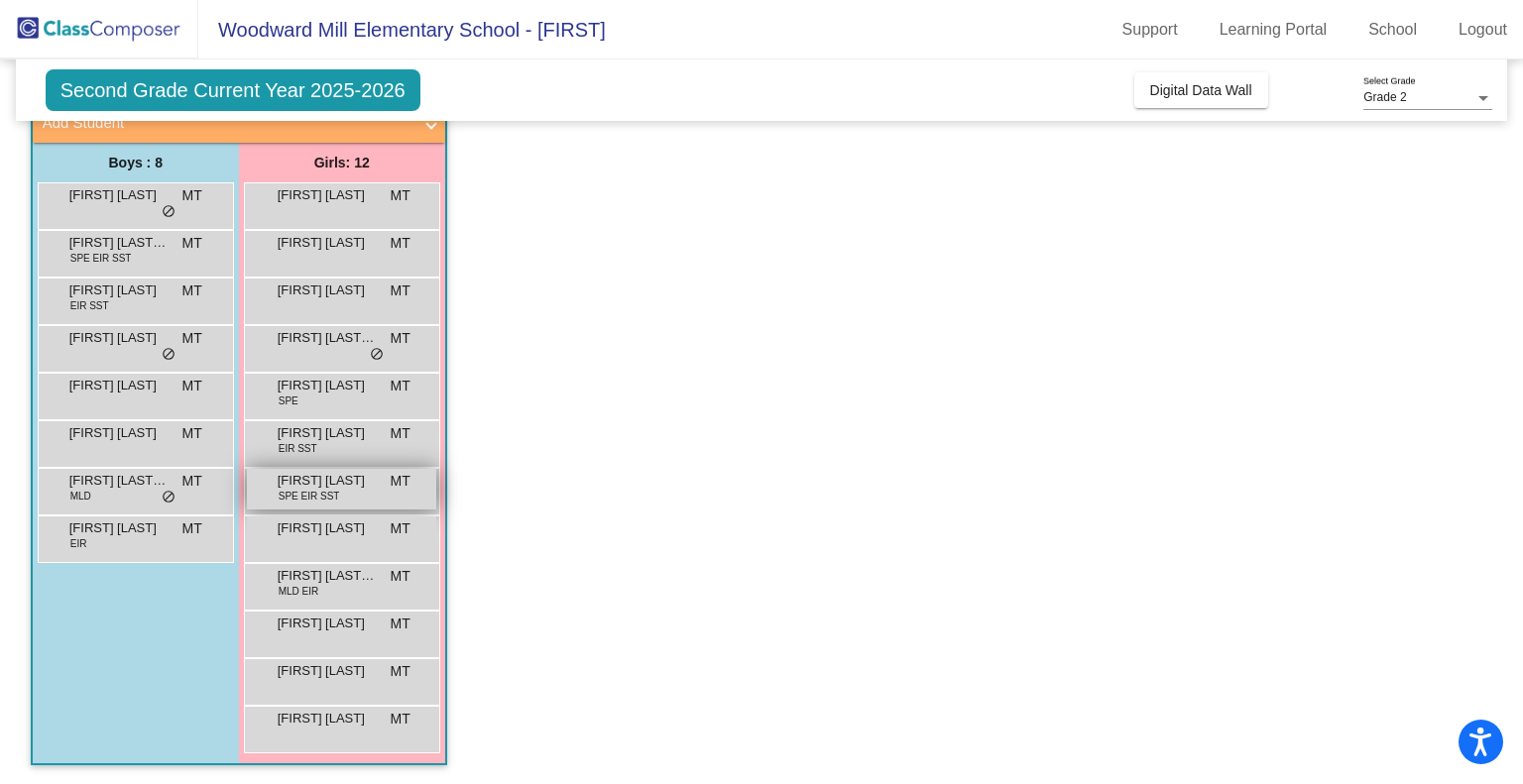 click on "SPE EIR SST" at bounding box center [309, 496] 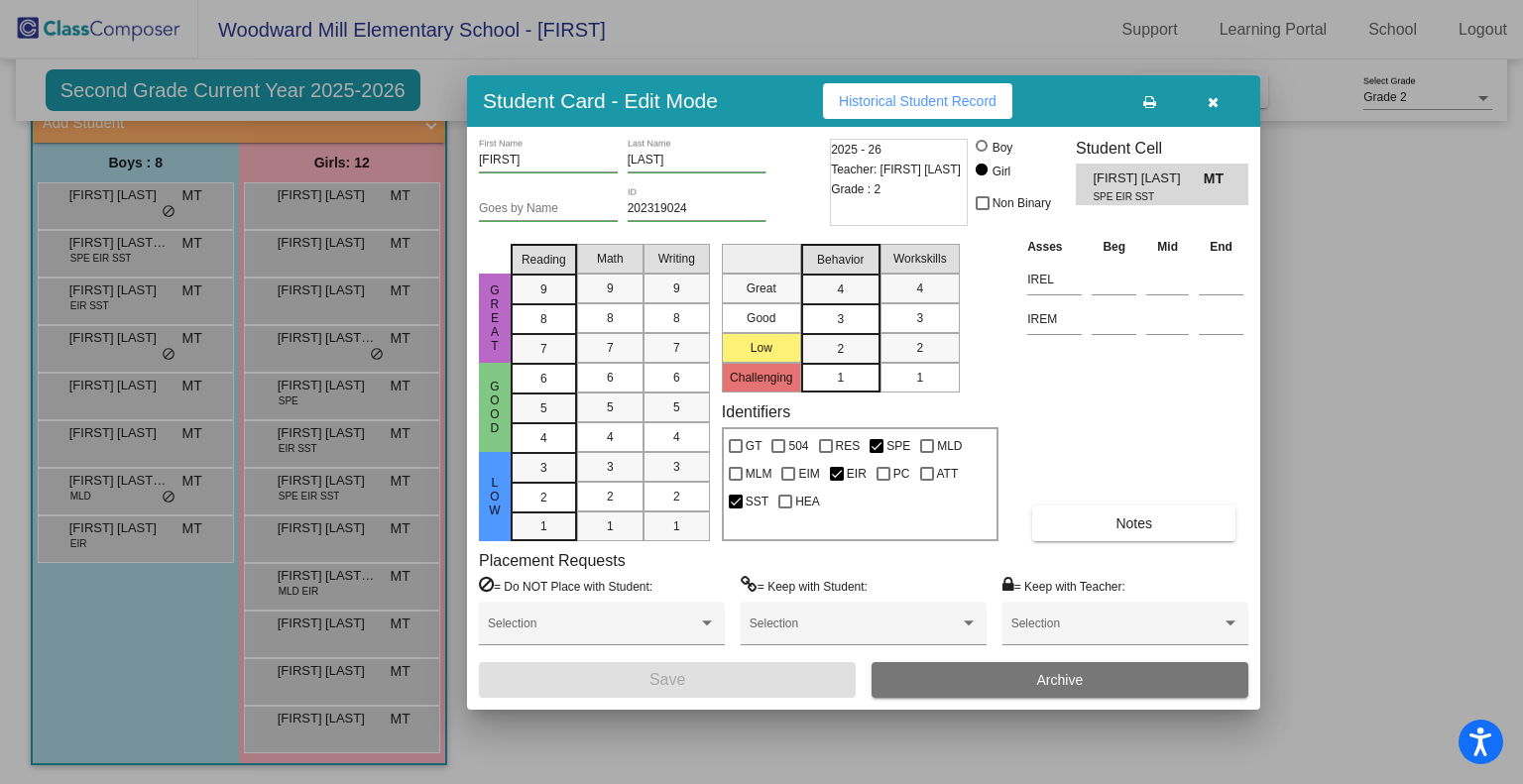click on "Historical Student Record" at bounding box center [917, 101] 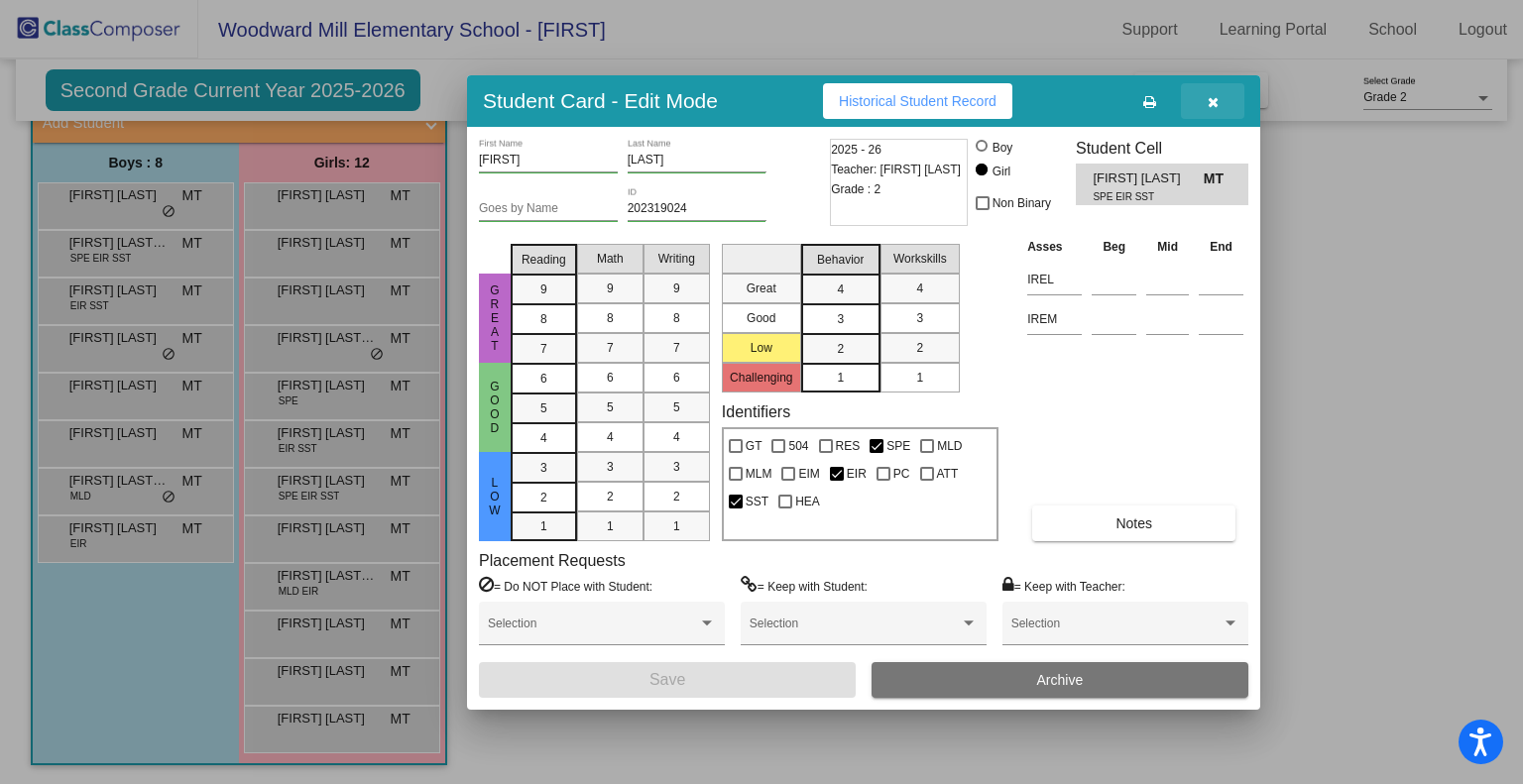 click at bounding box center (1213, 102) 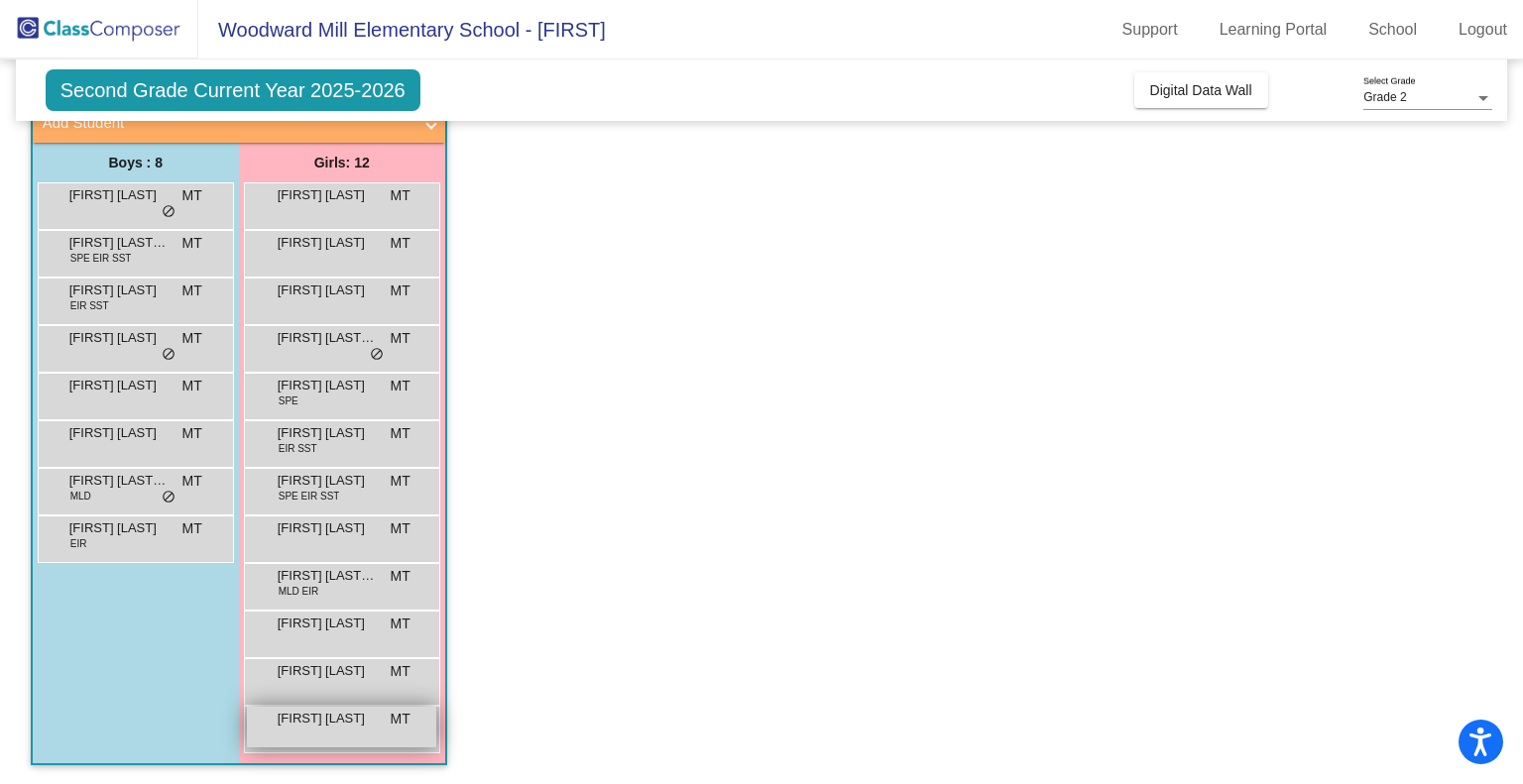 click on "Zoey O'Neal MT lock do_not_disturb_alt" at bounding box center [341, 727] 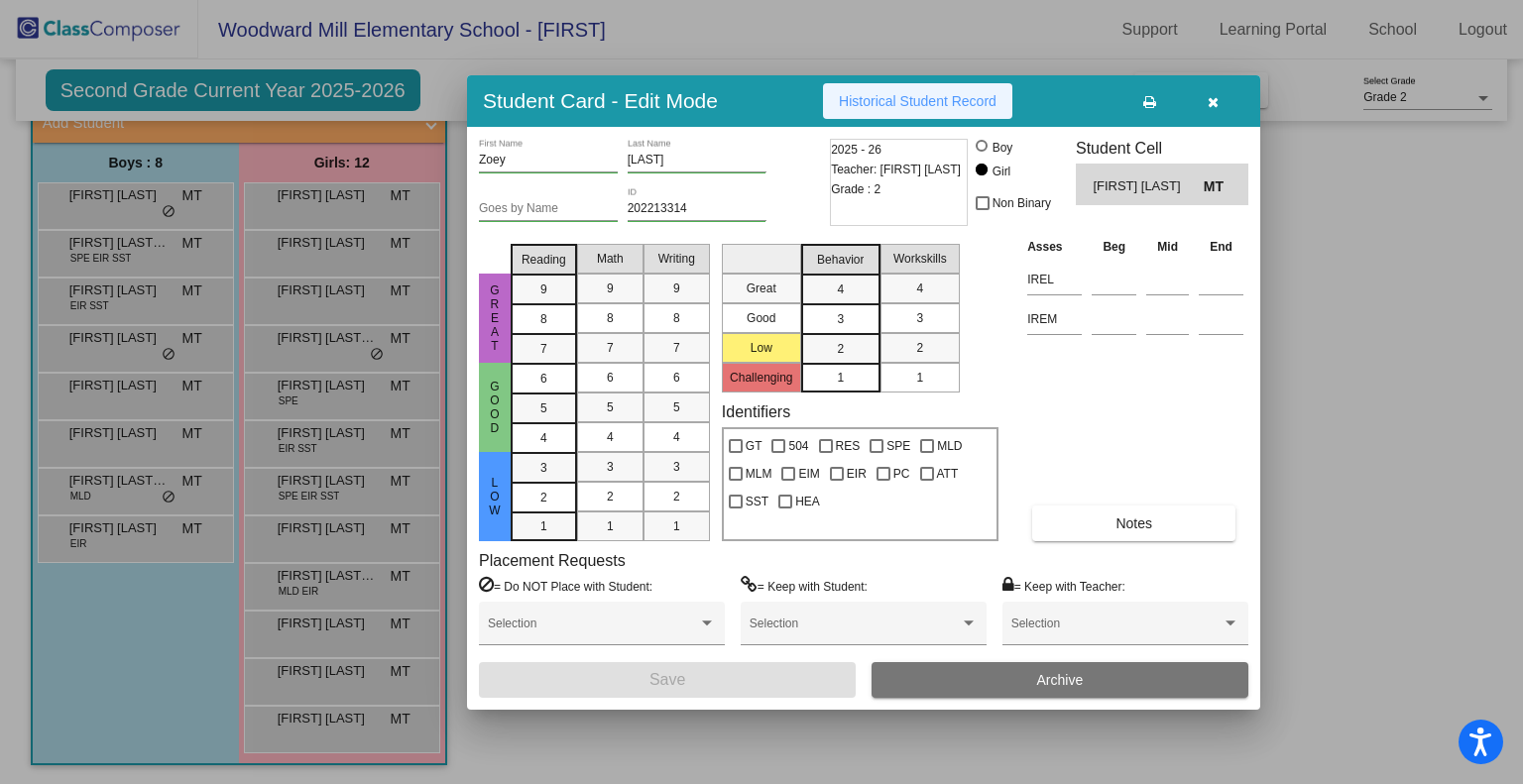 click on "Historical Student Record" at bounding box center [917, 101] 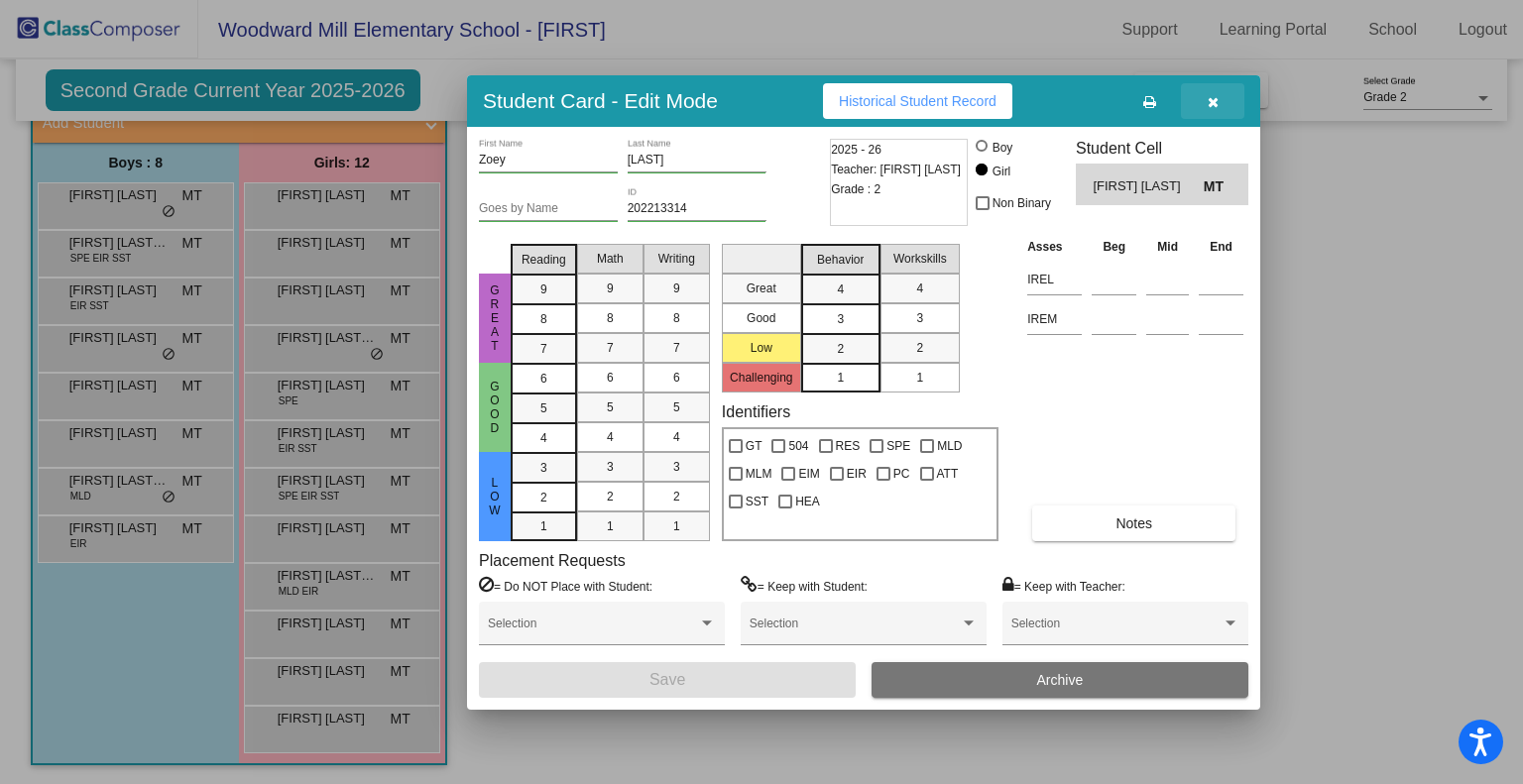 click at bounding box center (1213, 102) 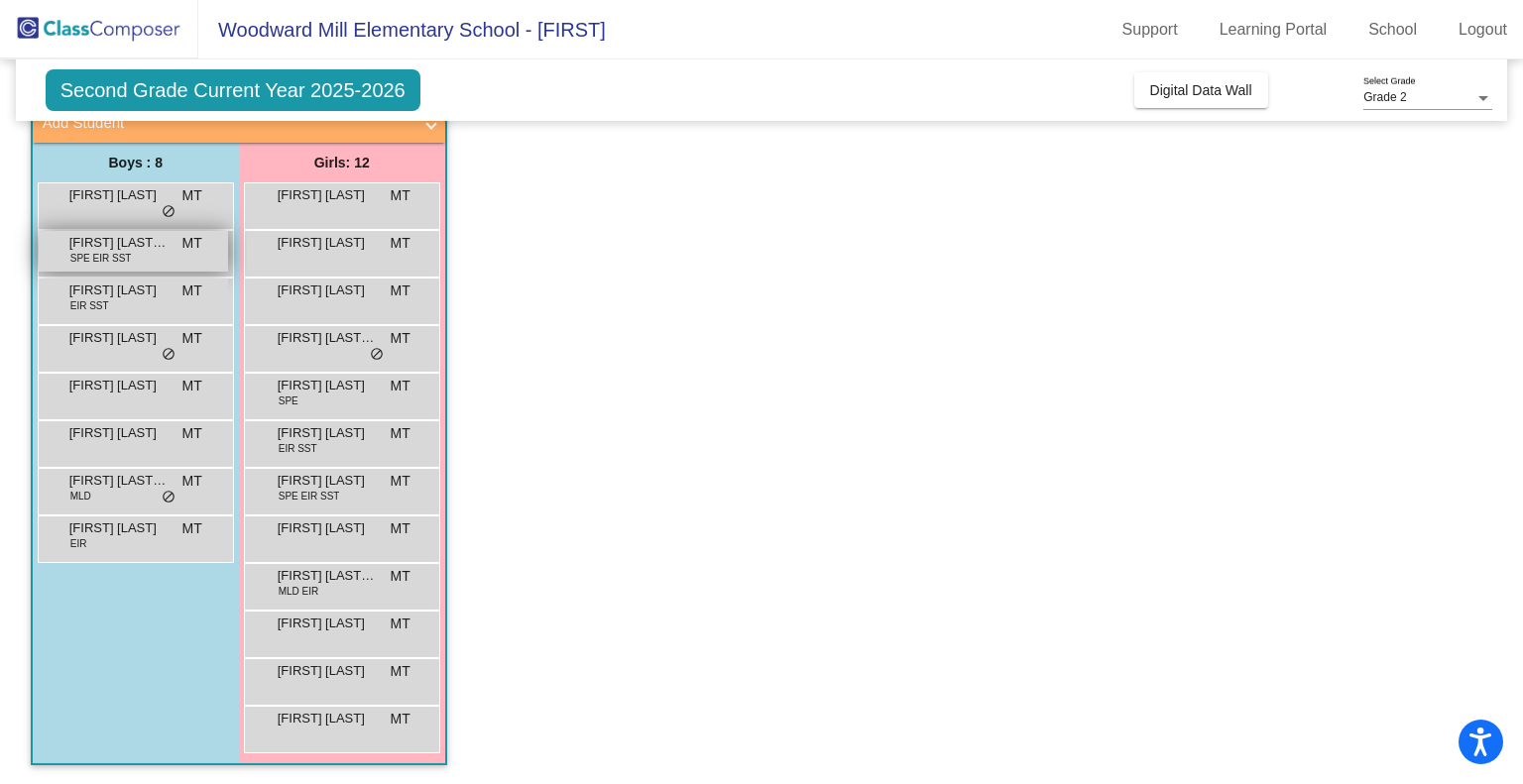 click on "SPE EIR SST" at bounding box center [101, 258] 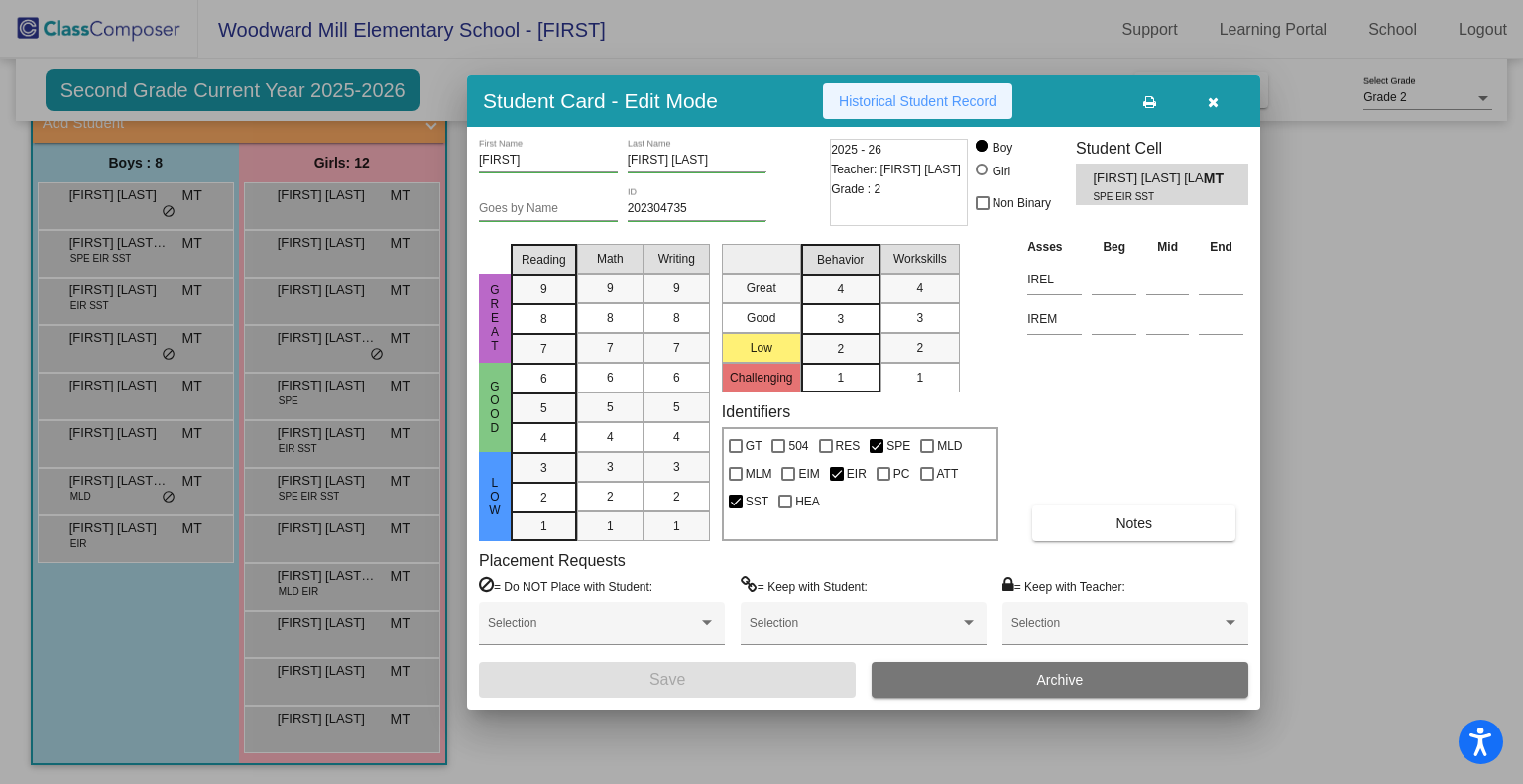 click on "Historical Student Record" at bounding box center [917, 101] 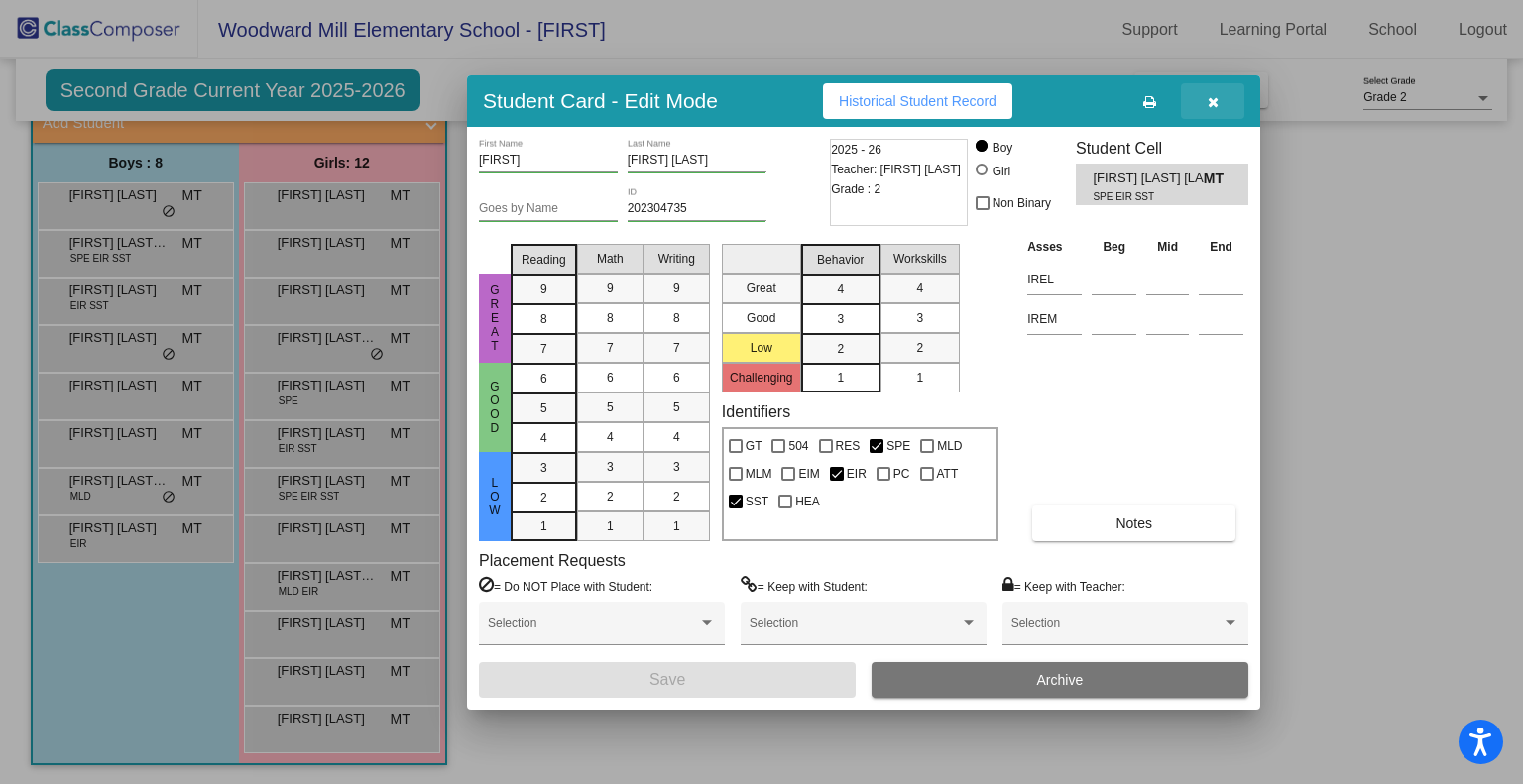 click at bounding box center [1213, 102] 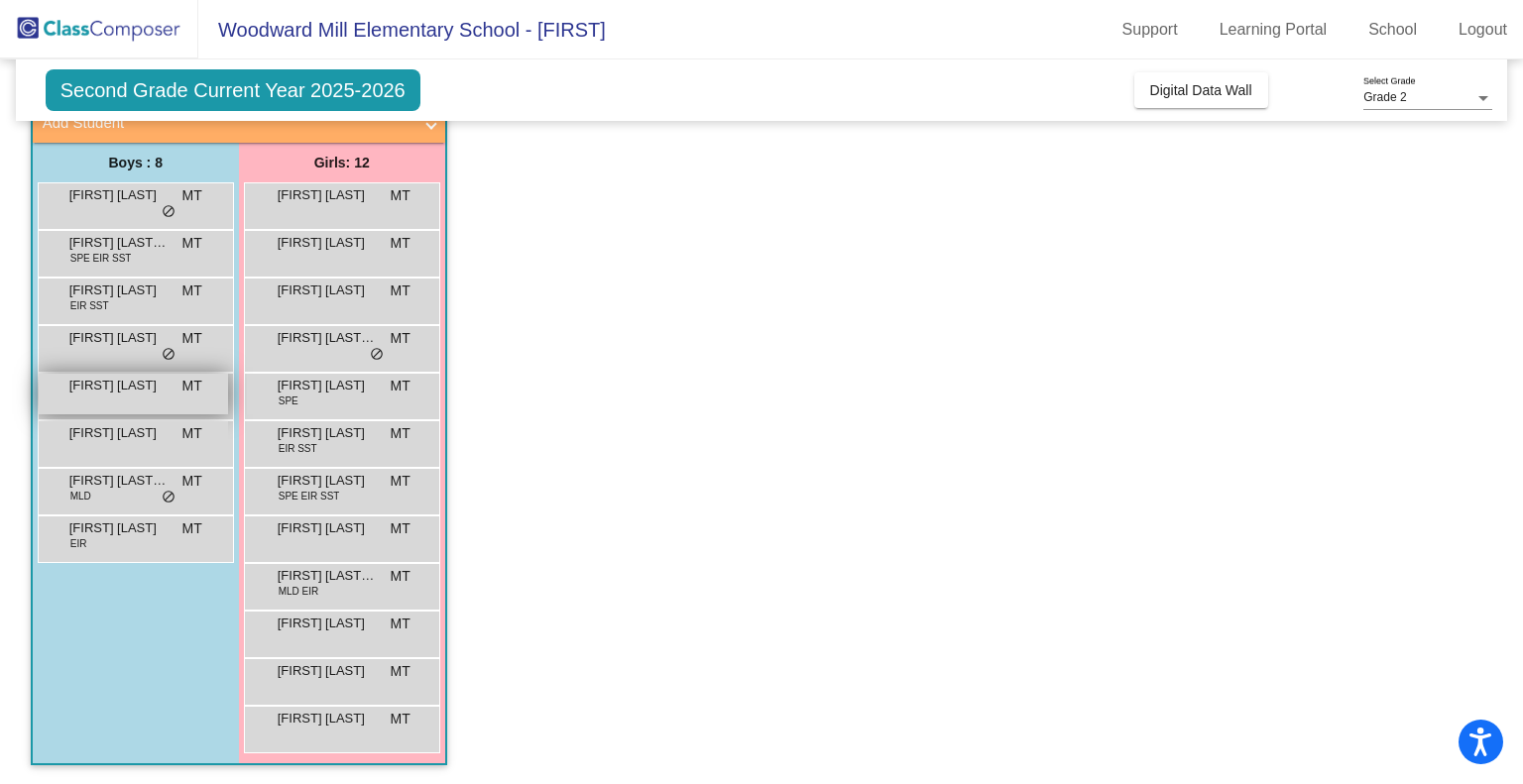 click on "Jermiah Tovilla MT lock do_not_disturb_alt" at bounding box center (133, 393) 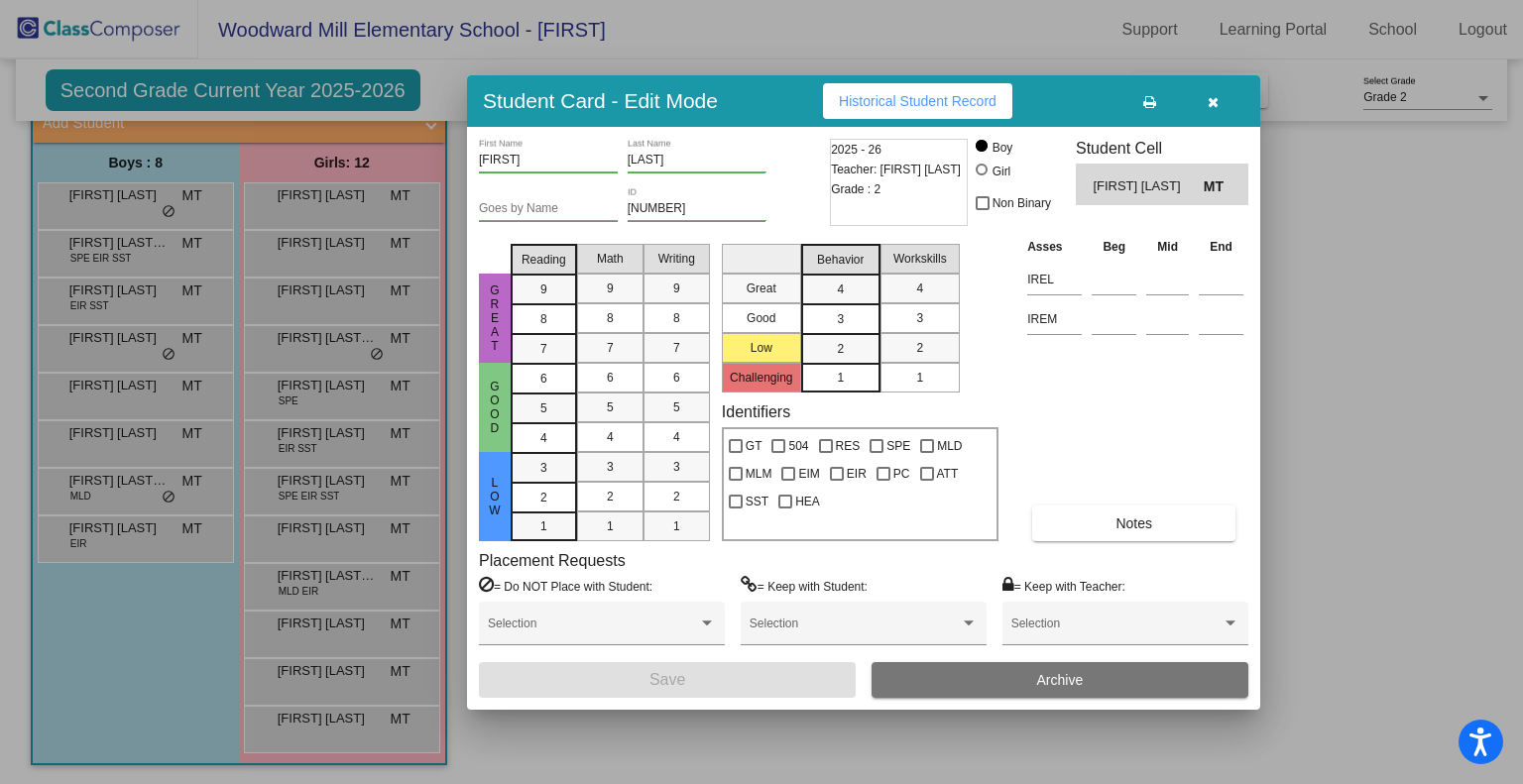 click at bounding box center [1213, 102] 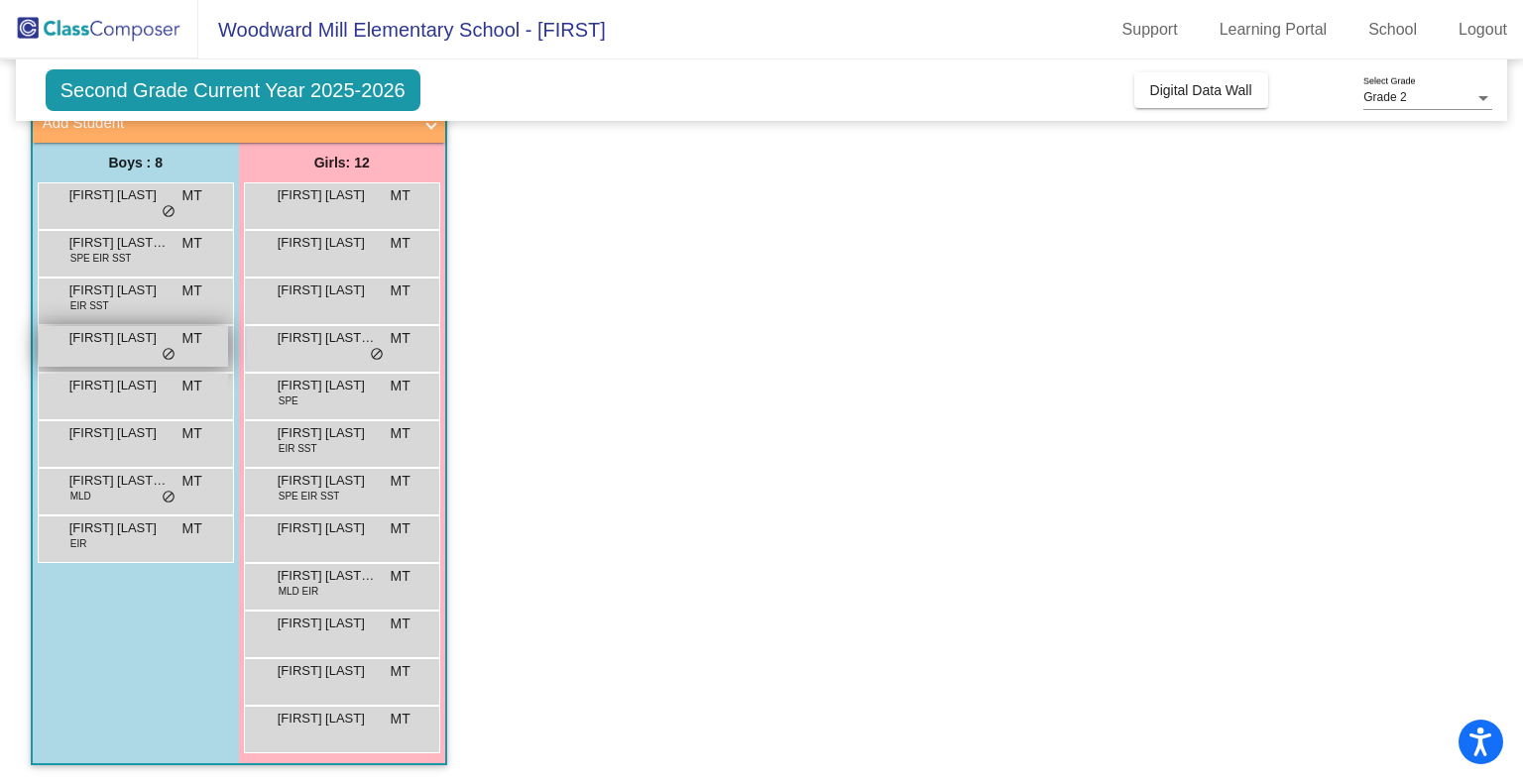 click on "Harper Harris" at bounding box center [119, 338] 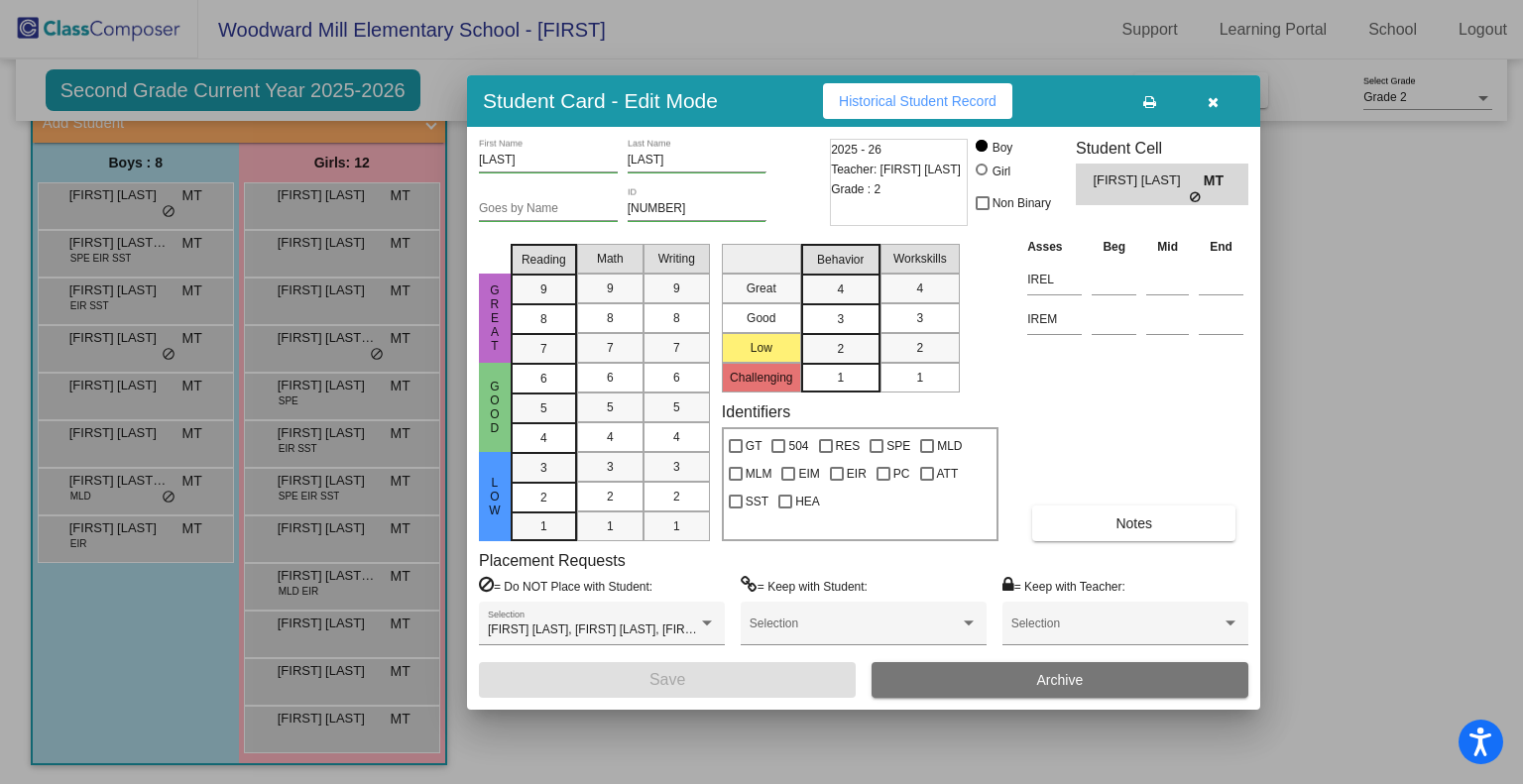 click on "Historical Student Record" at bounding box center [917, 101] 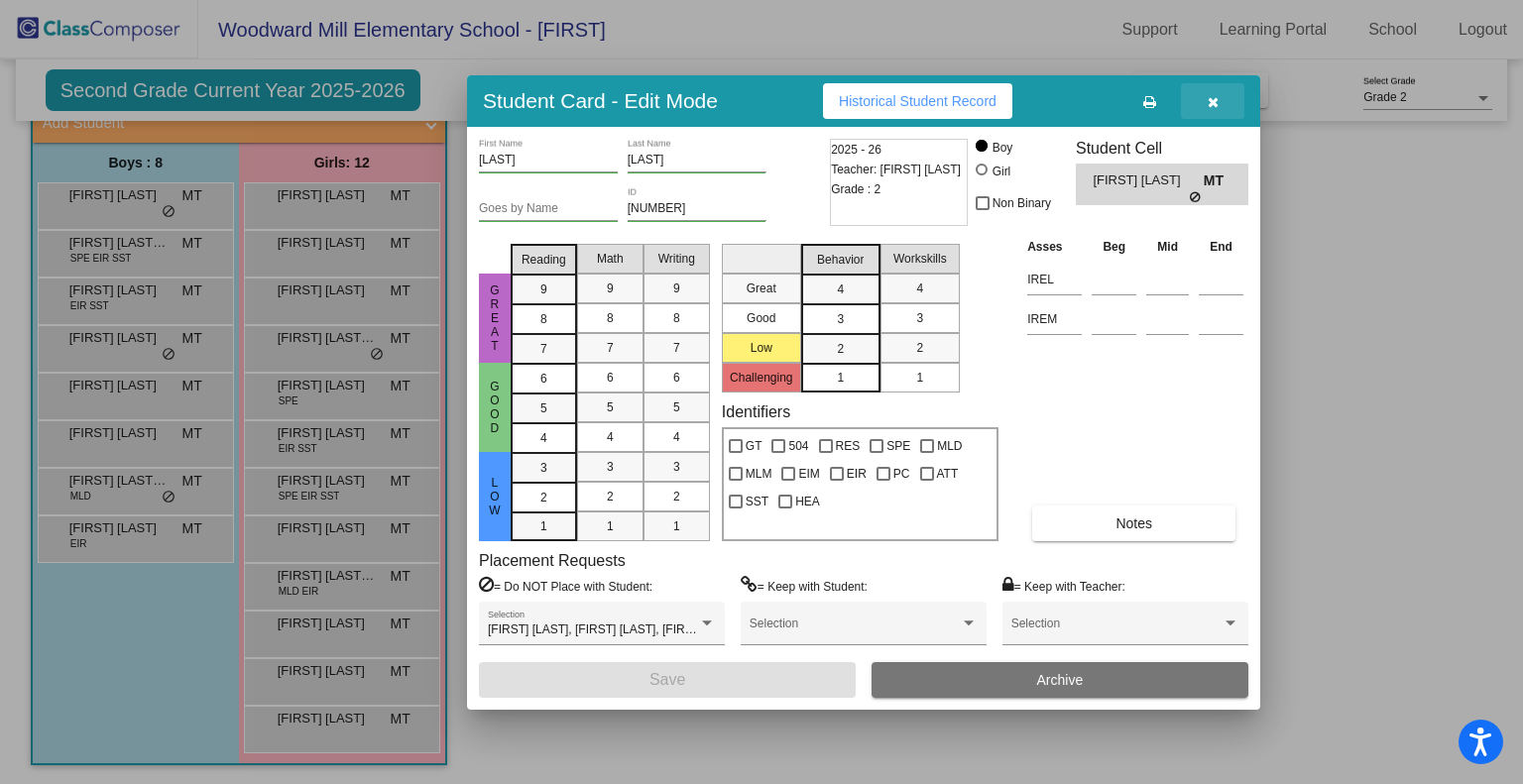 click at bounding box center (1213, 102) 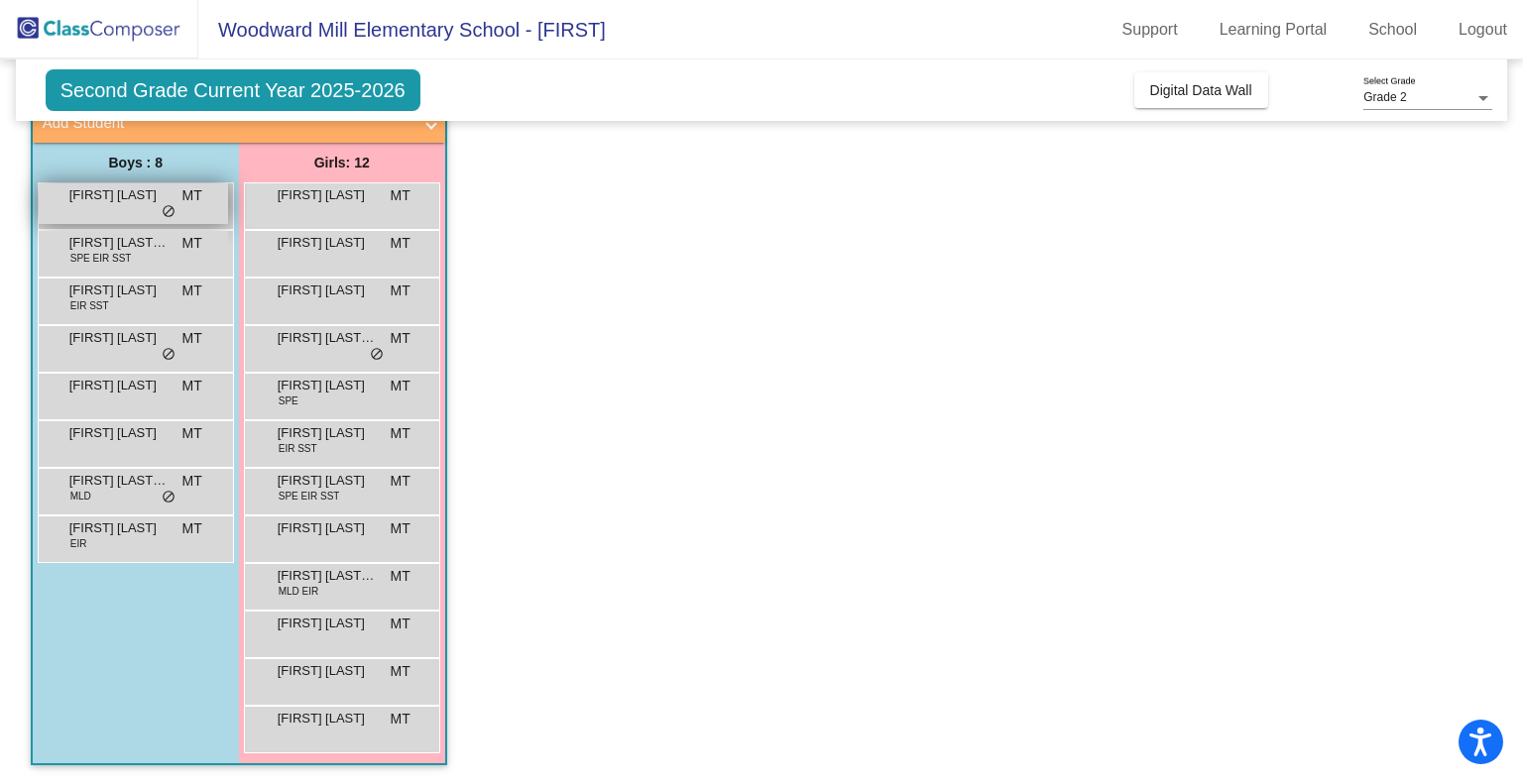 click on "Antonio Fitchett" at bounding box center [119, 195] 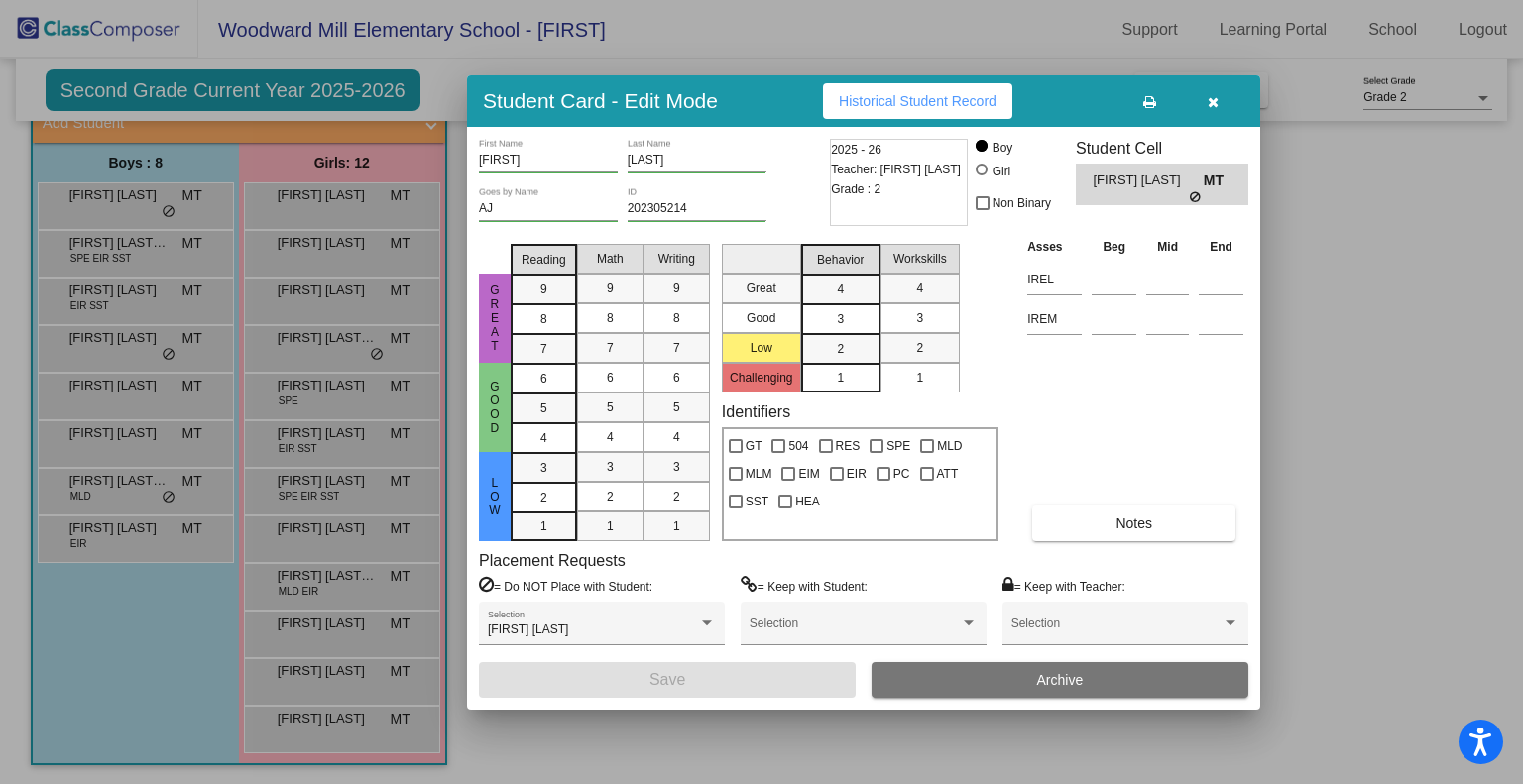 click on "Historical Student Record" at bounding box center (917, 101) 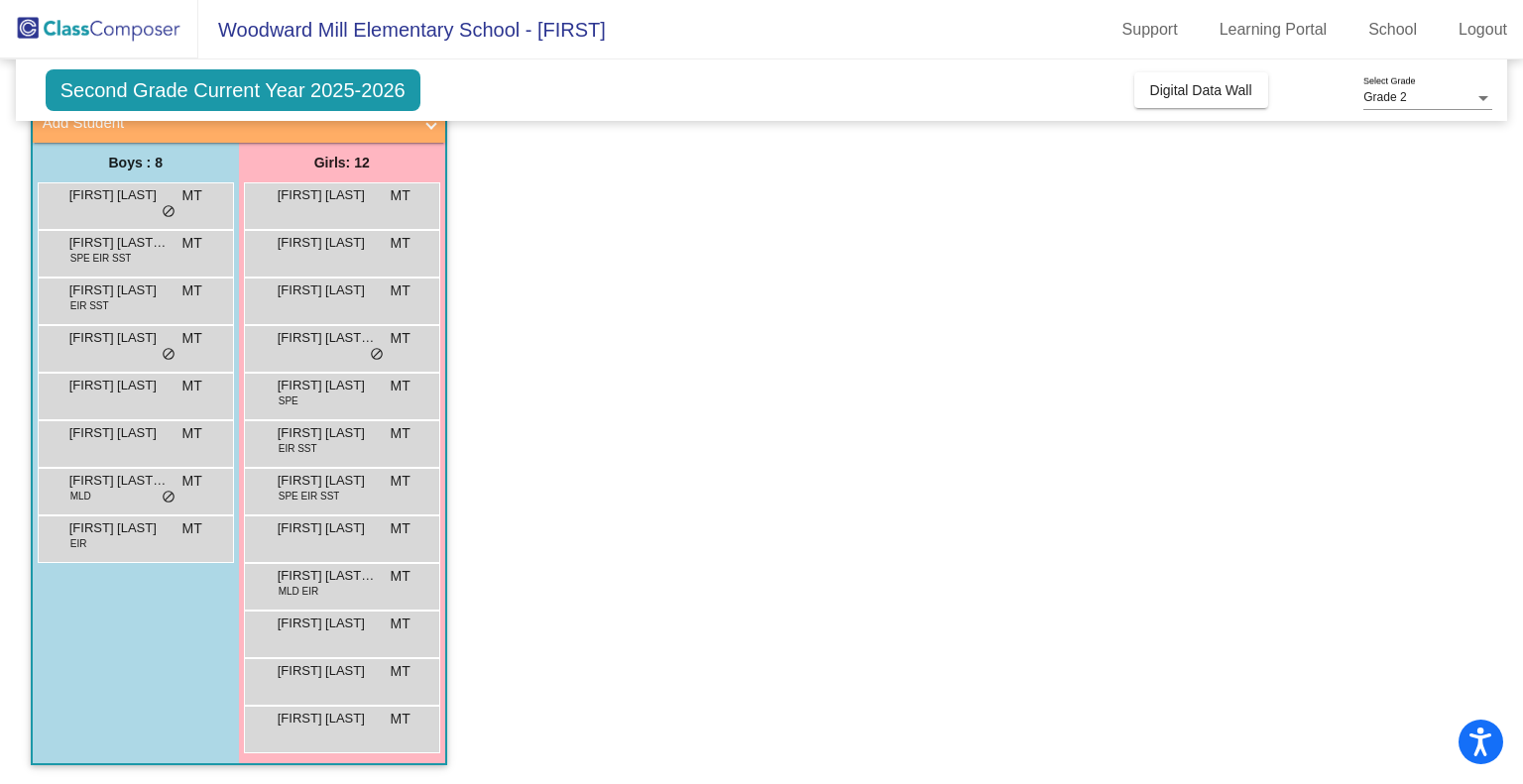 scroll, scrollTop: 0, scrollLeft: 0, axis: both 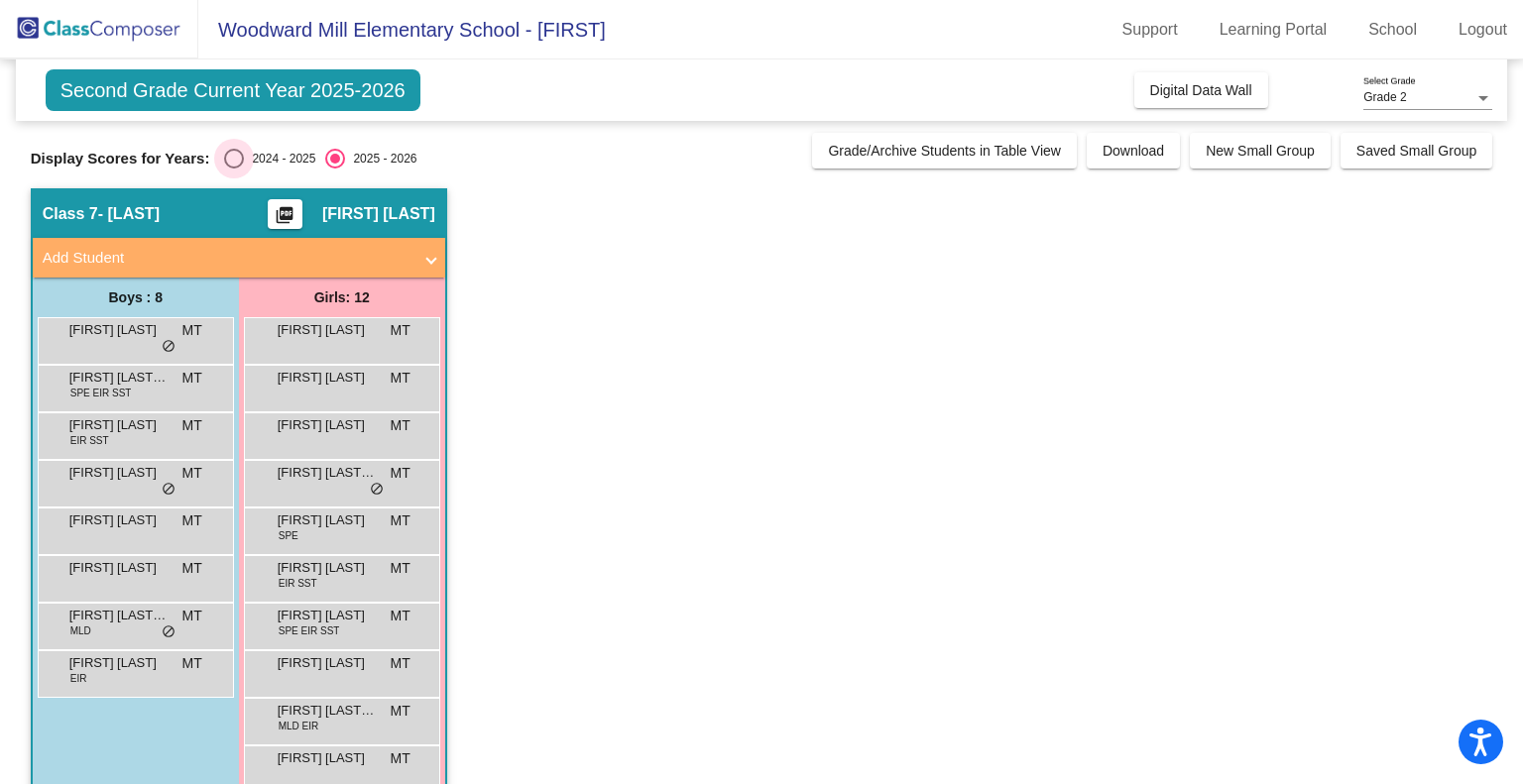 click at bounding box center (234, 159) 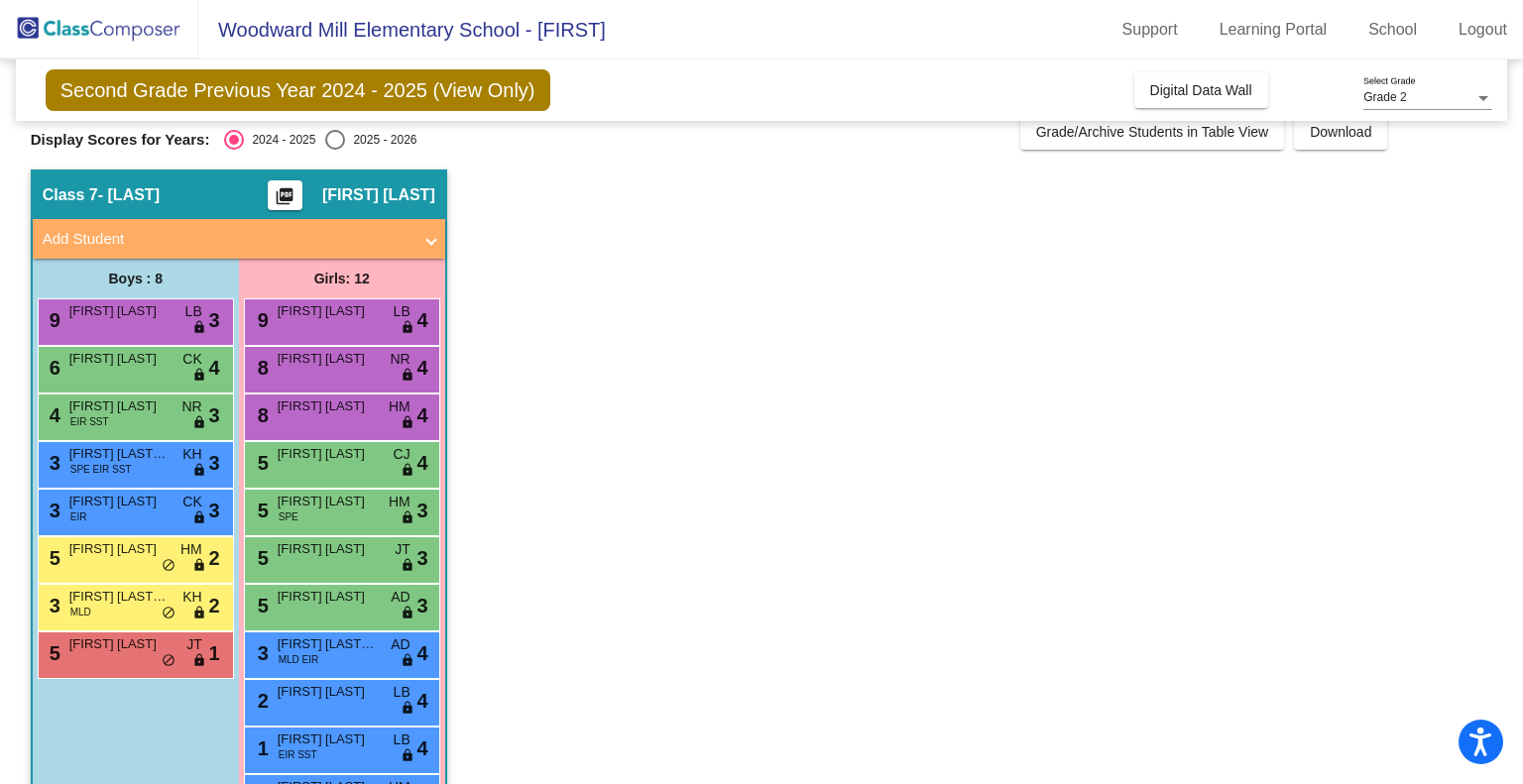 scroll, scrollTop: 4, scrollLeft: 0, axis: vertical 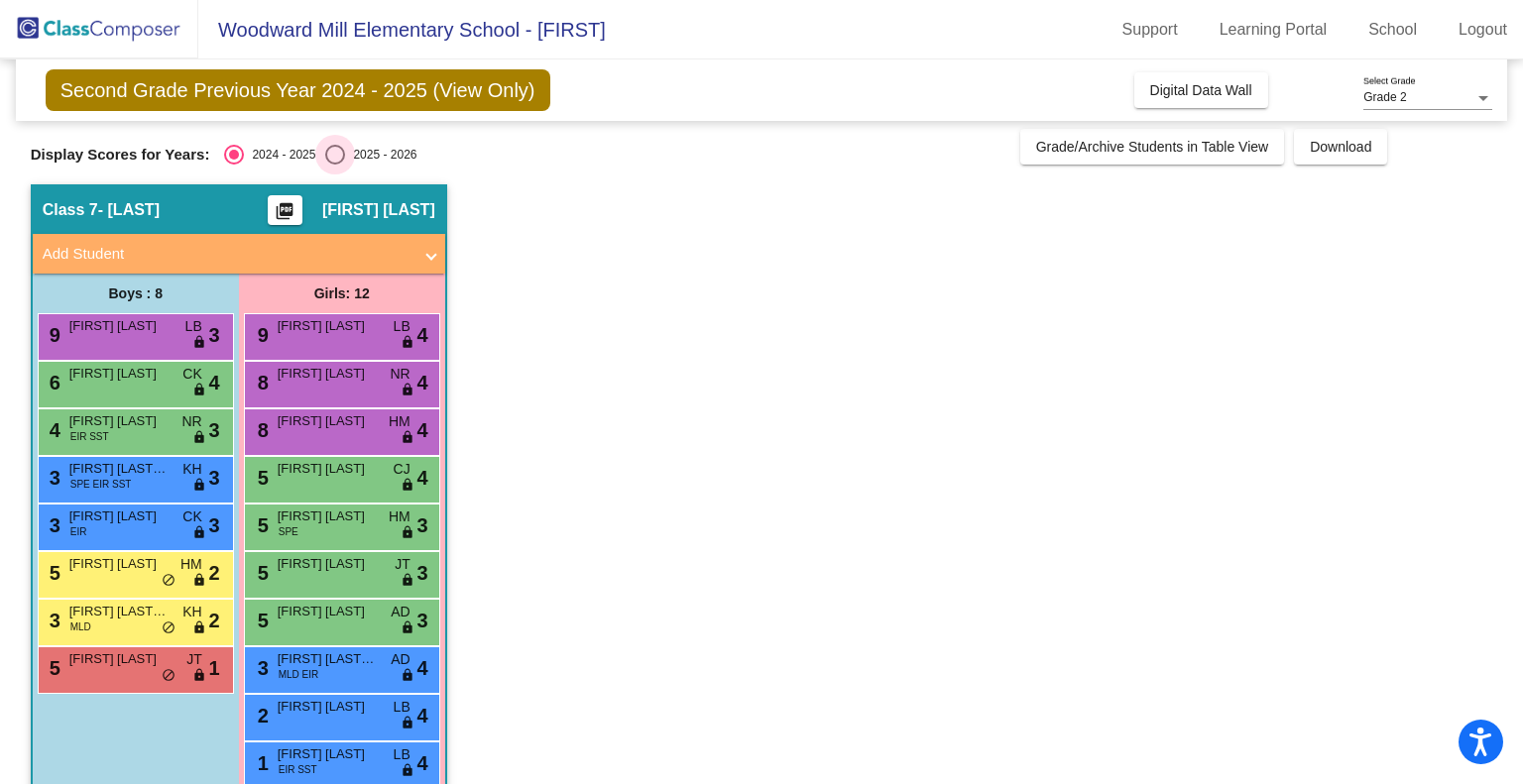 click at bounding box center [335, 155] 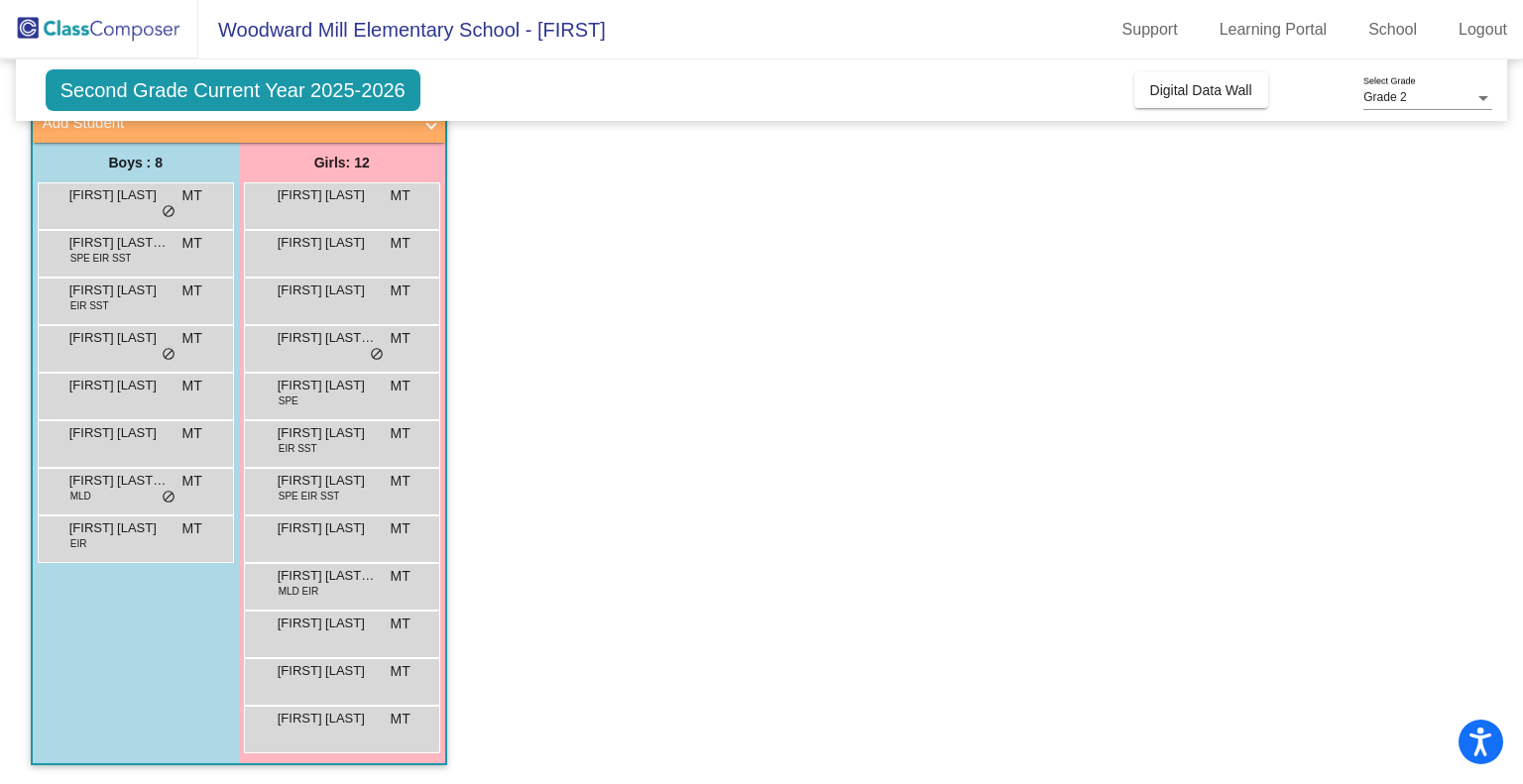 scroll, scrollTop: 0, scrollLeft: 0, axis: both 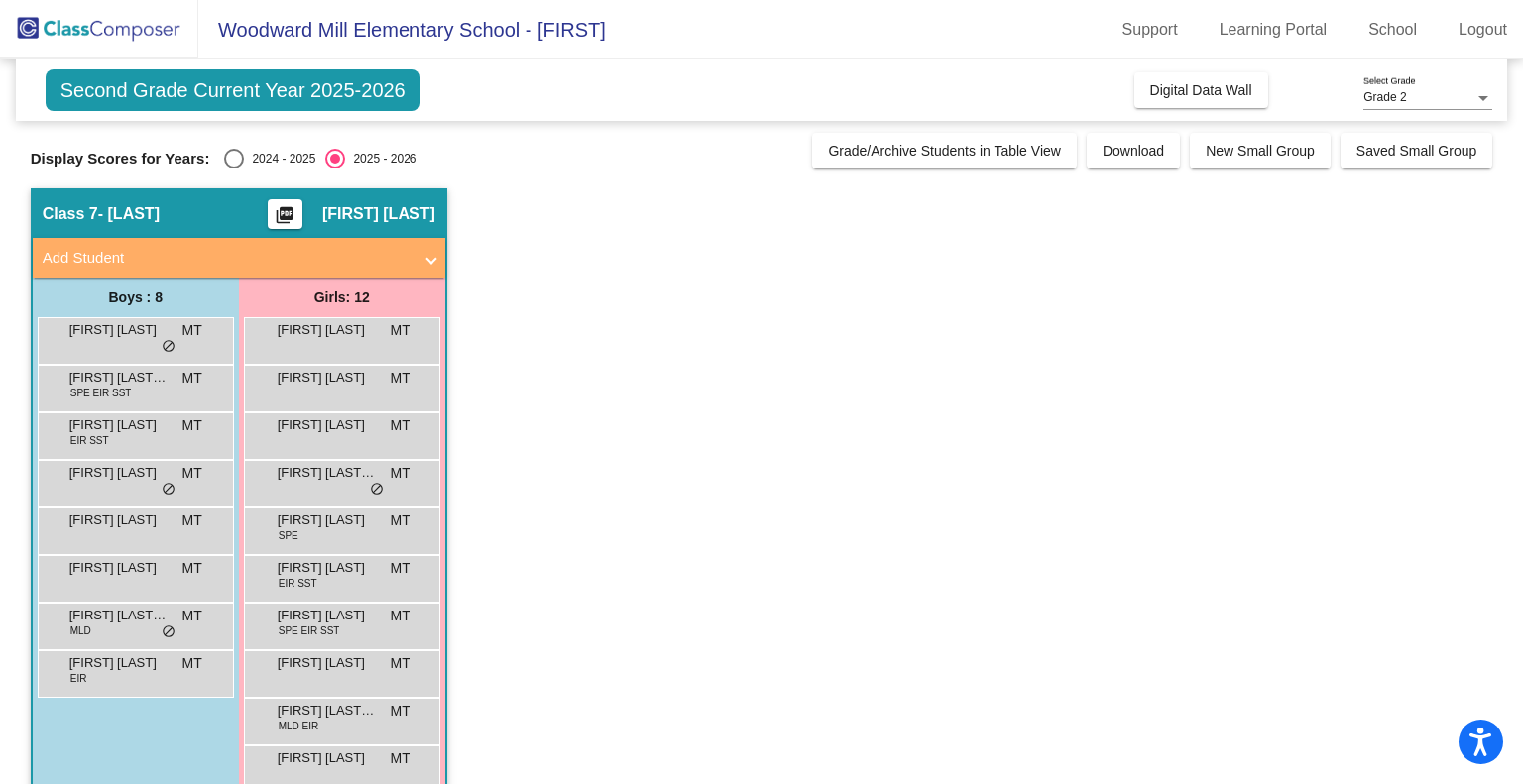 click at bounding box center (234, 159) 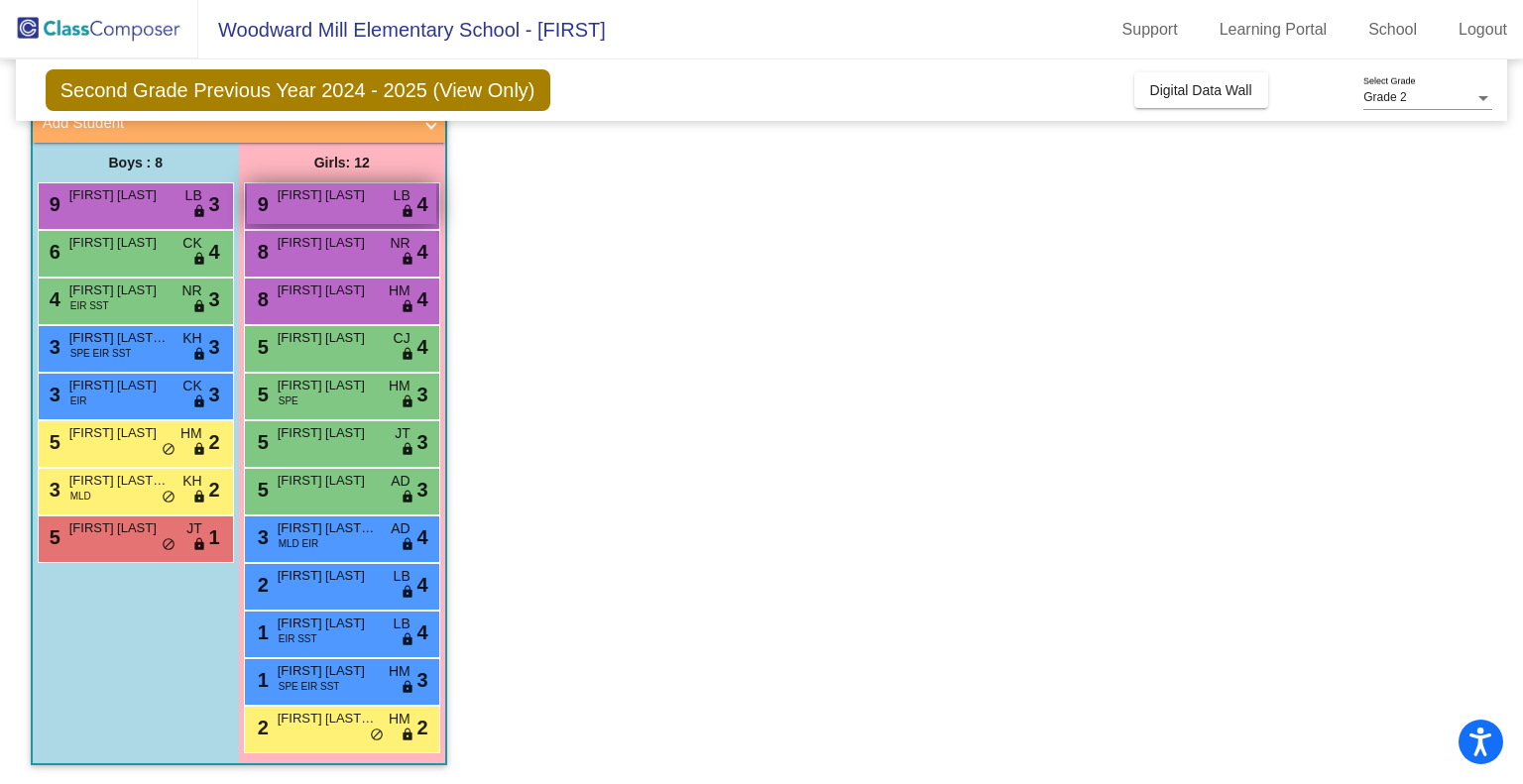 scroll, scrollTop: 0, scrollLeft: 0, axis: both 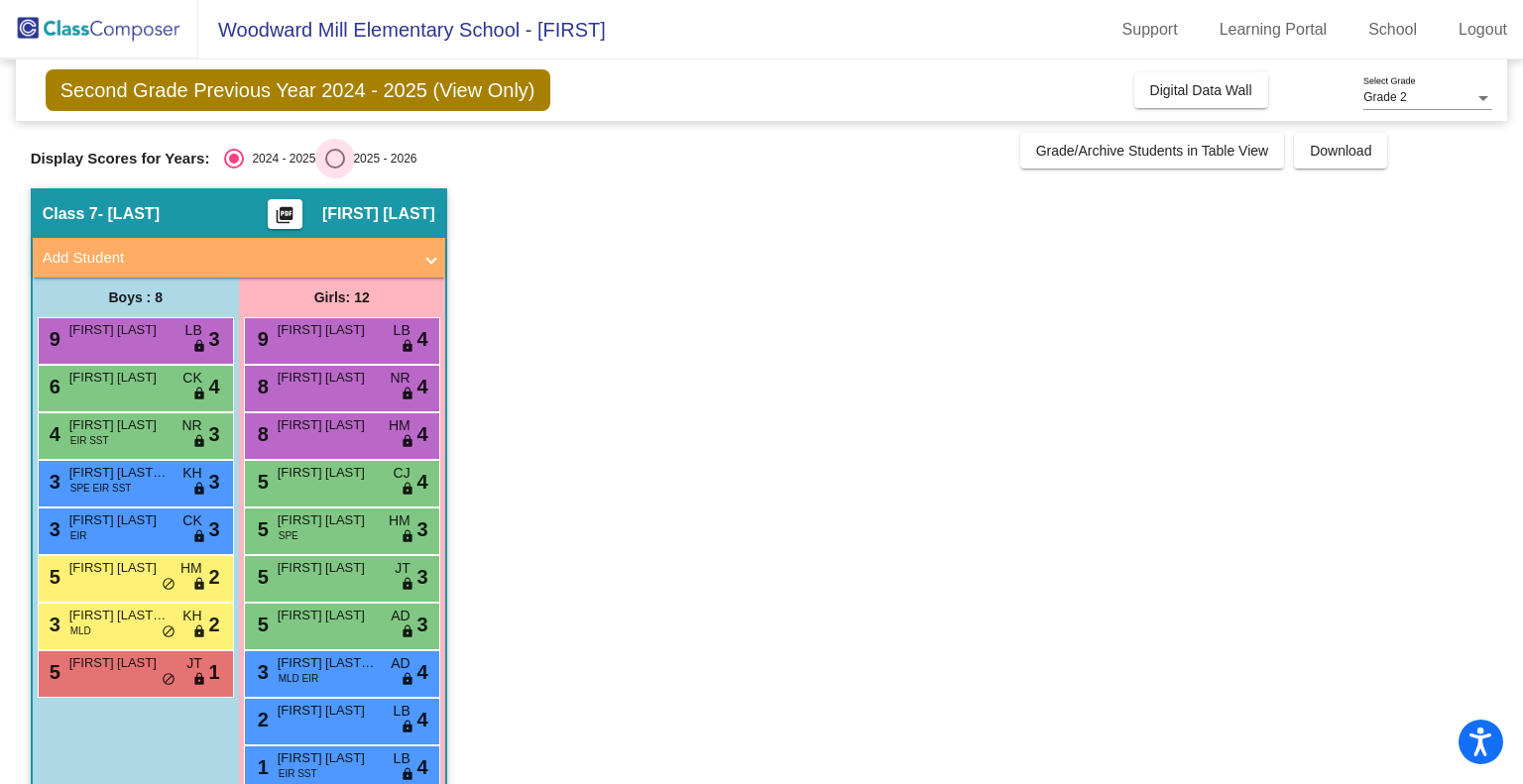 click at bounding box center [335, 159] 